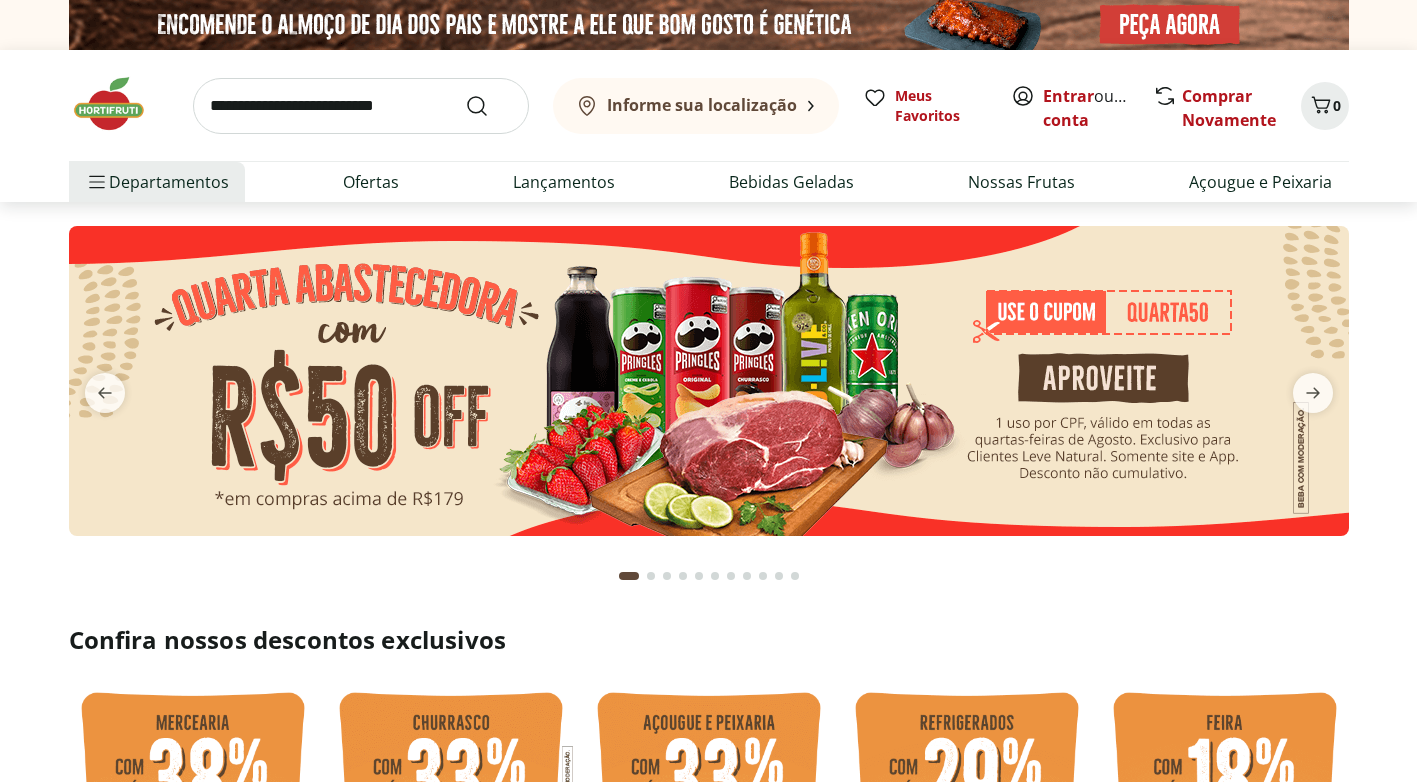 scroll, scrollTop: 0, scrollLeft: 0, axis: both 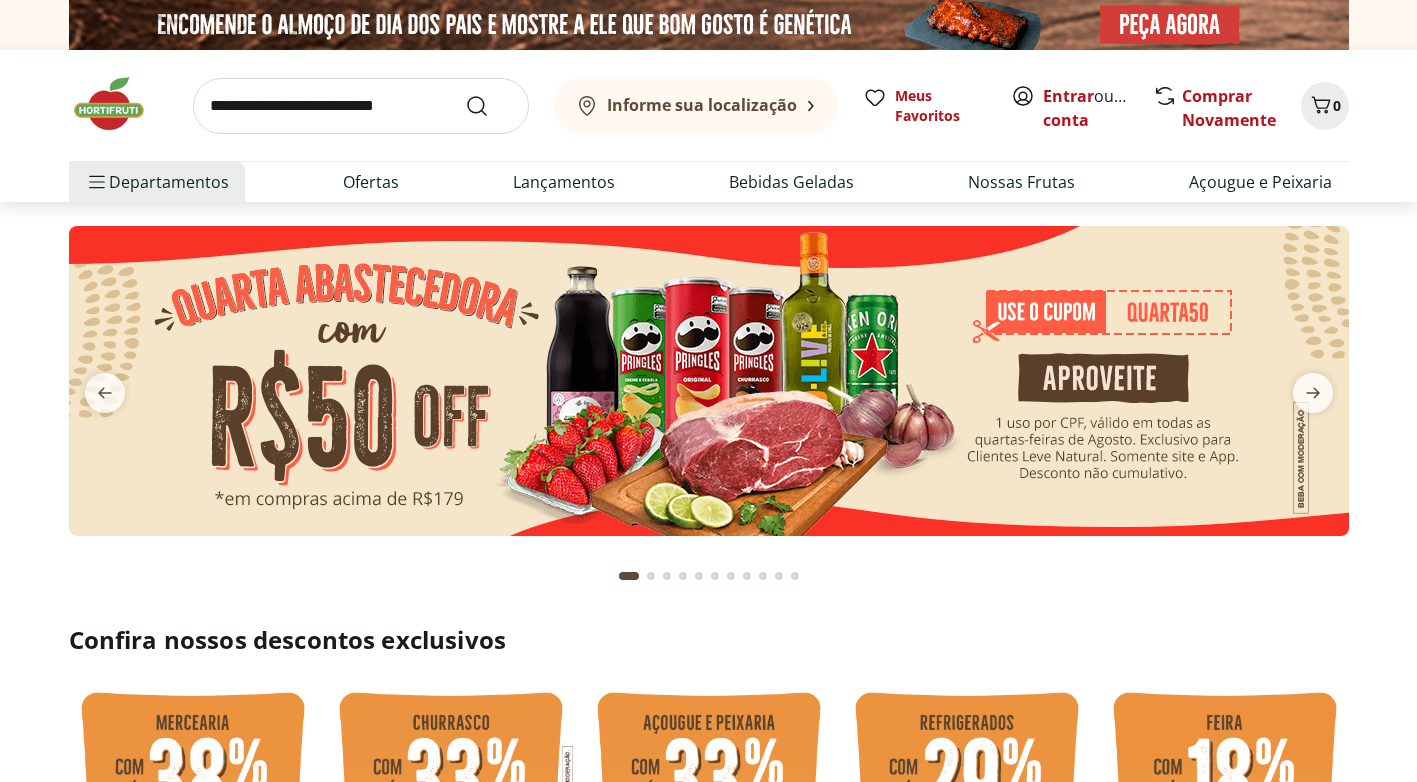 click on "Entrar" at bounding box center (1068, 96) 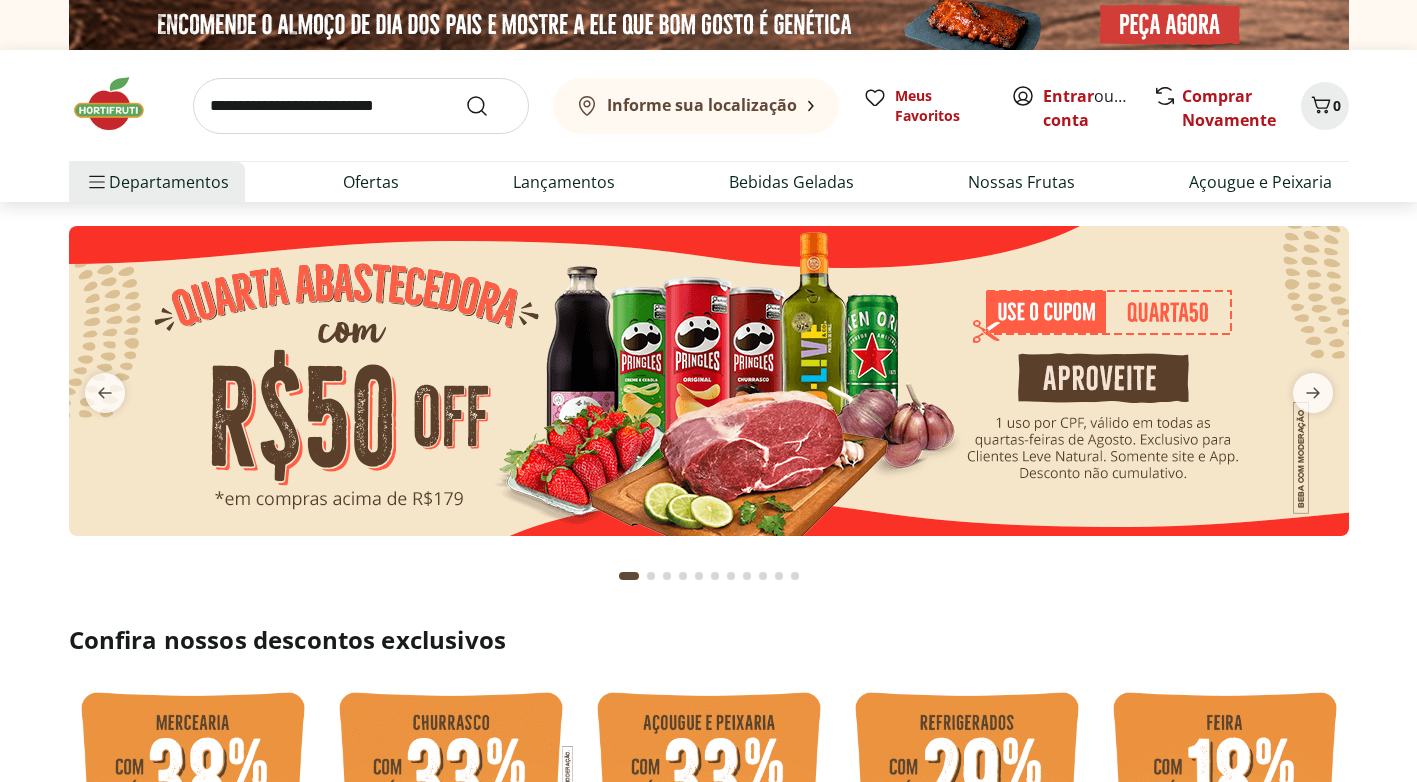 scroll, scrollTop: 0, scrollLeft: 0, axis: both 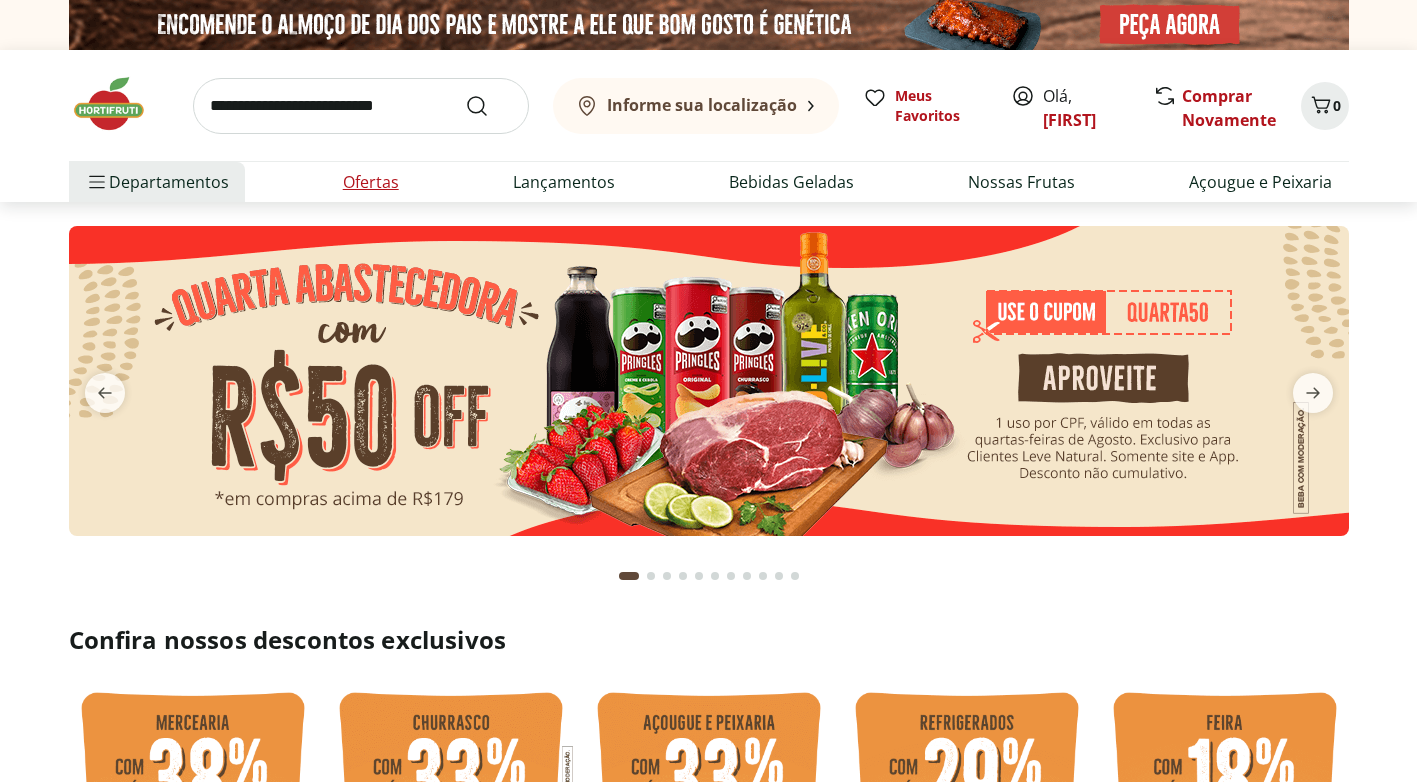 click on "Ofertas" at bounding box center (371, 182) 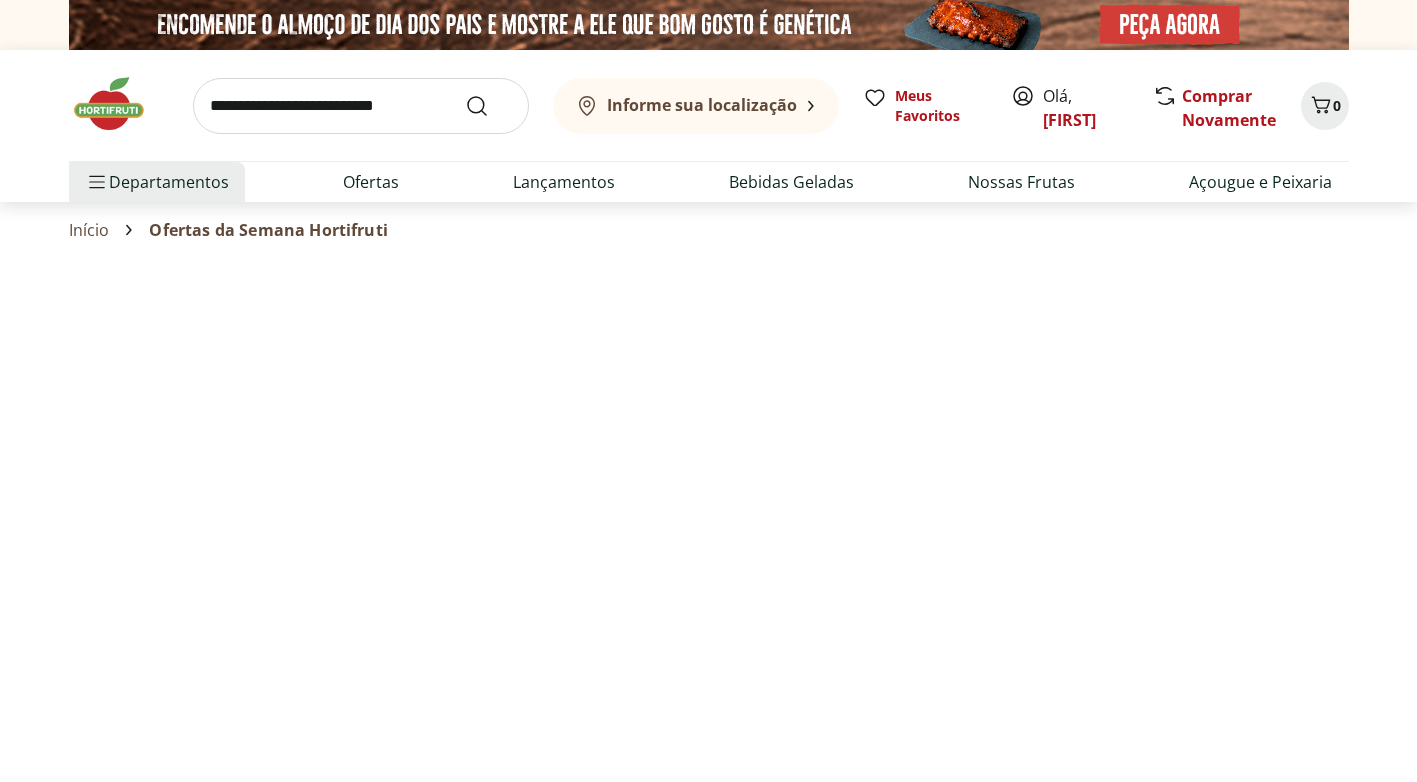 select on "**********" 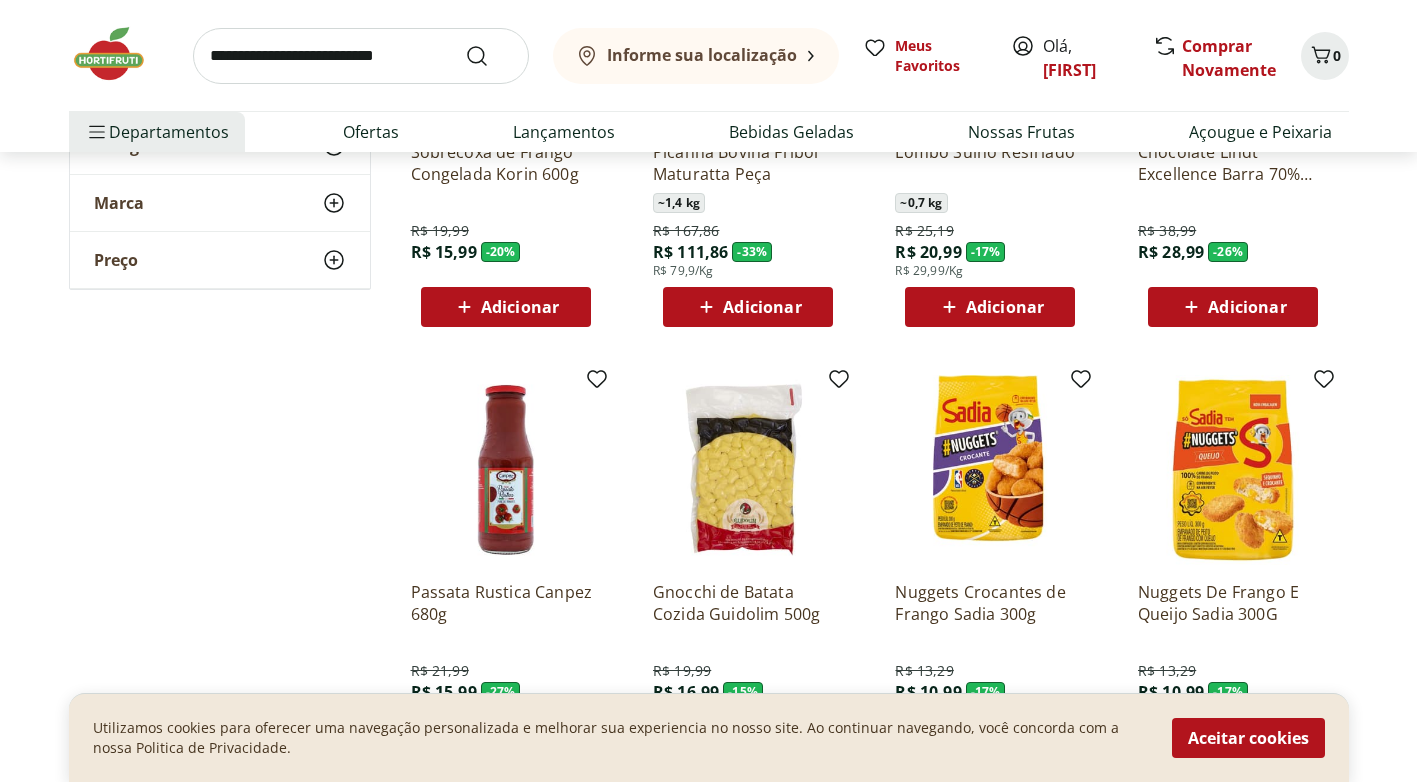 scroll, scrollTop: 1100, scrollLeft: 0, axis: vertical 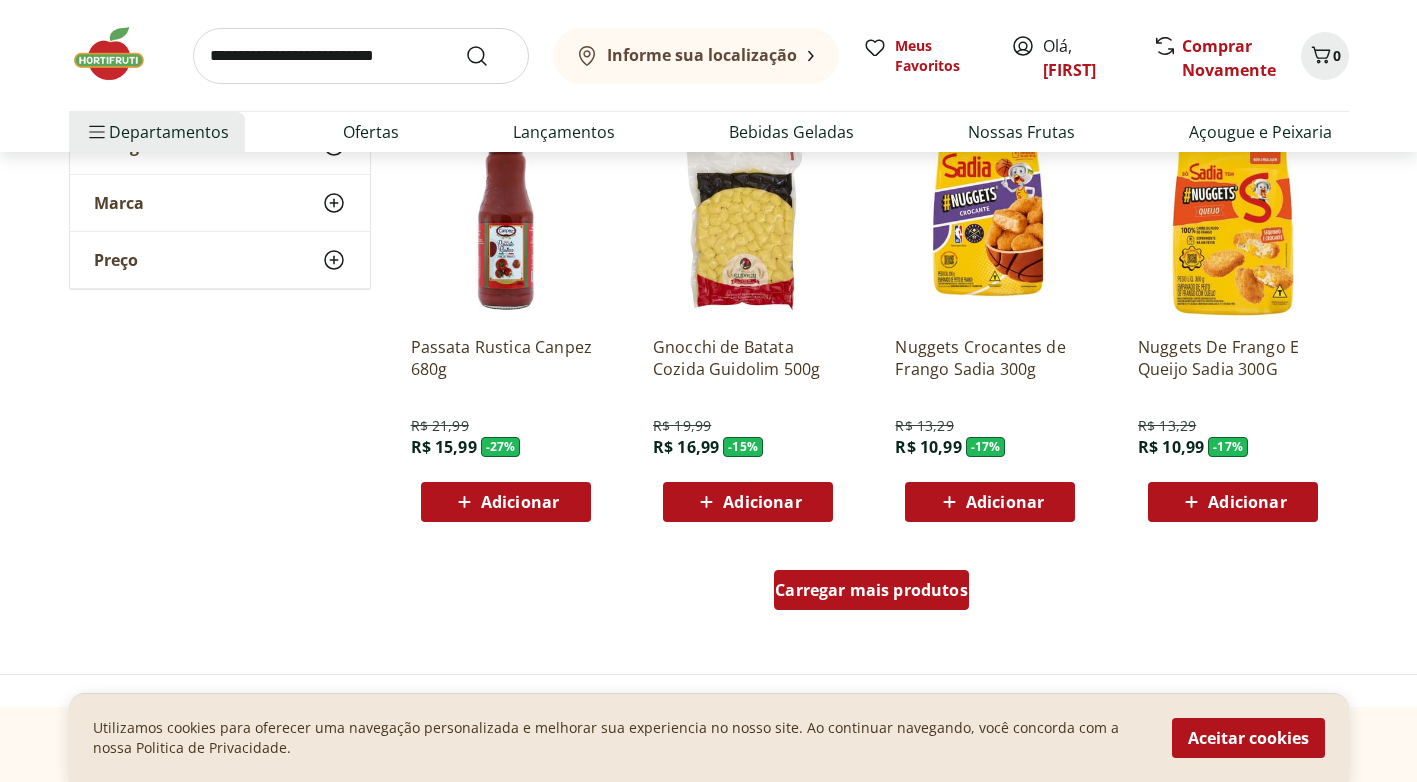 click on "Carregar mais produtos" at bounding box center (871, 590) 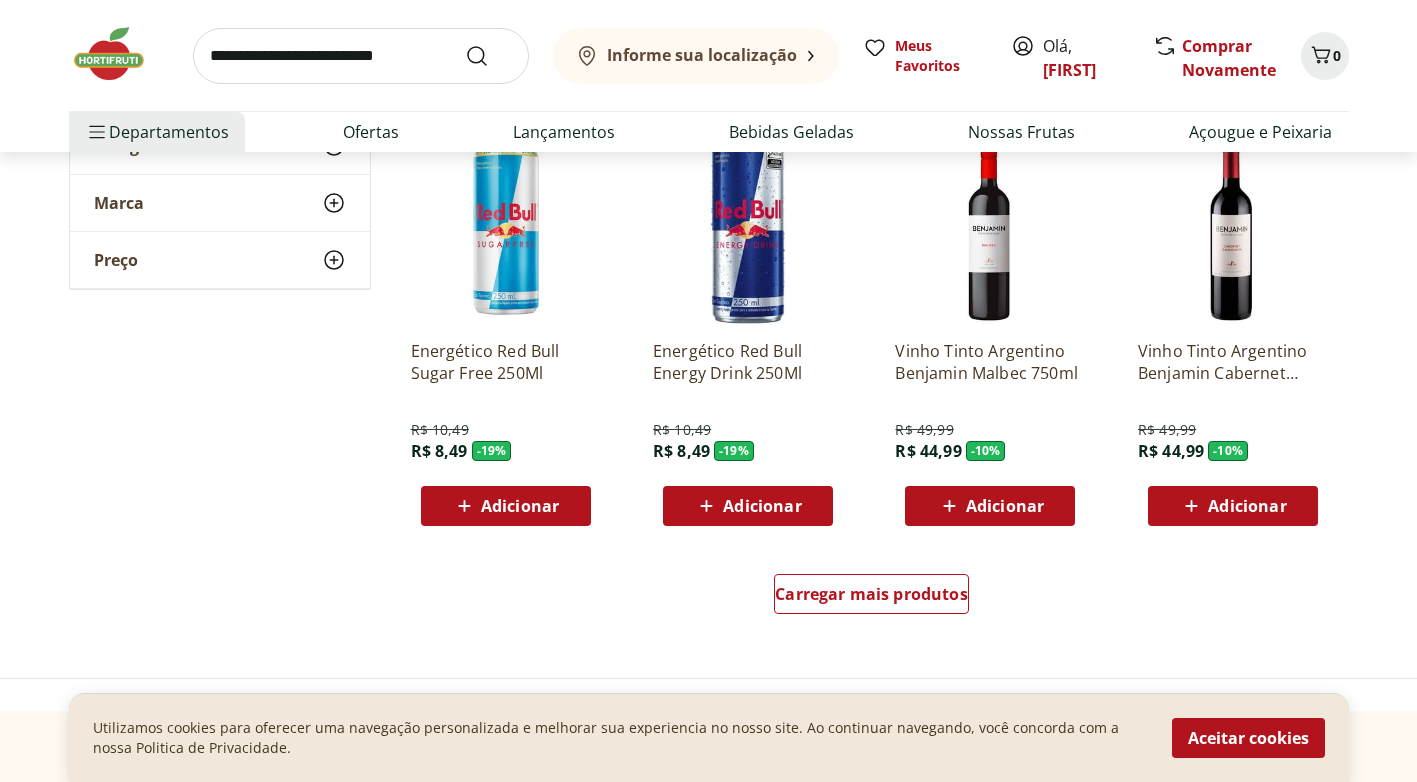 scroll, scrollTop: 2600, scrollLeft: 0, axis: vertical 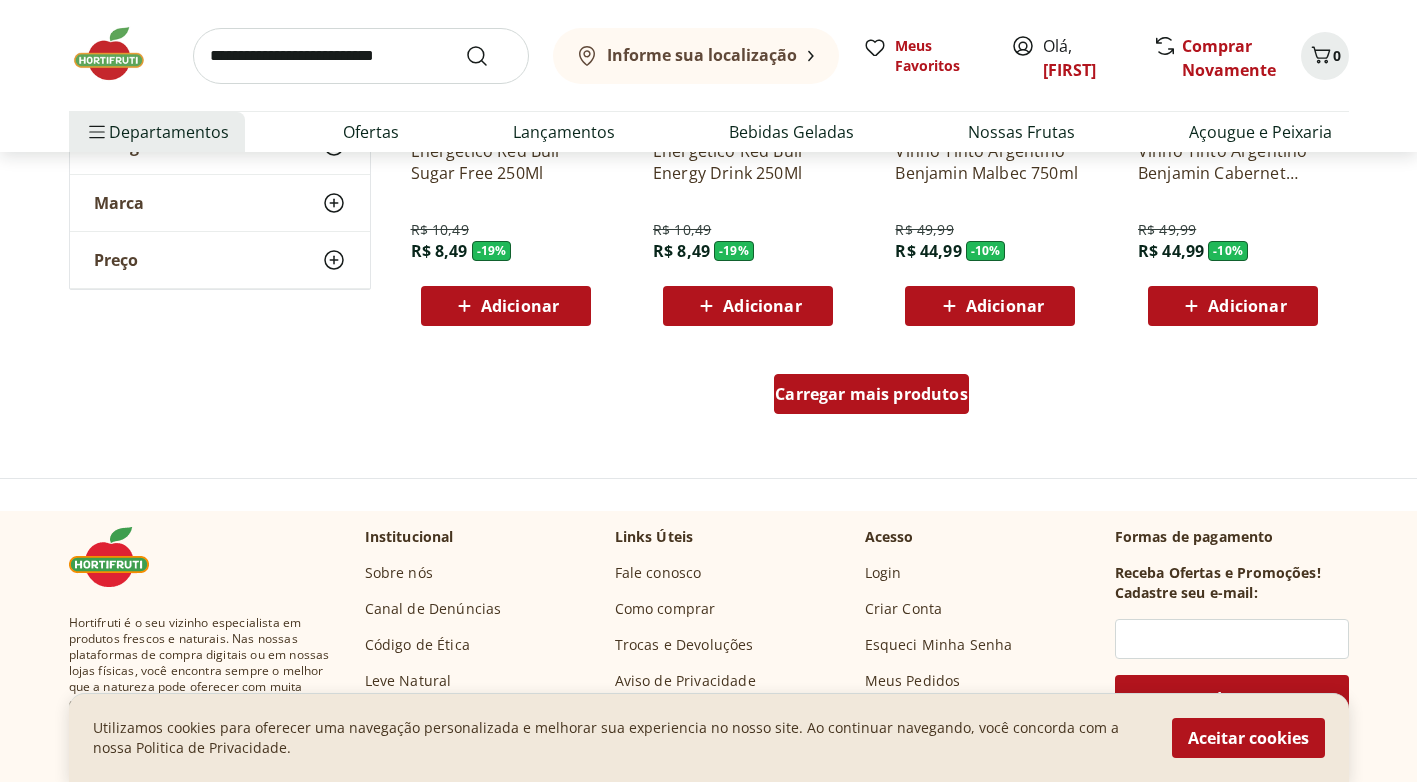 click on "Carregar mais produtos" at bounding box center [871, 394] 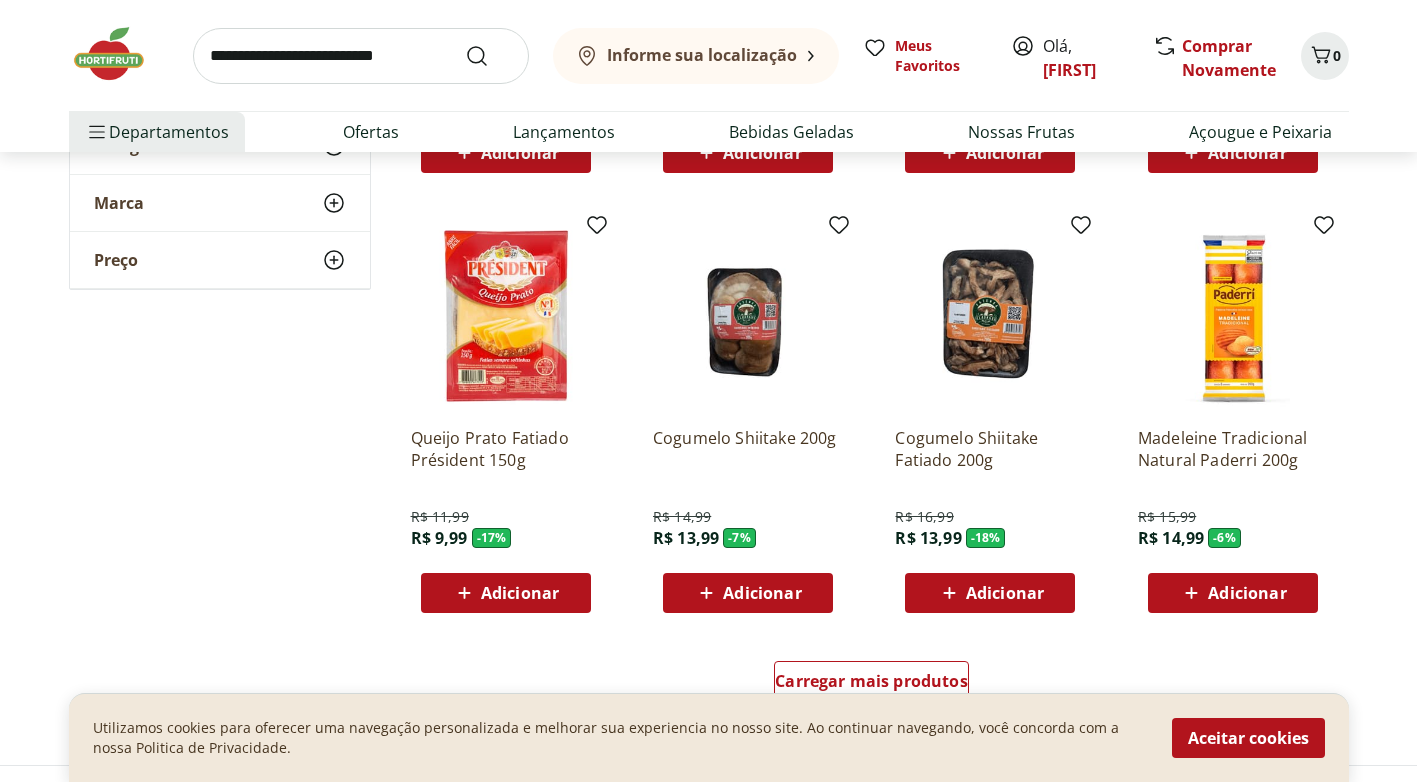 scroll, scrollTop: 3600, scrollLeft: 0, axis: vertical 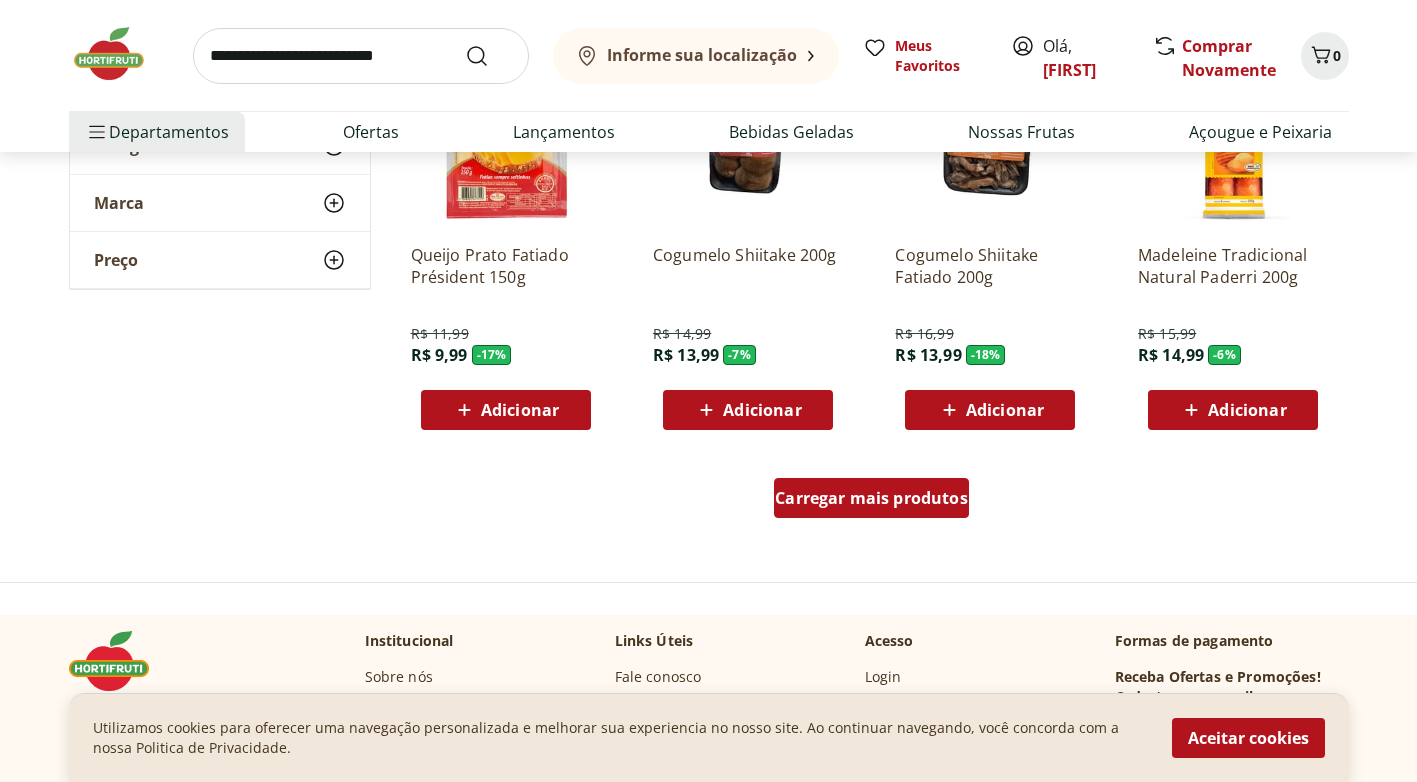 click on "Carregar mais produtos" at bounding box center (871, 498) 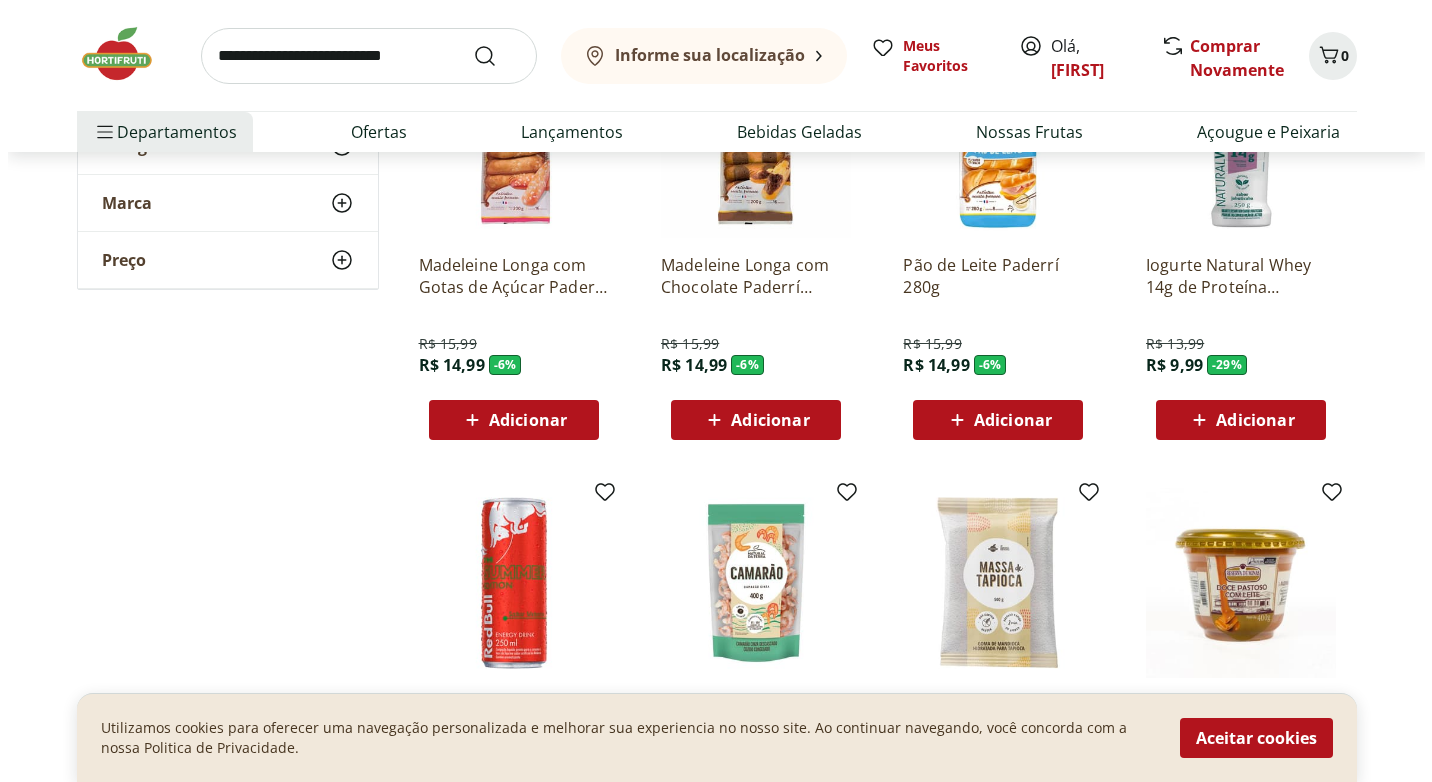scroll, scrollTop: 4200, scrollLeft: 0, axis: vertical 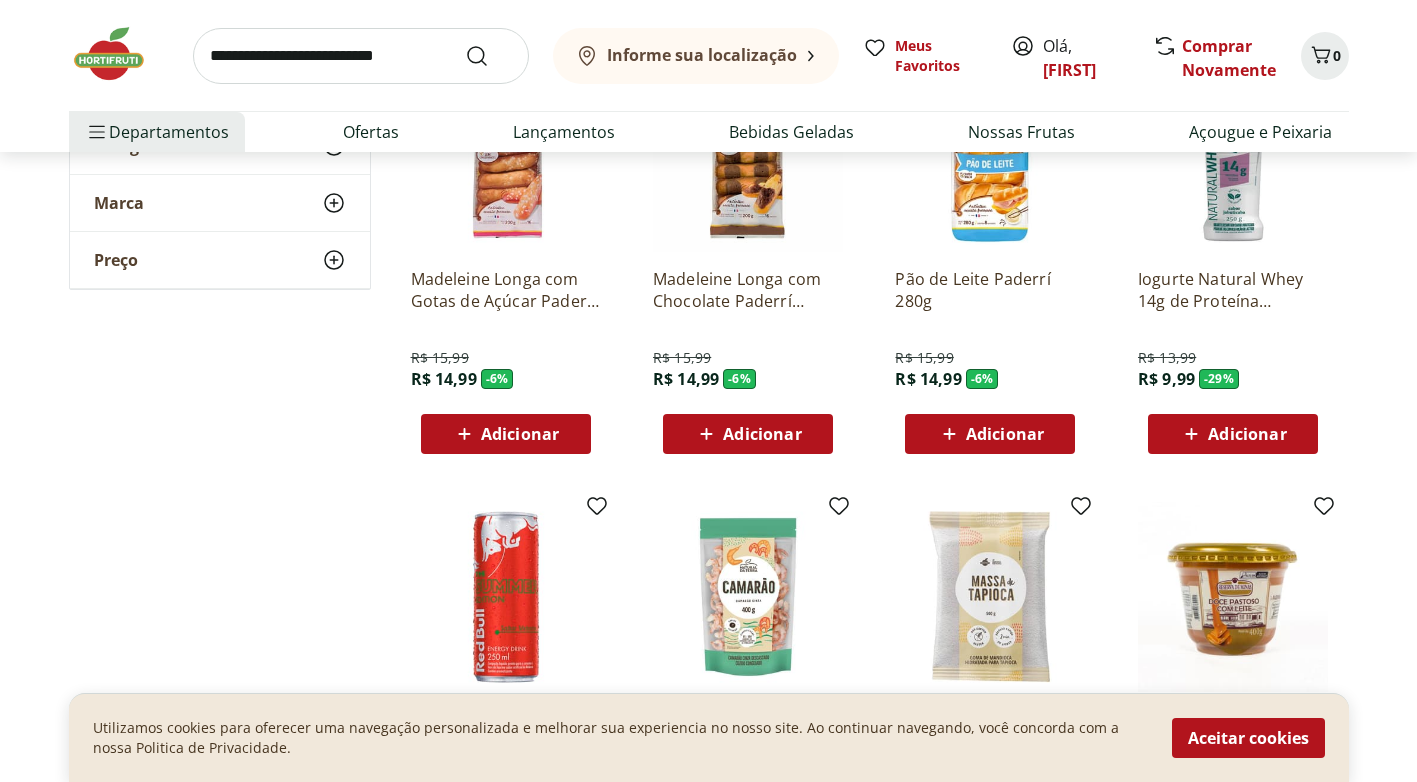 click on "Adicionar" at bounding box center (1005, 434) 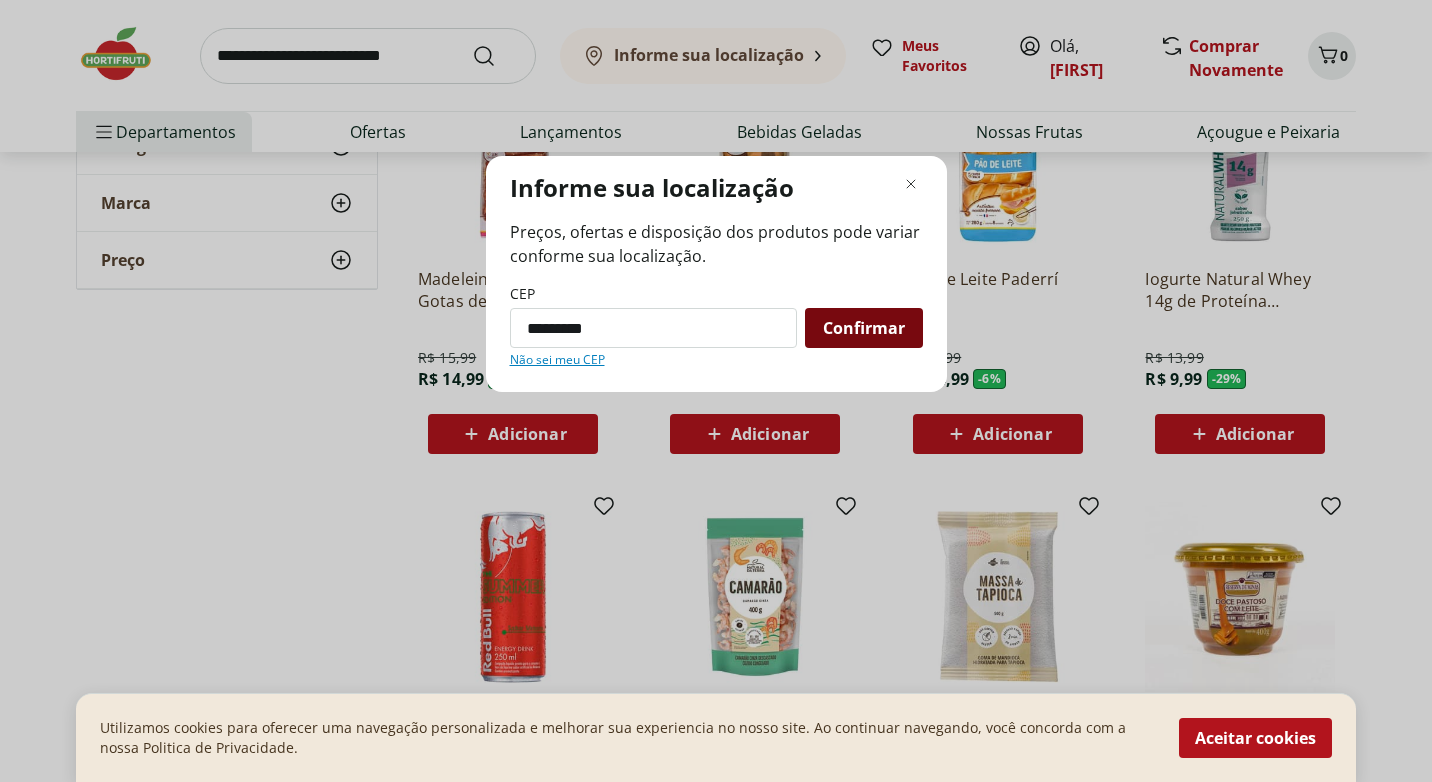 type on "*********" 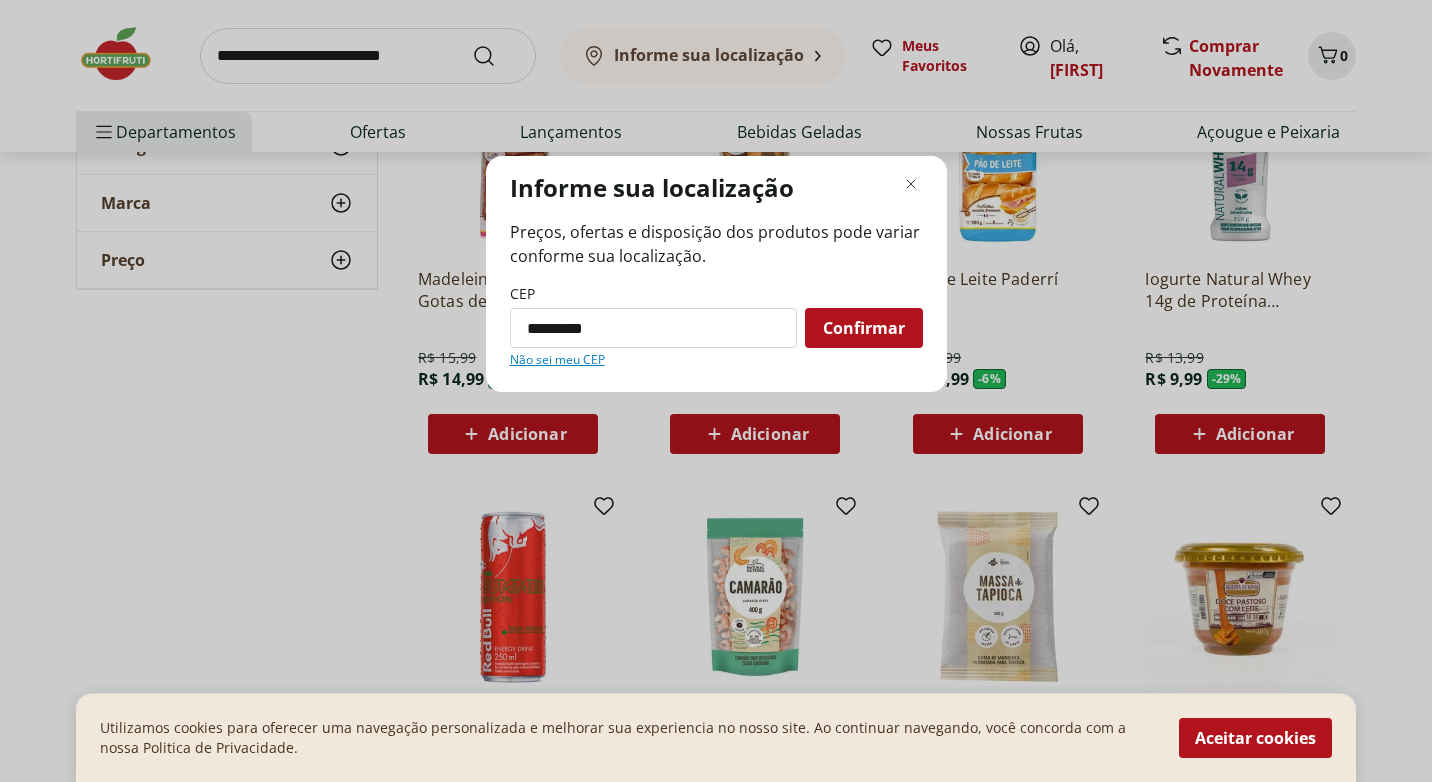 click on "Confirmar" at bounding box center (864, 328) 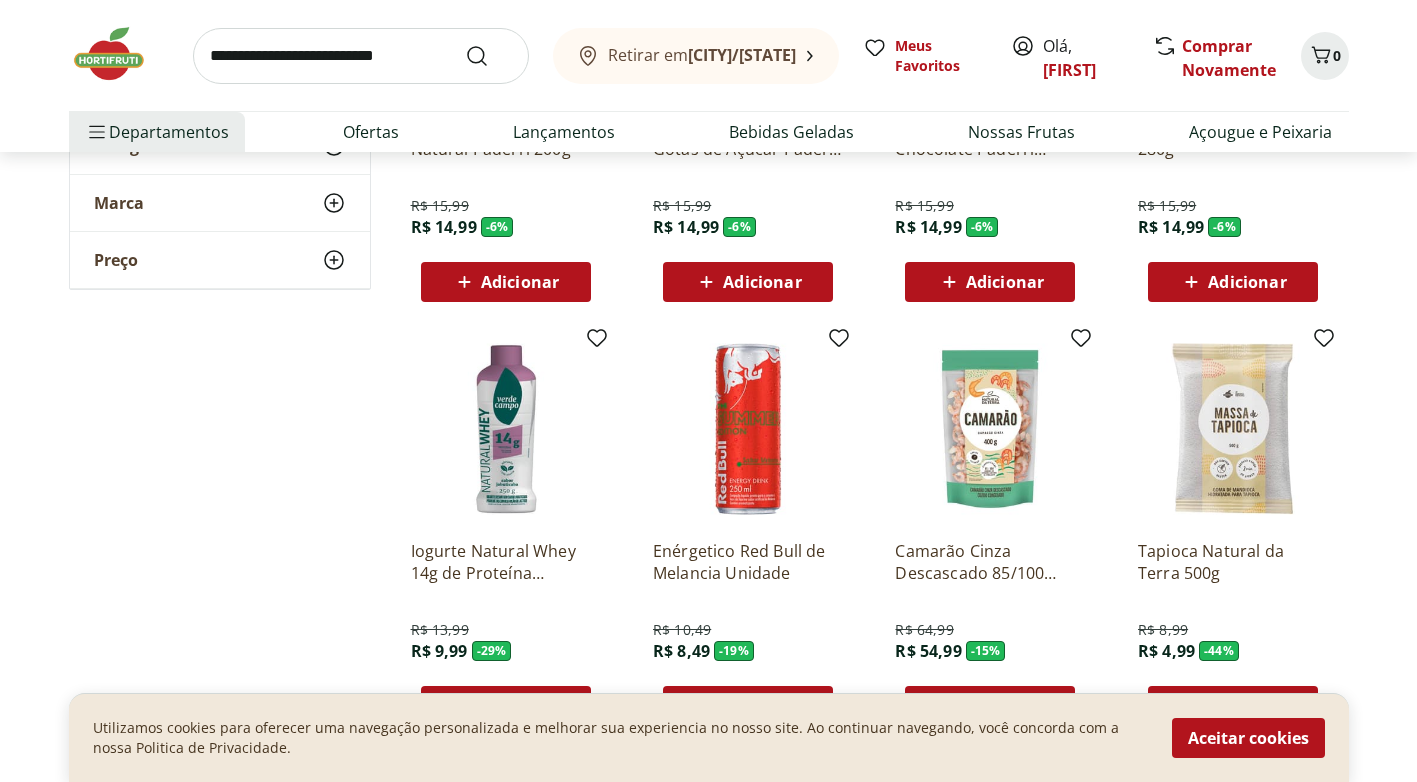 scroll, scrollTop: 3700, scrollLeft: 0, axis: vertical 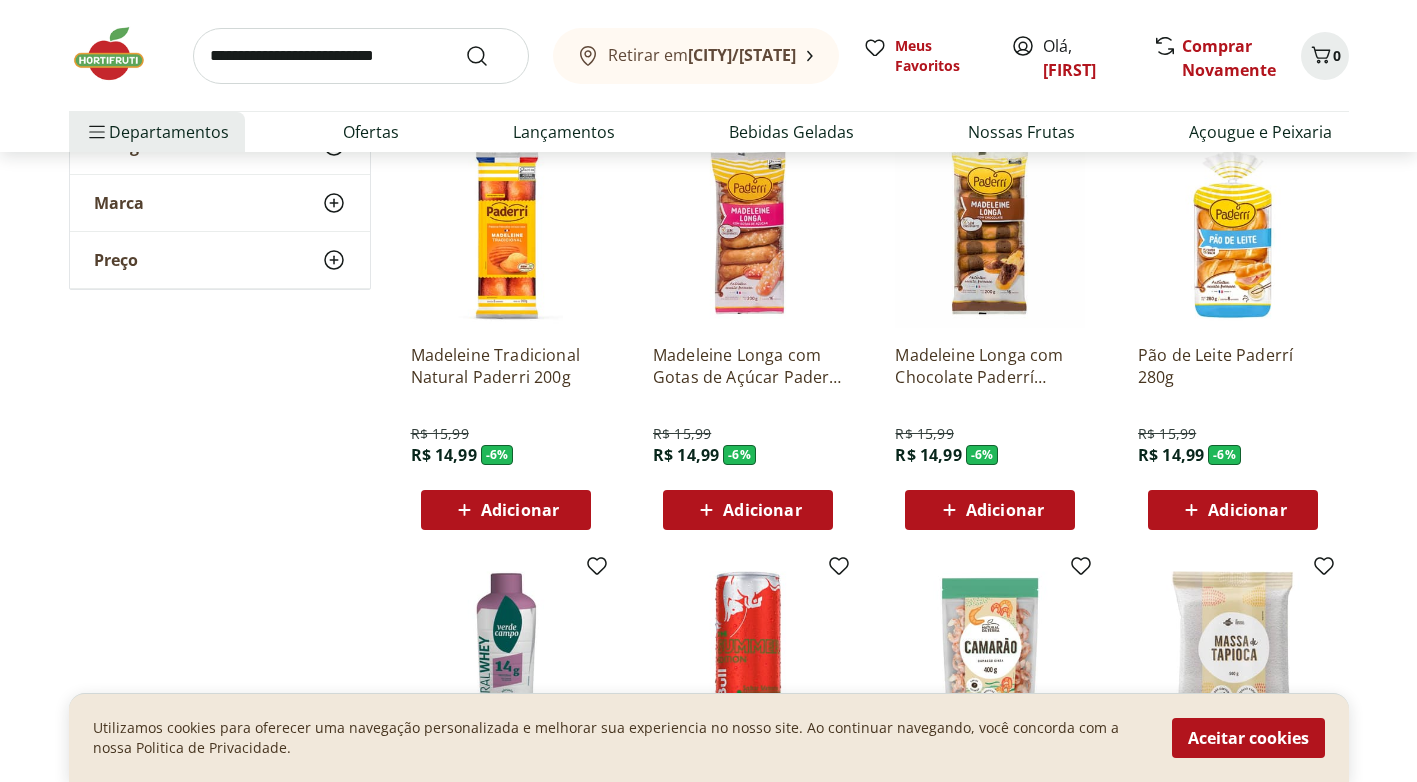 click on "Adicionar" at bounding box center (1233, 510) 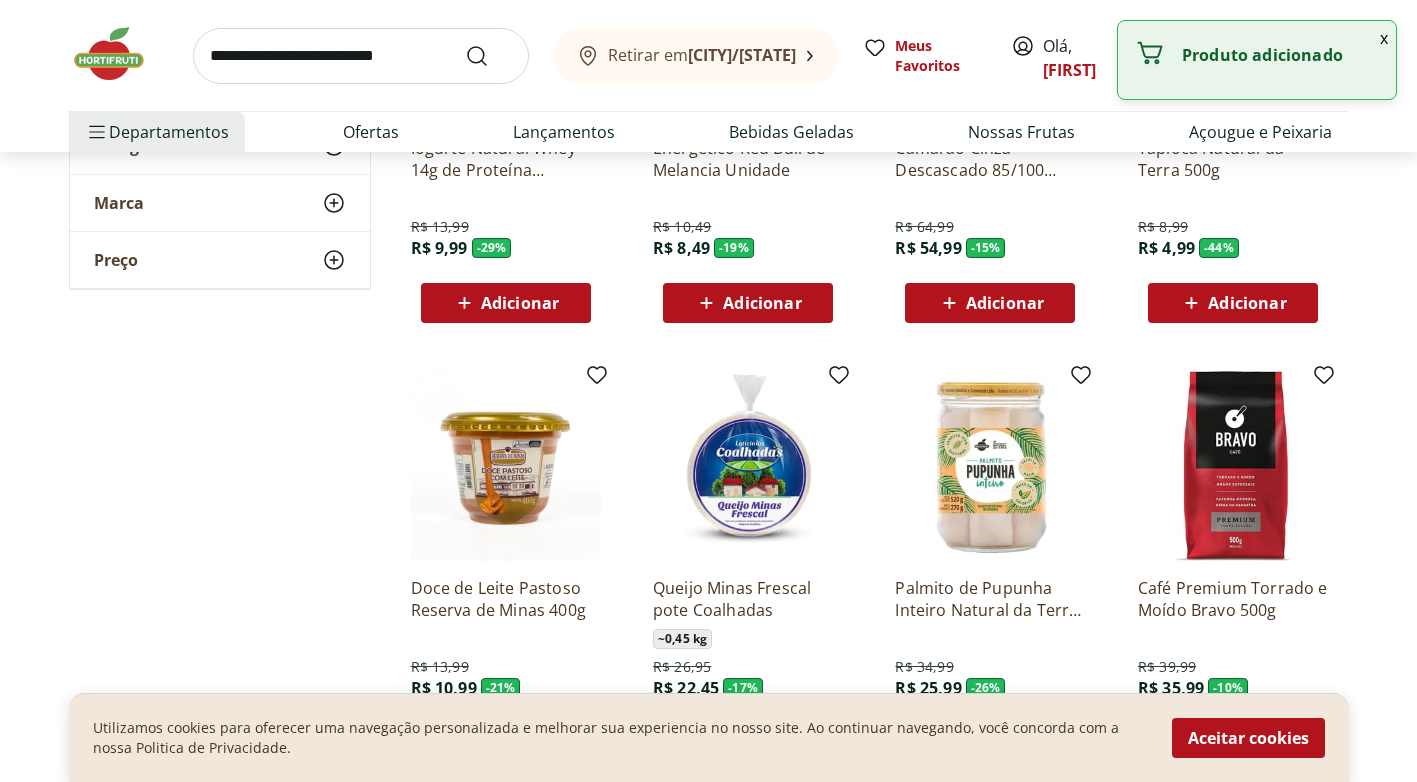 scroll, scrollTop: 4400, scrollLeft: 0, axis: vertical 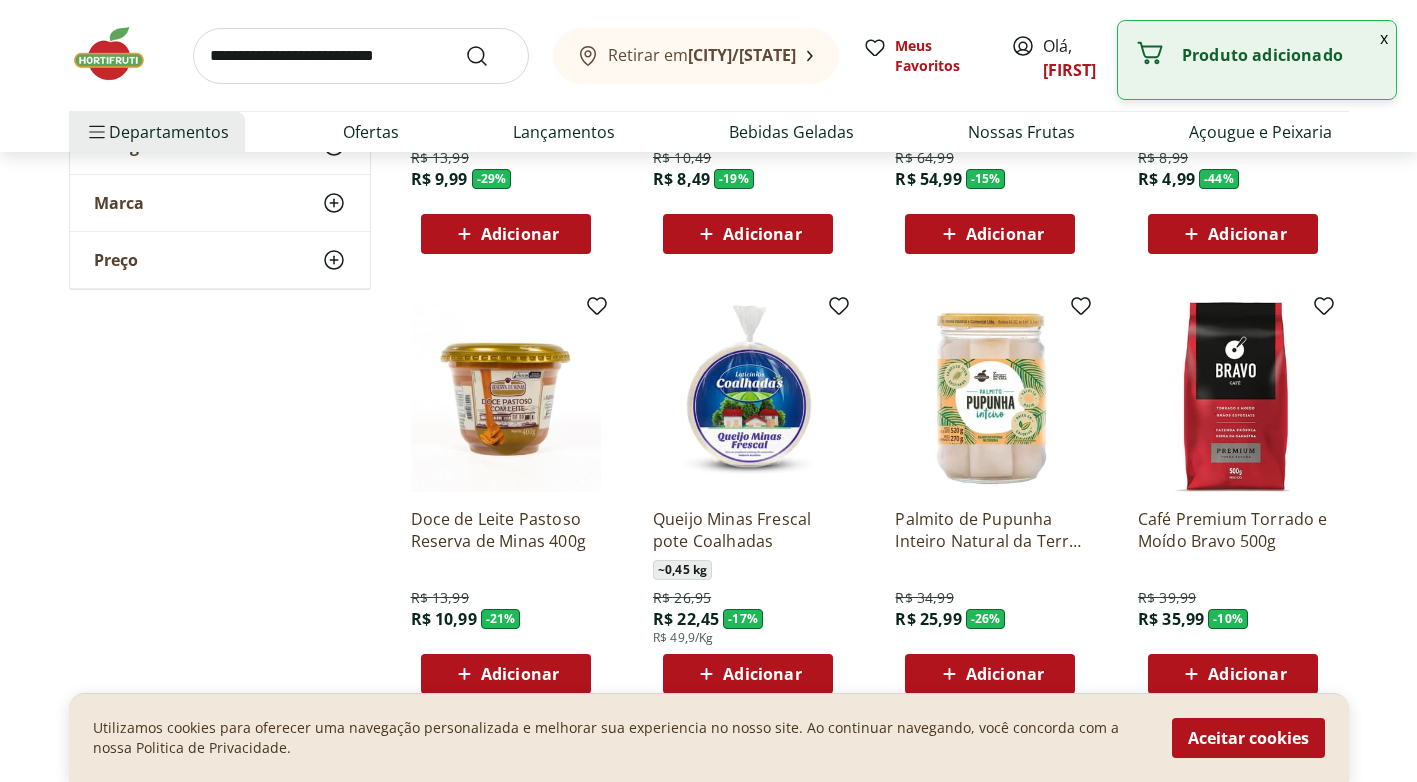 click on "Adicionar" at bounding box center [520, 674] 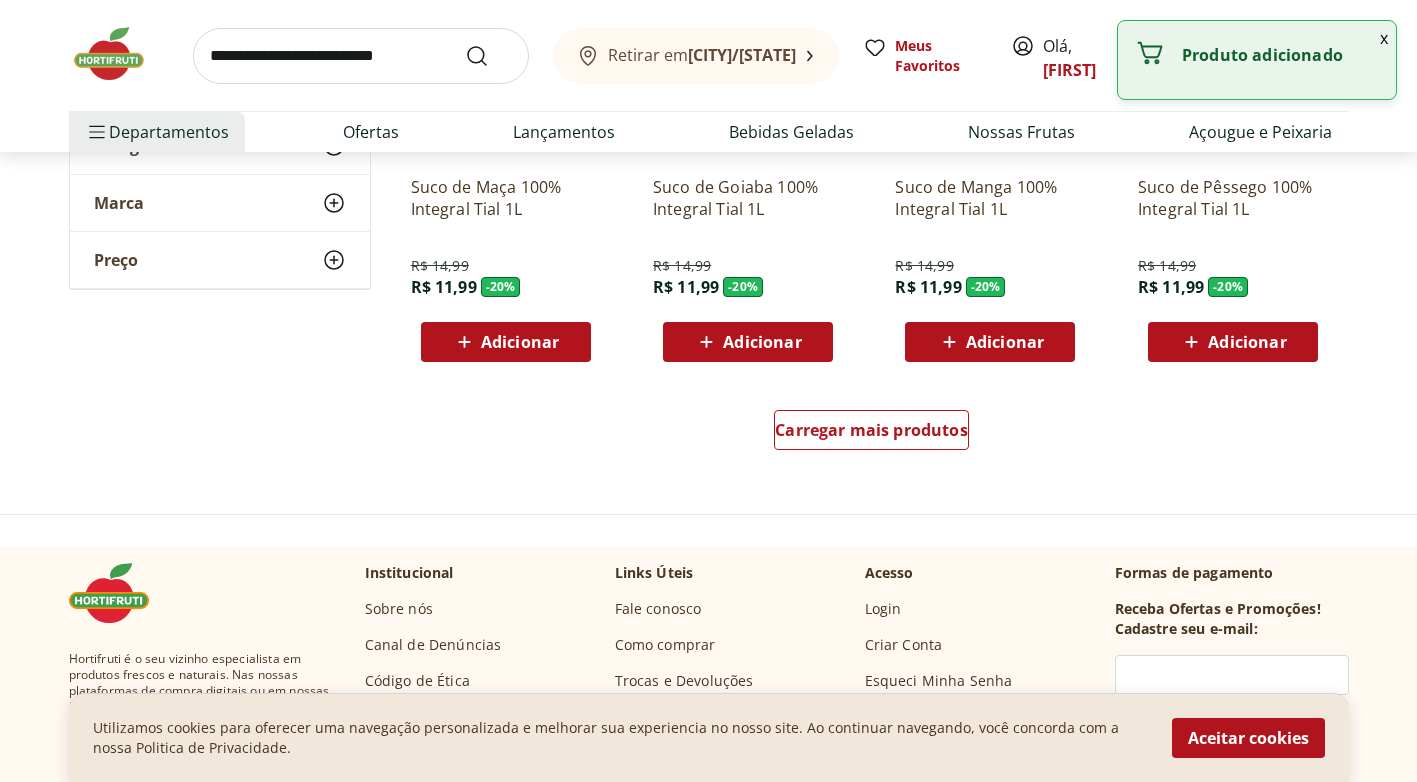 scroll, scrollTop: 5300, scrollLeft: 0, axis: vertical 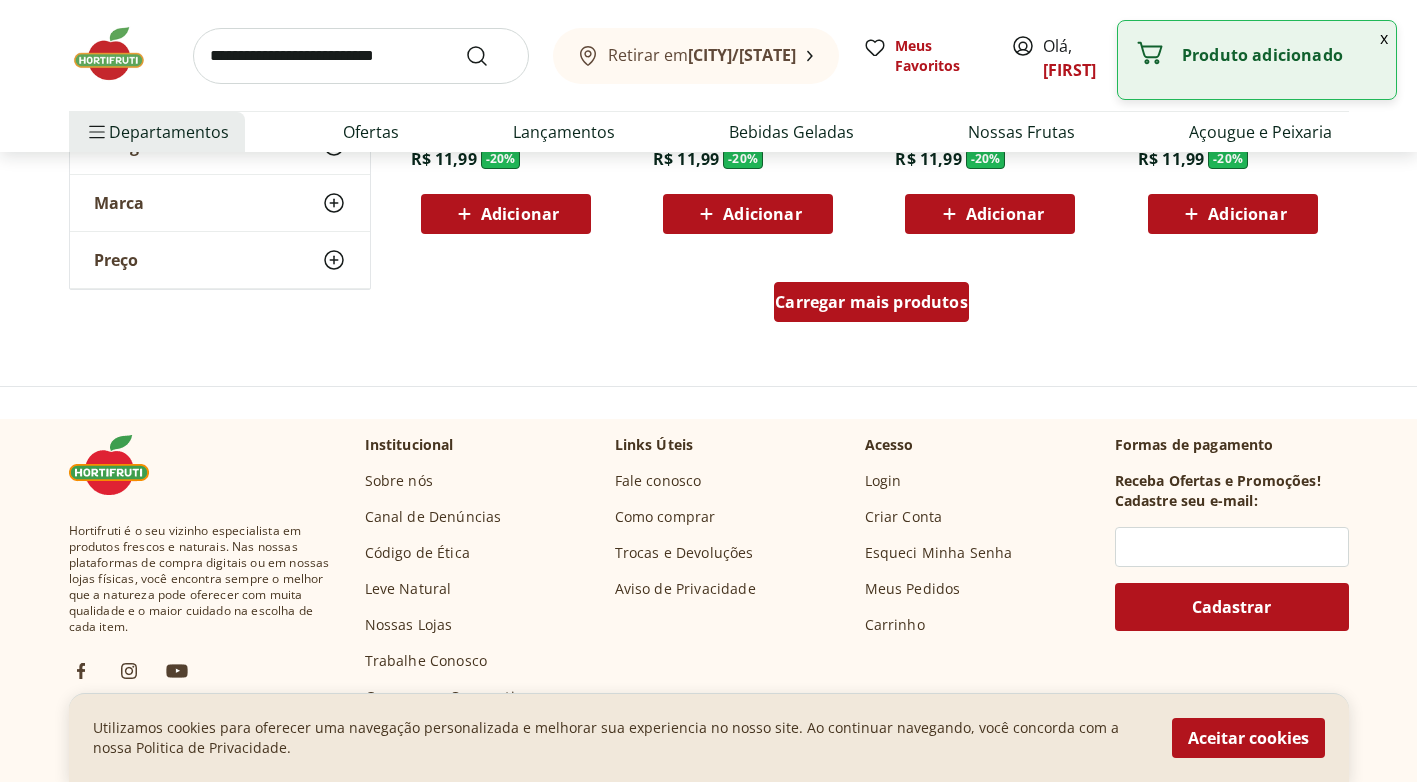 click on "Carregar mais produtos" at bounding box center (871, 302) 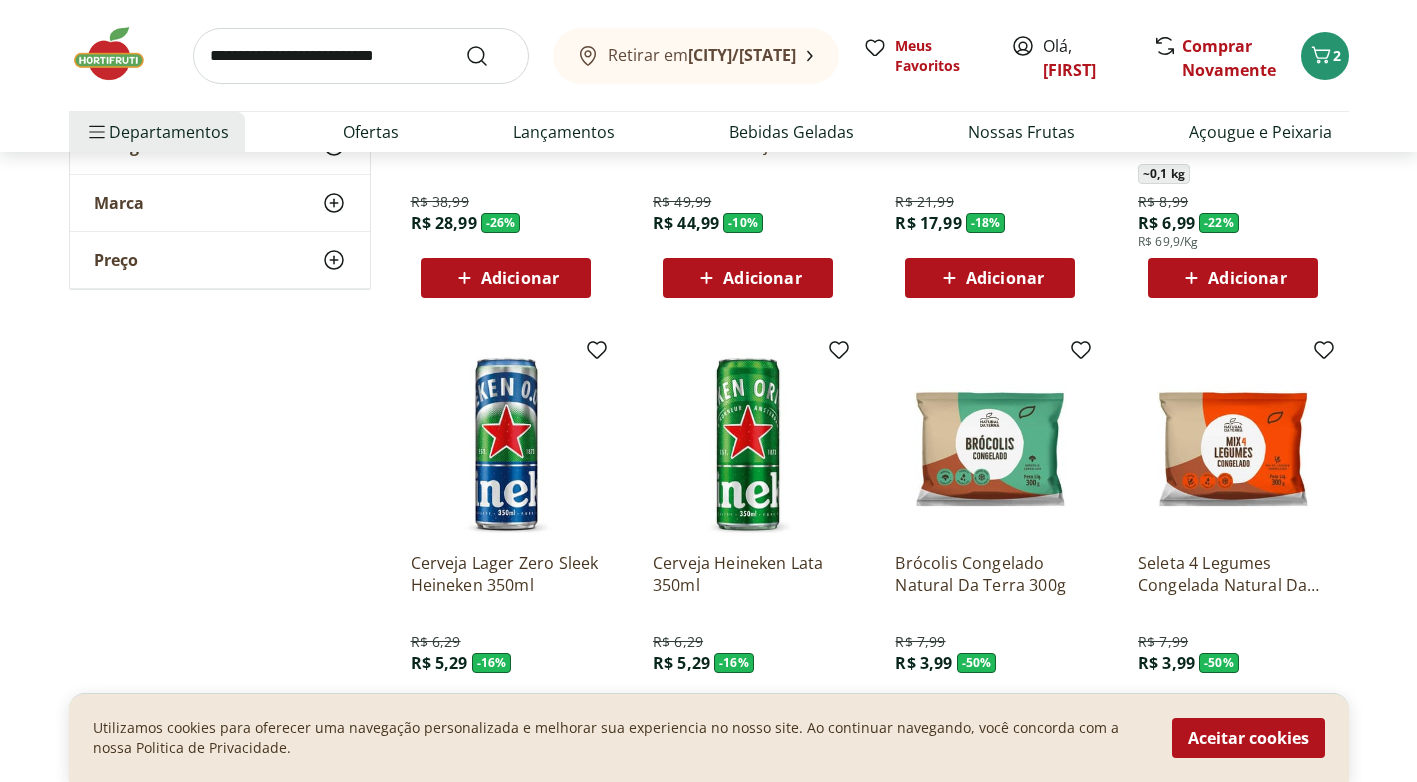 scroll, scrollTop: 6200, scrollLeft: 0, axis: vertical 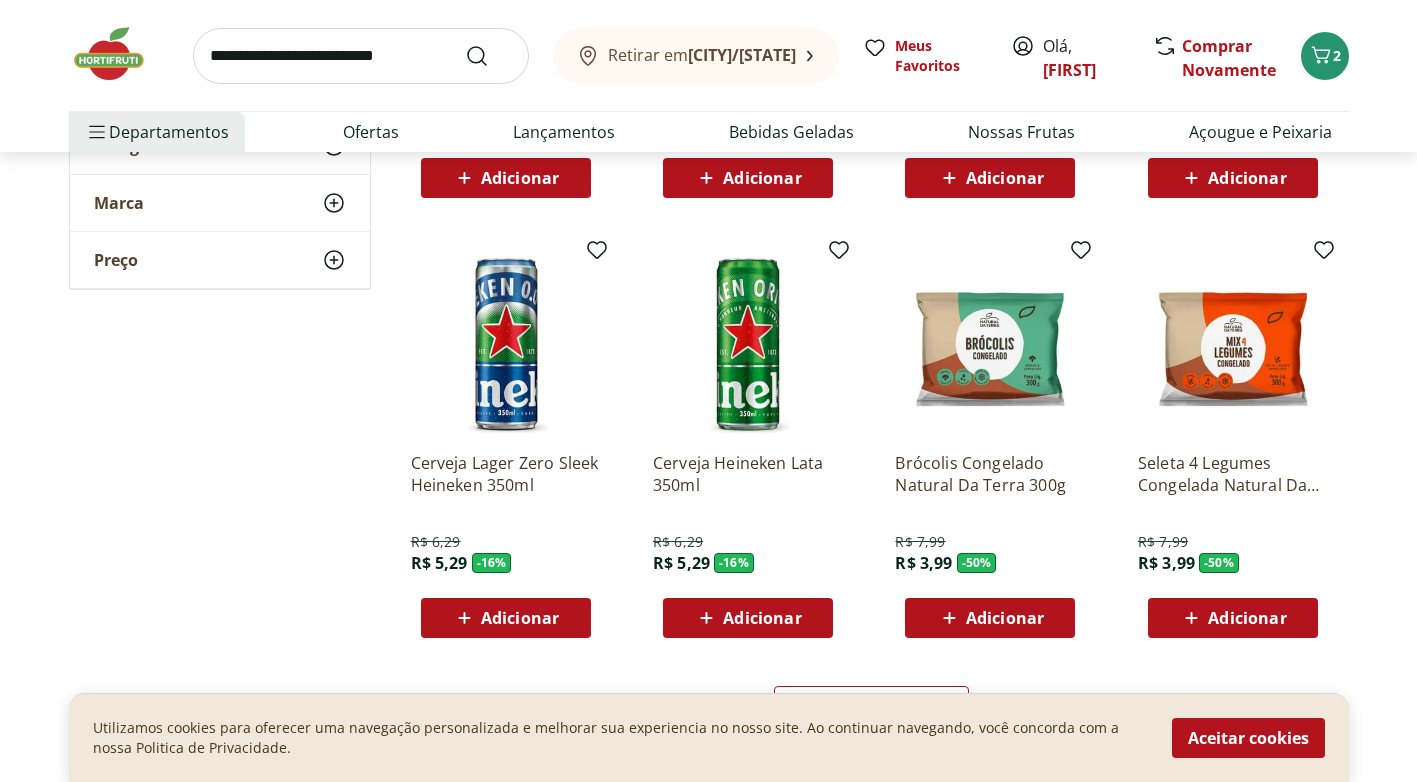click on "Adicionar" at bounding box center [1247, 618] 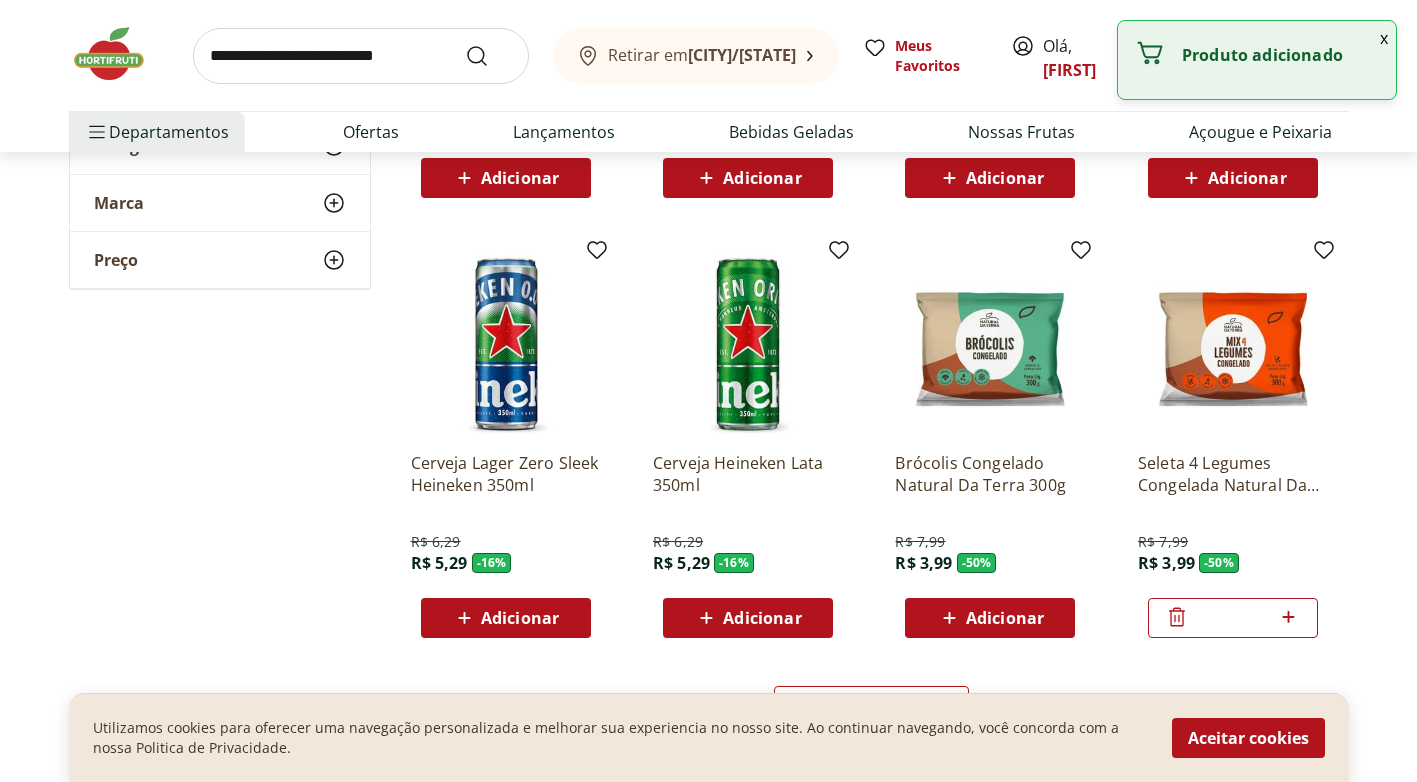 click 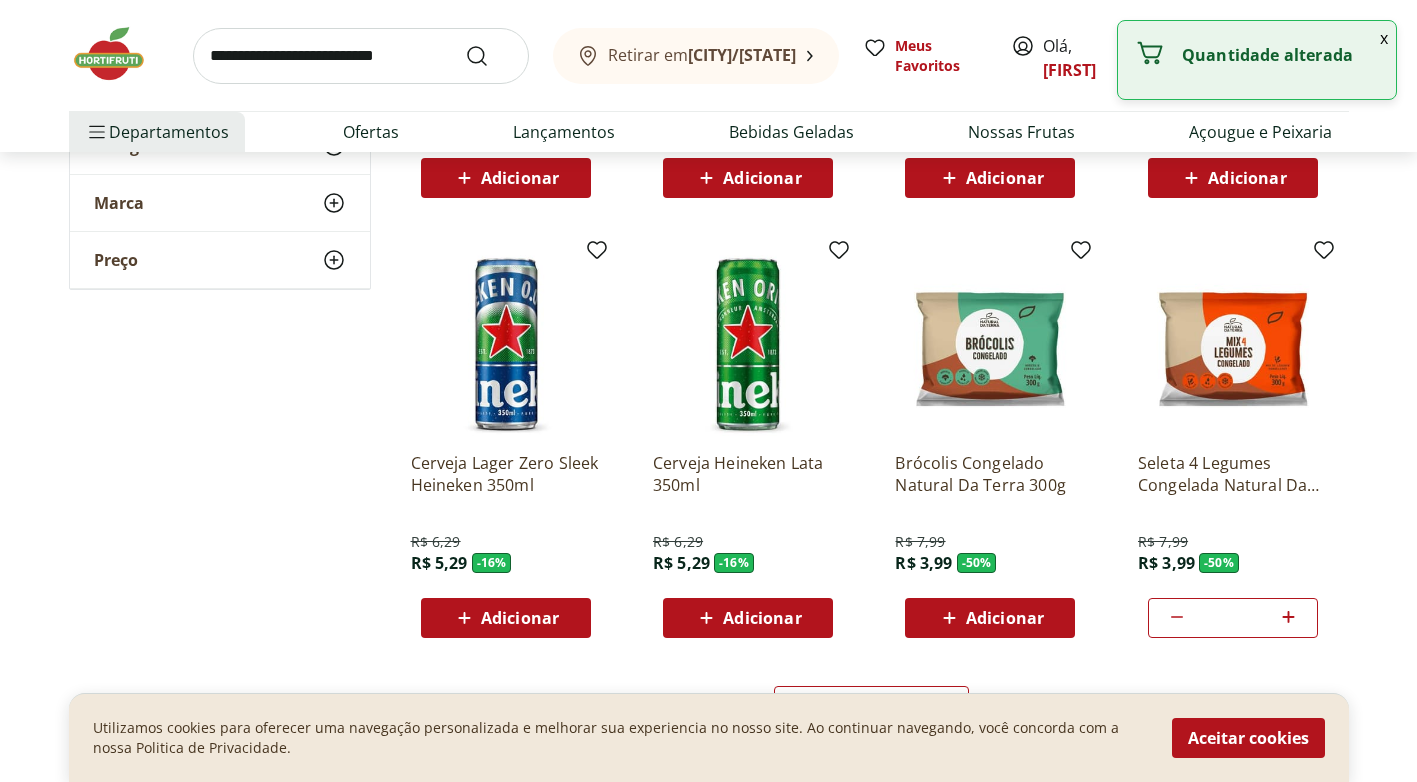click 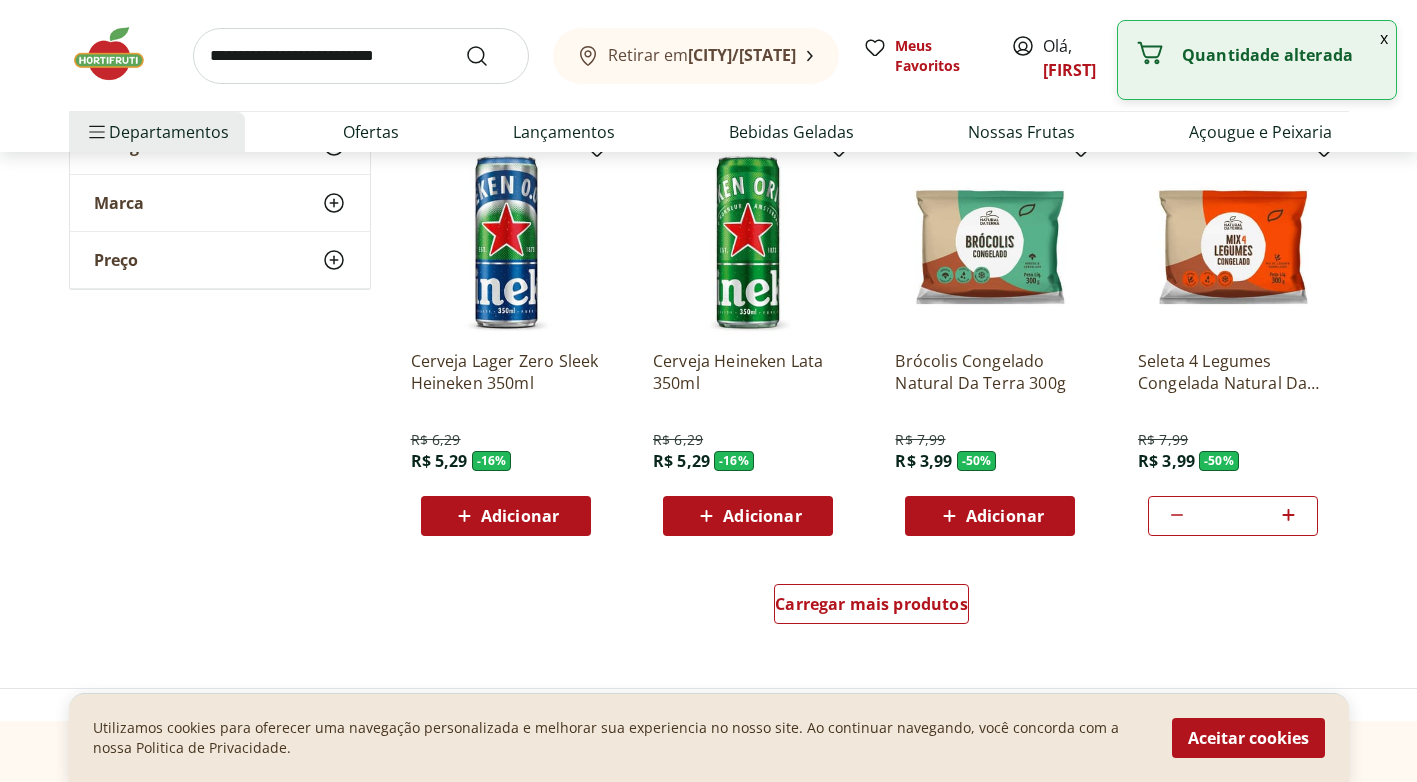 scroll, scrollTop: 6500, scrollLeft: 0, axis: vertical 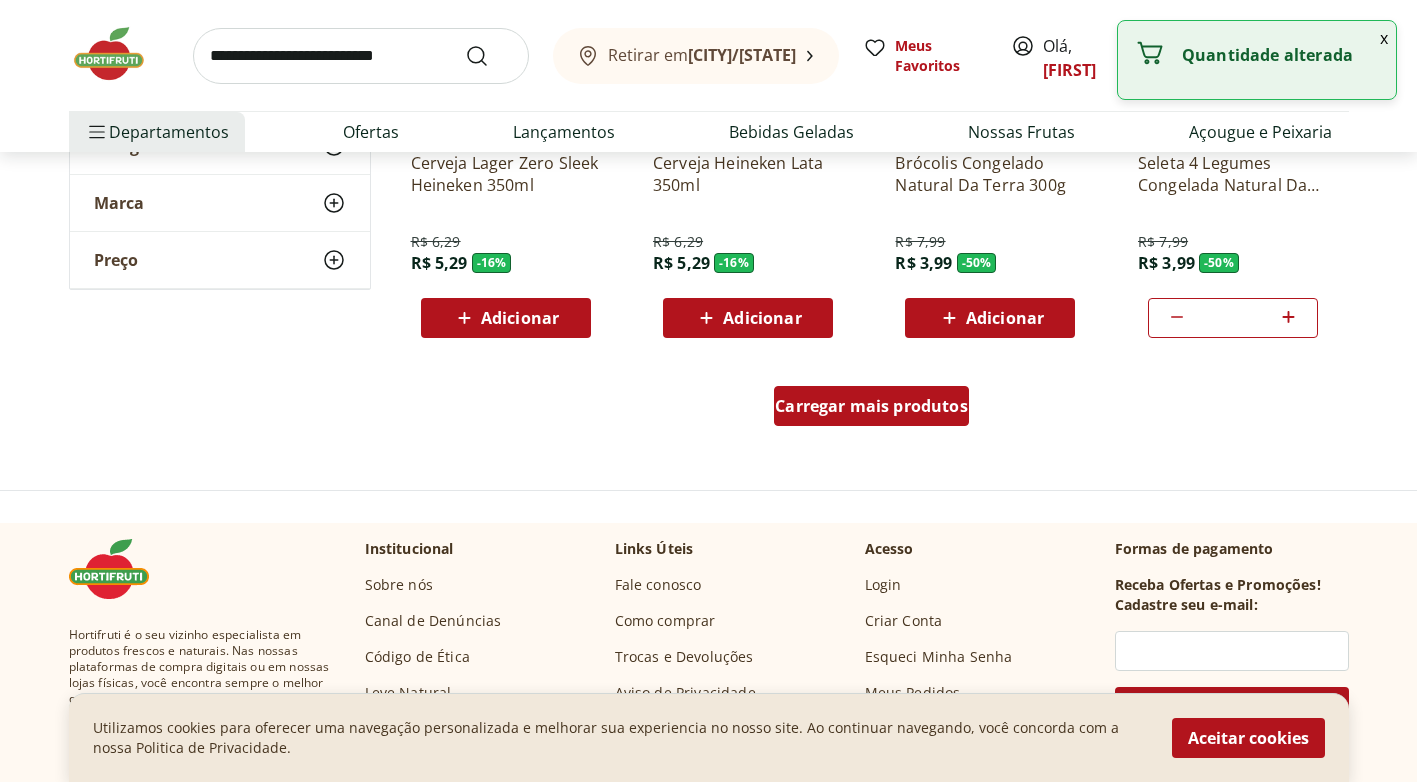 click on "Carregar mais produtos" at bounding box center (871, 406) 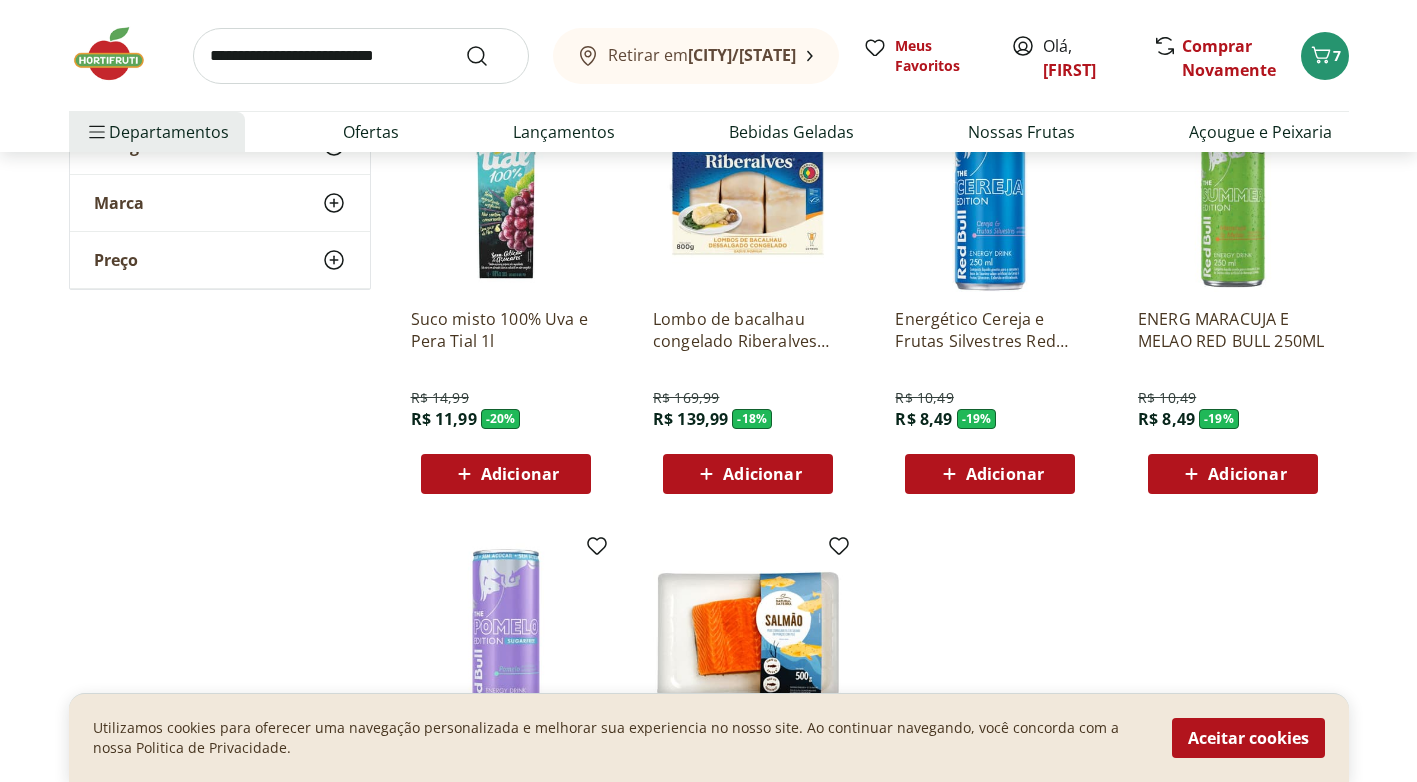 scroll, scrollTop: 7000, scrollLeft: 0, axis: vertical 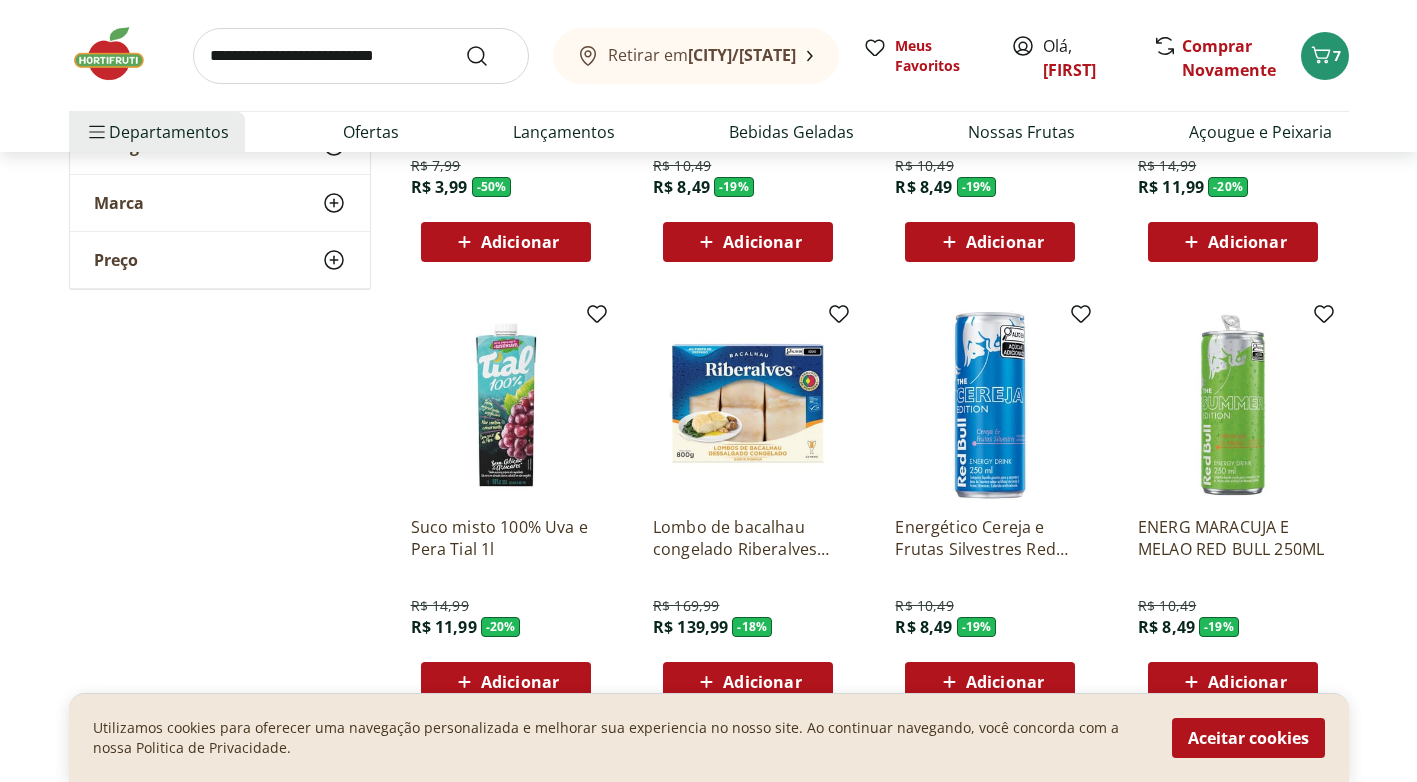 click on "Adicionar" at bounding box center [520, 242] 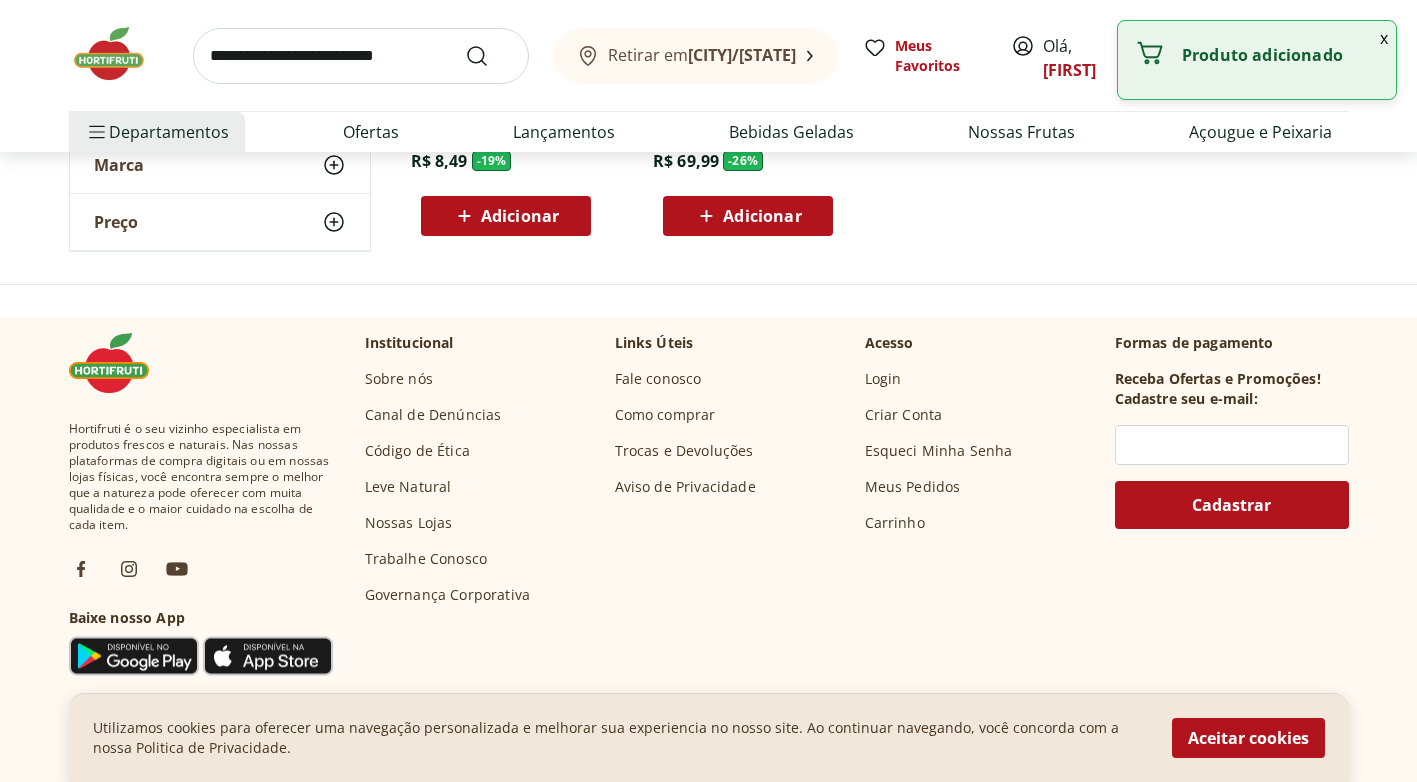 scroll, scrollTop: 8100, scrollLeft: 0, axis: vertical 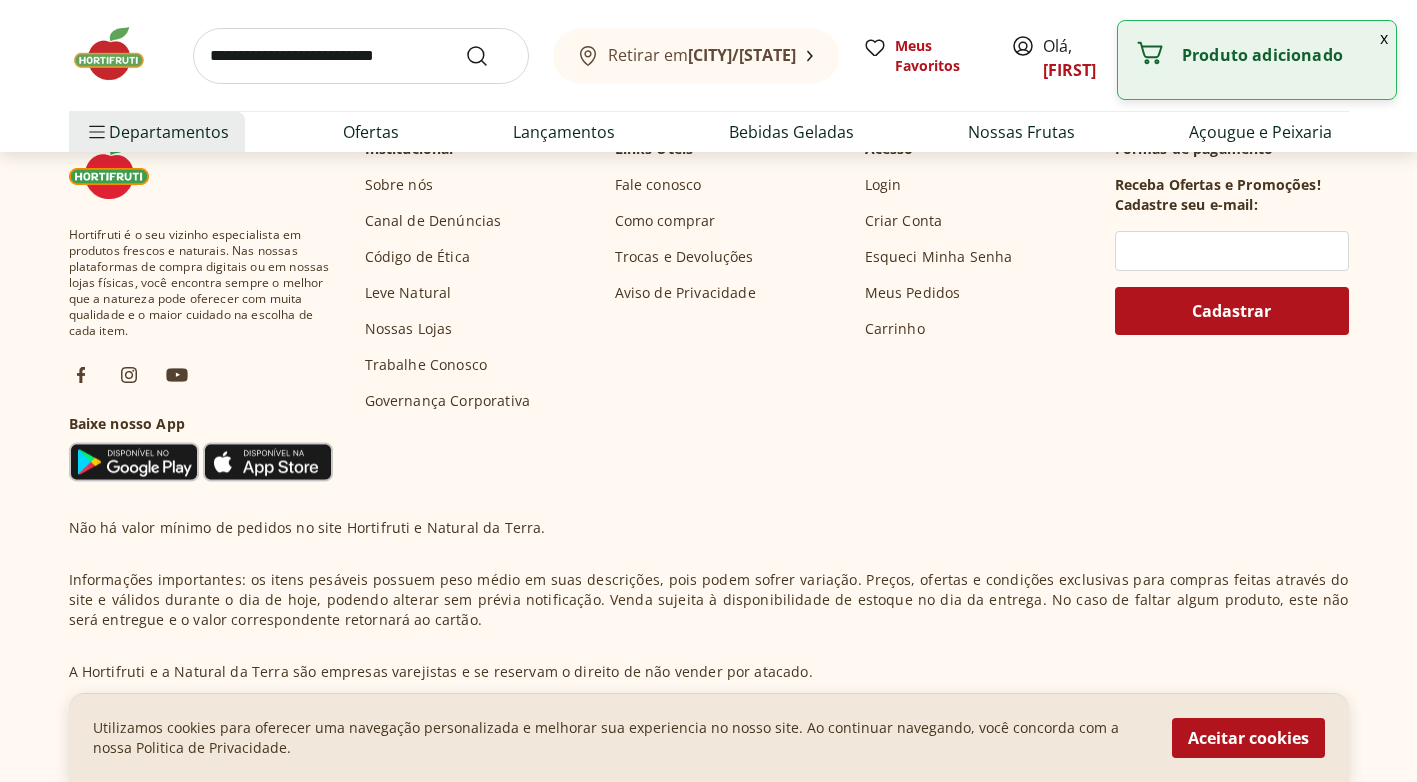 click at bounding box center [119, 54] 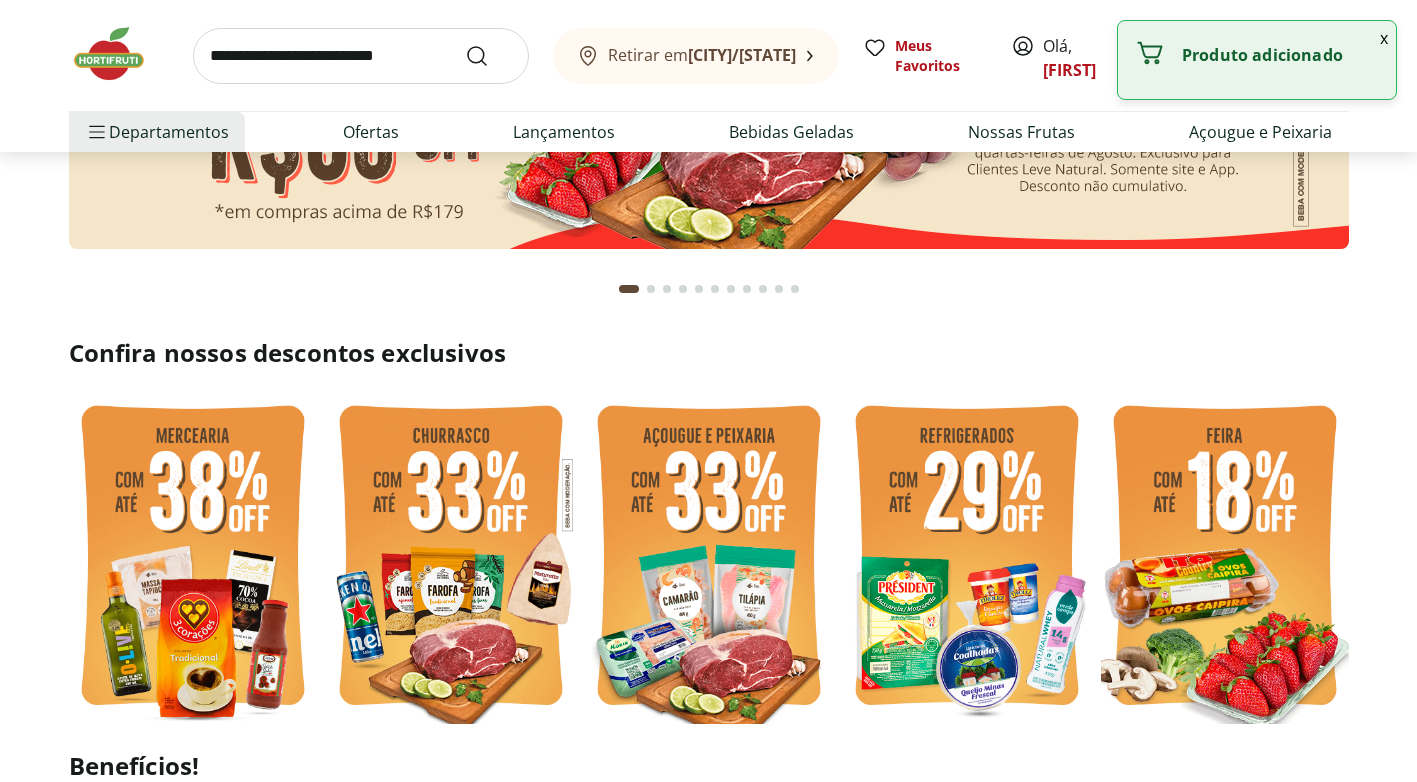 scroll, scrollTop: 300, scrollLeft: 0, axis: vertical 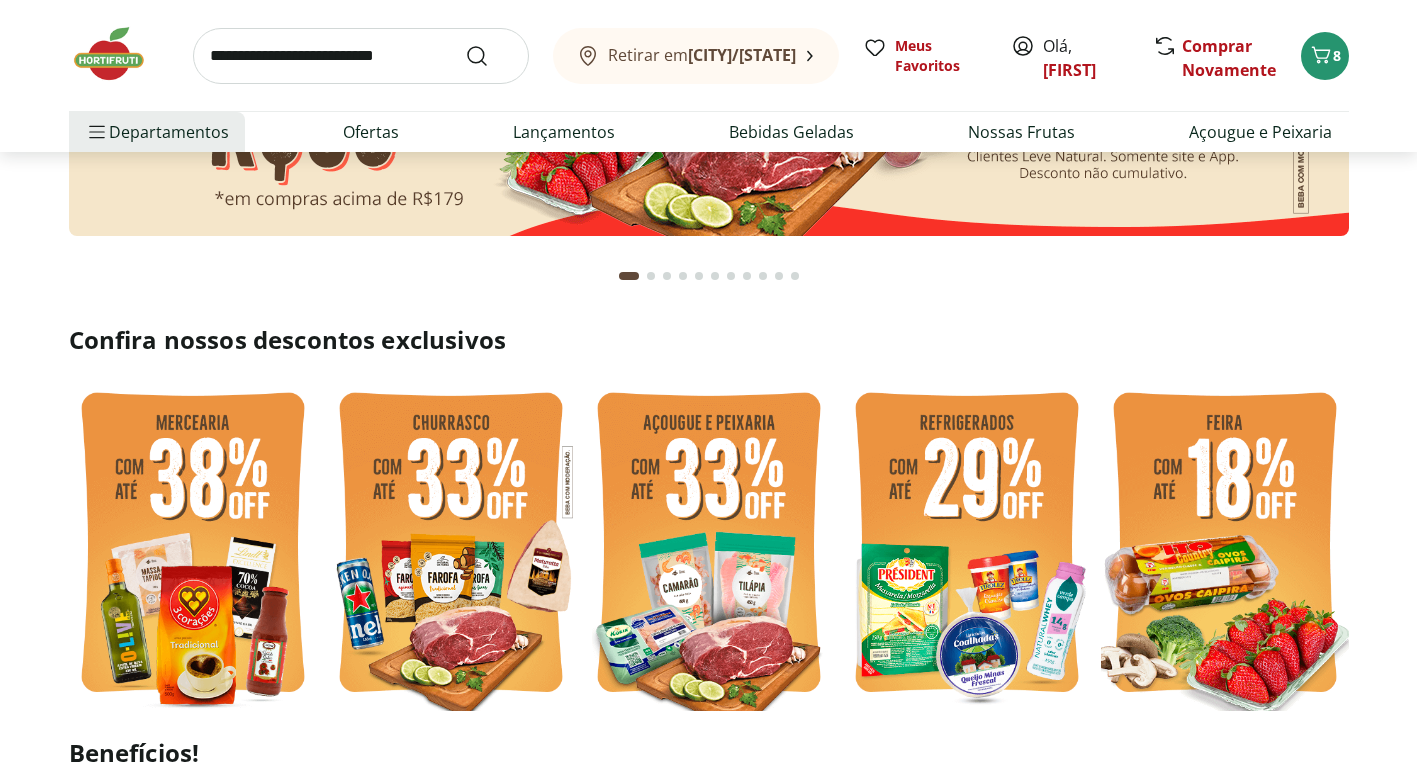 click at bounding box center (1225, 545) 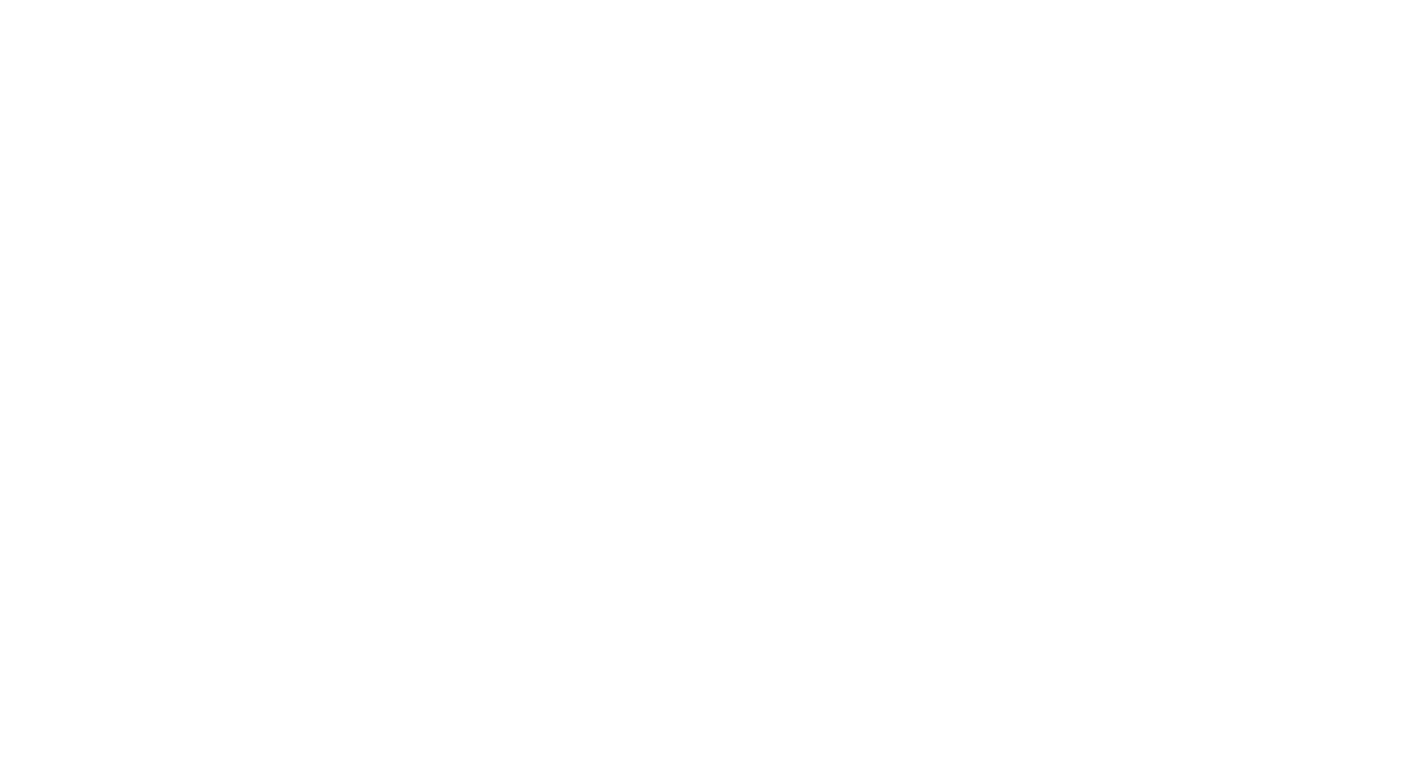 scroll, scrollTop: 0, scrollLeft: 0, axis: both 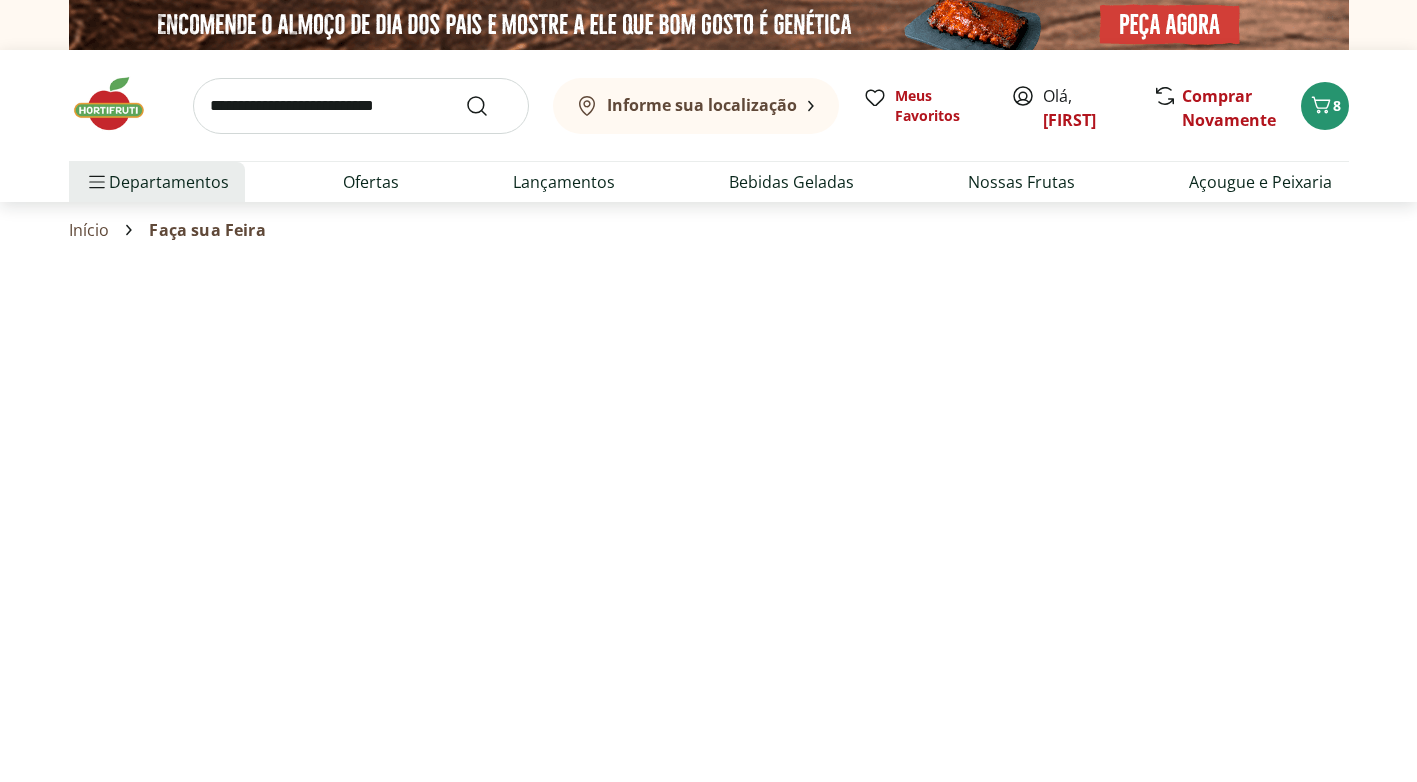 select on "**********" 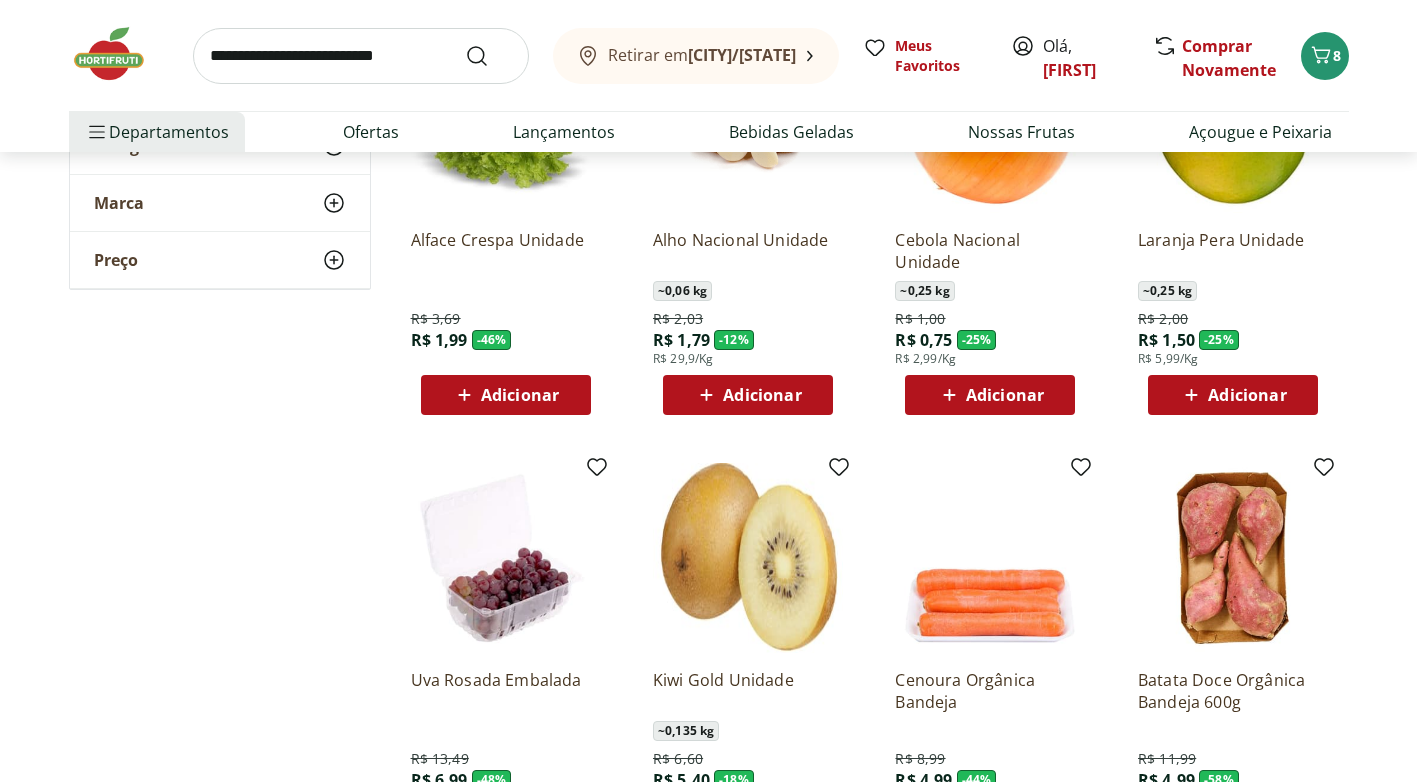 scroll, scrollTop: 300, scrollLeft: 0, axis: vertical 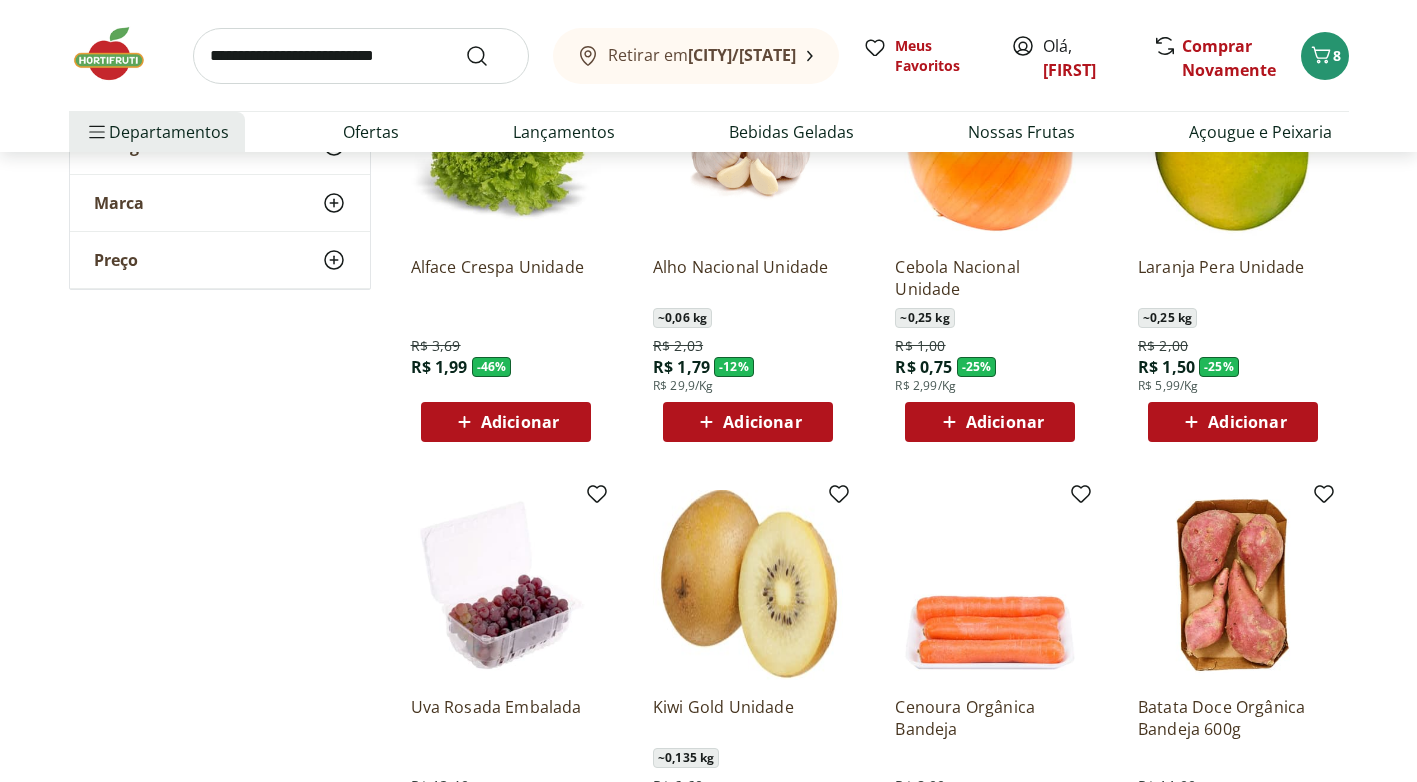 click on "Adicionar" at bounding box center (520, 422) 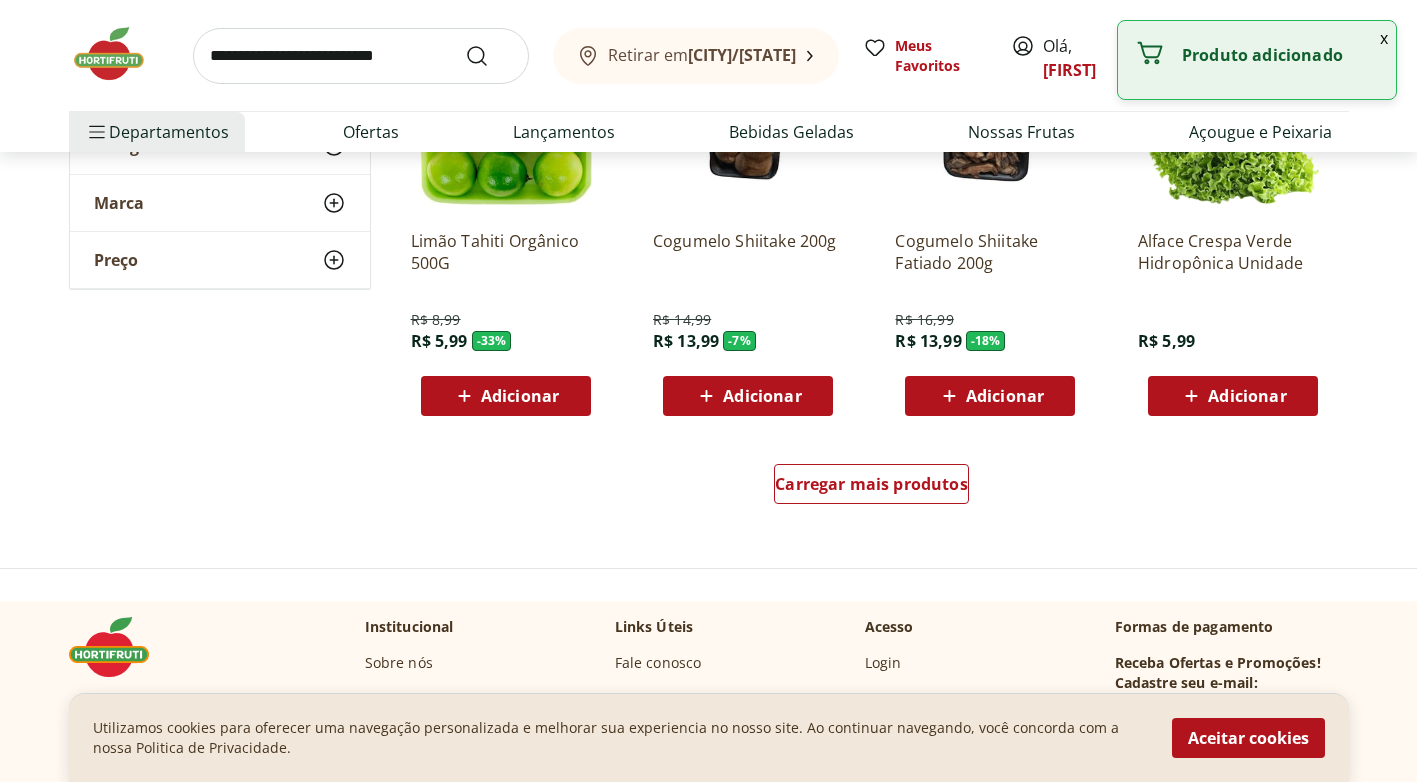 scroll, scrollTop: 1200, scrollLeft: 0, axis: vertical 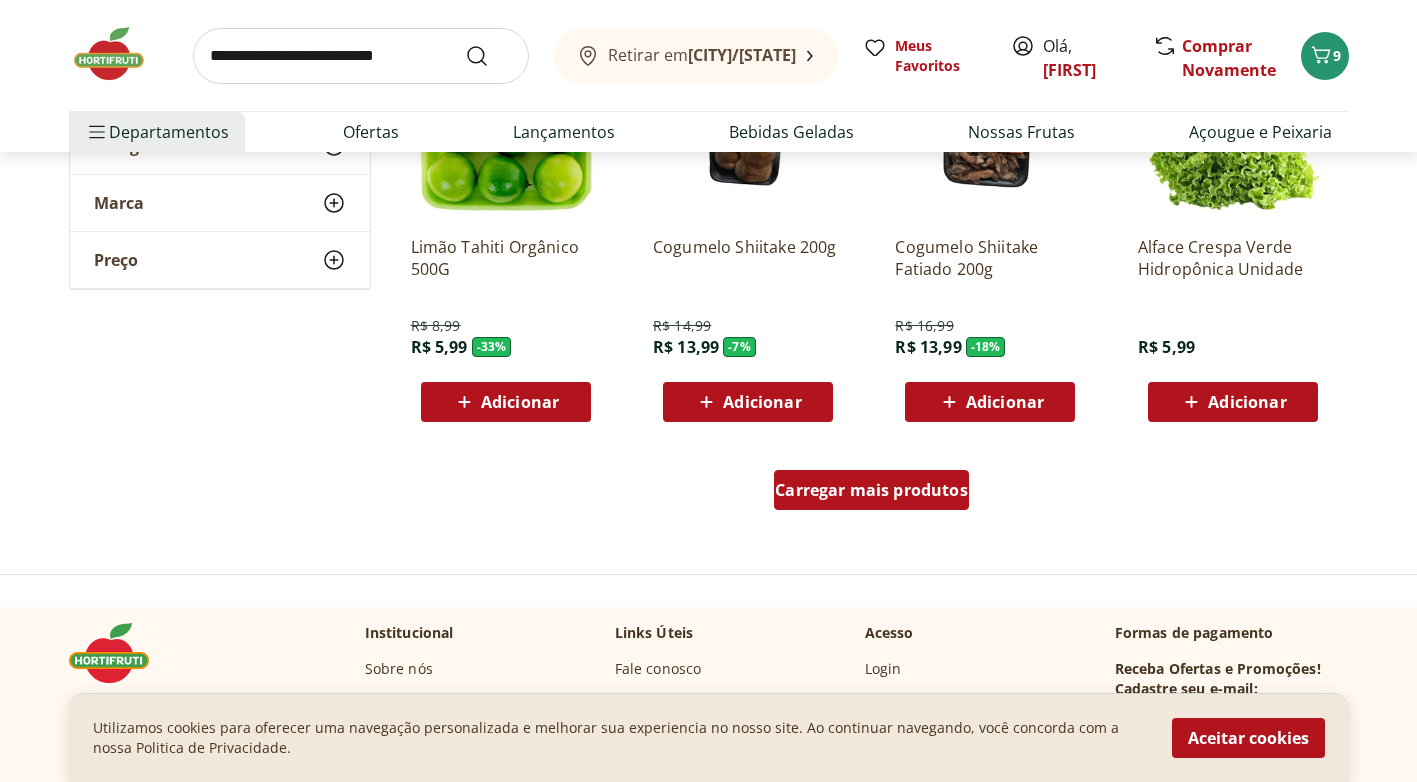 click on "Carregar mais produtos" at bounding box center (871, 490) 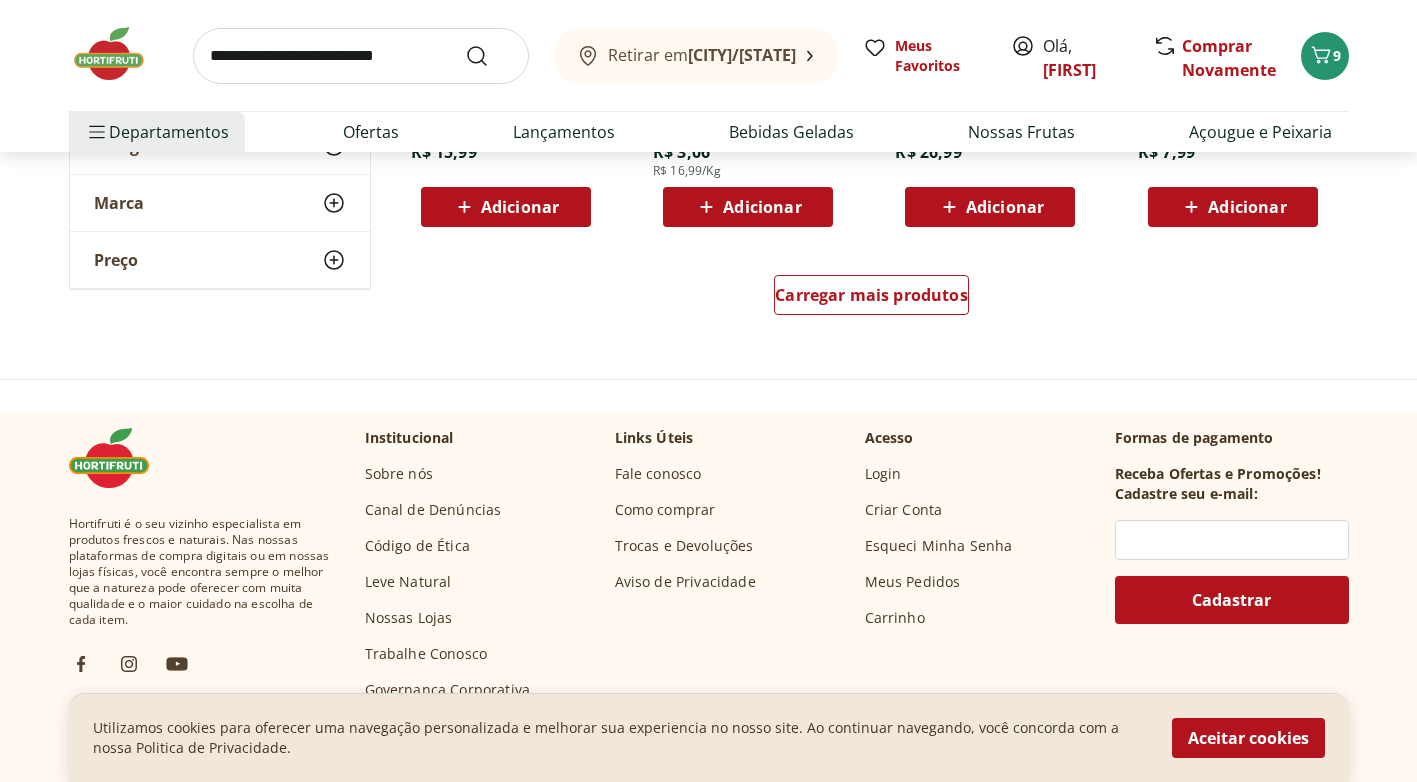 scroll, scrollTop: 2700, scrollLeft: 0, axis: vertical 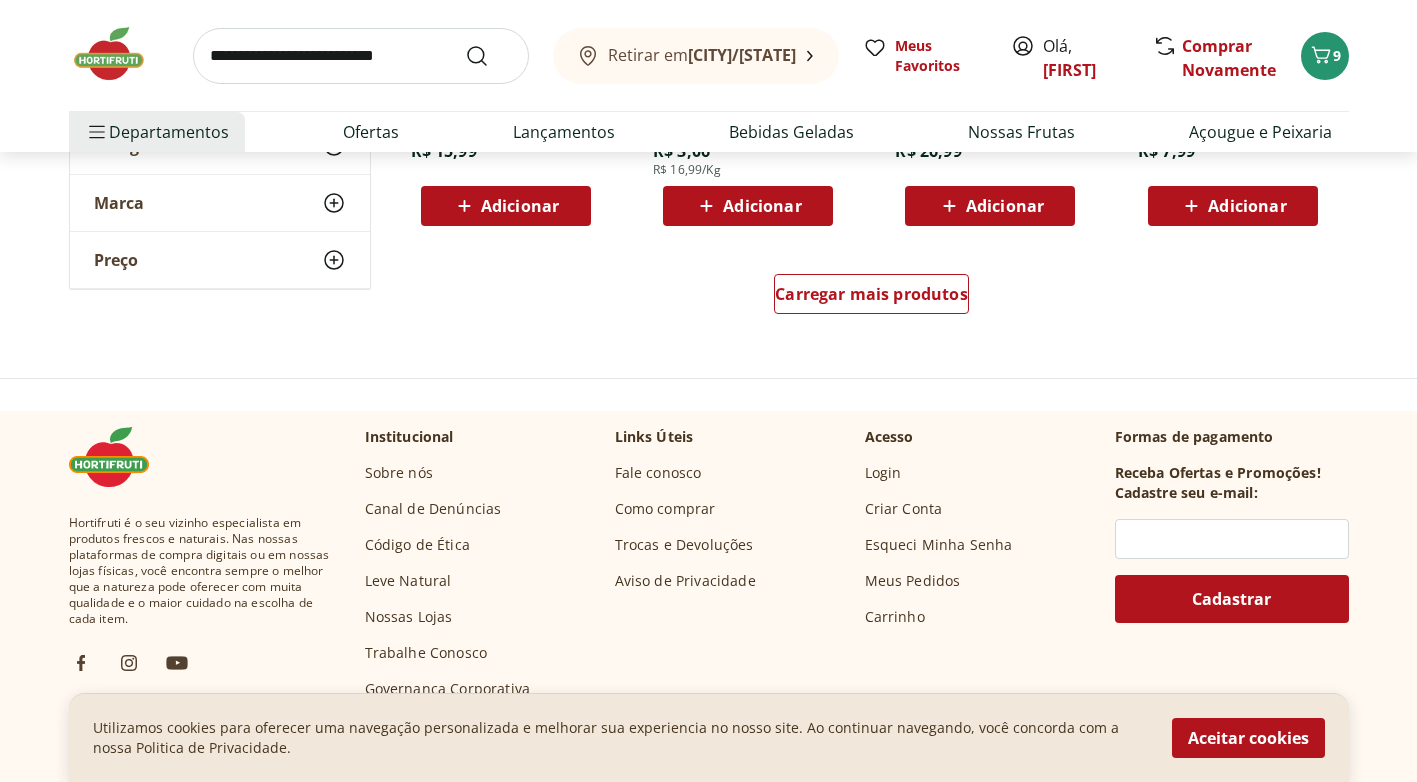 click on "Carregar mais produtos" at bounding box center (872, 298) 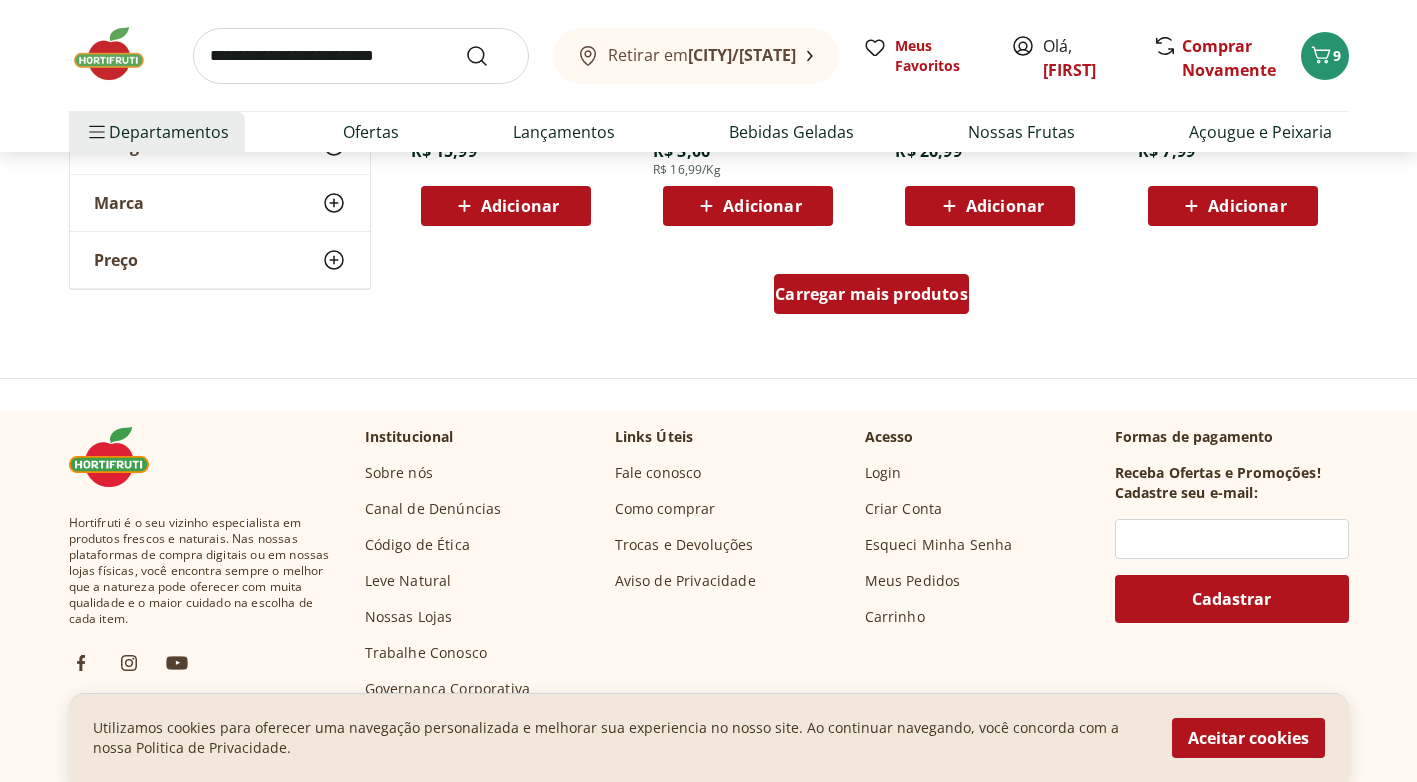 click on "Carregar mais produtos" at bounding box center (871, 294) 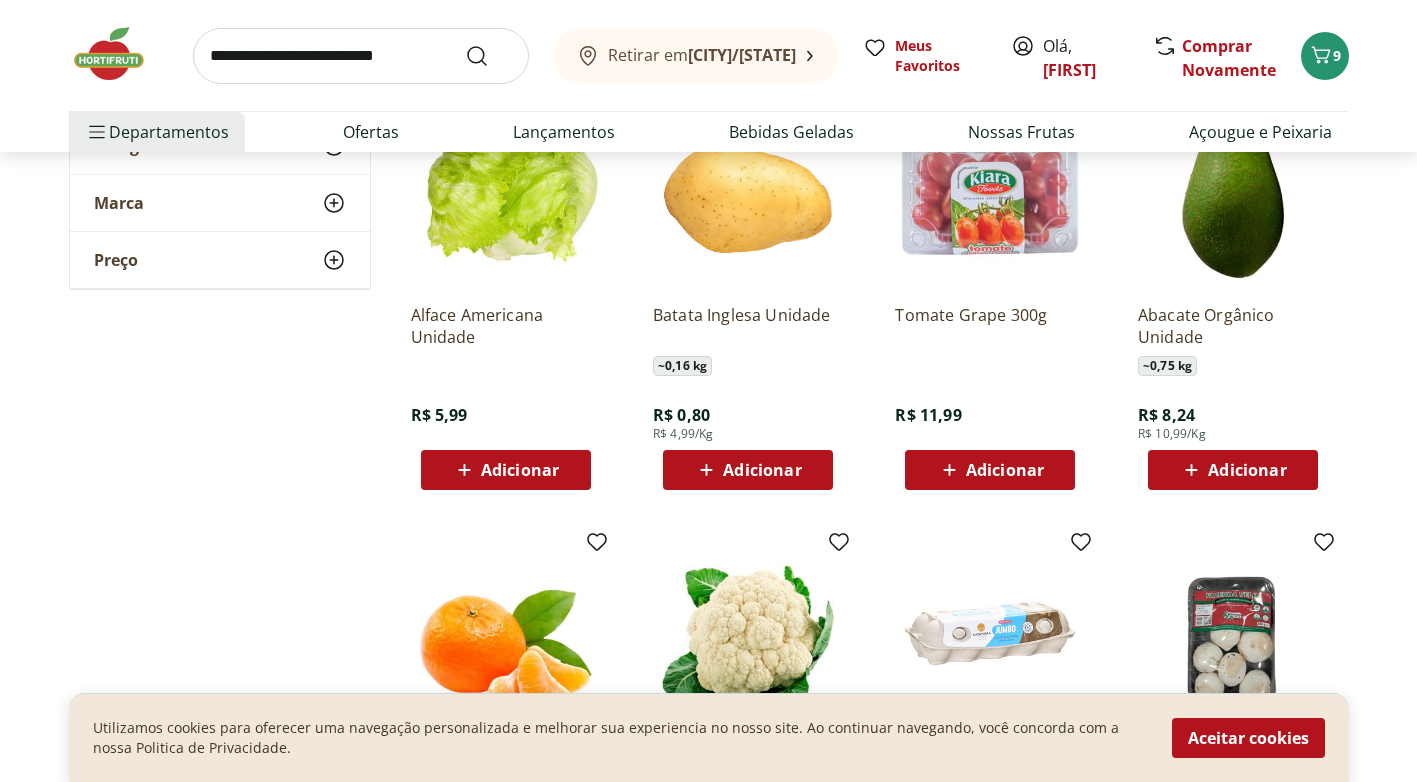 scroll, scrollTop: 3800, scrollLeft: 0, axis: vertical 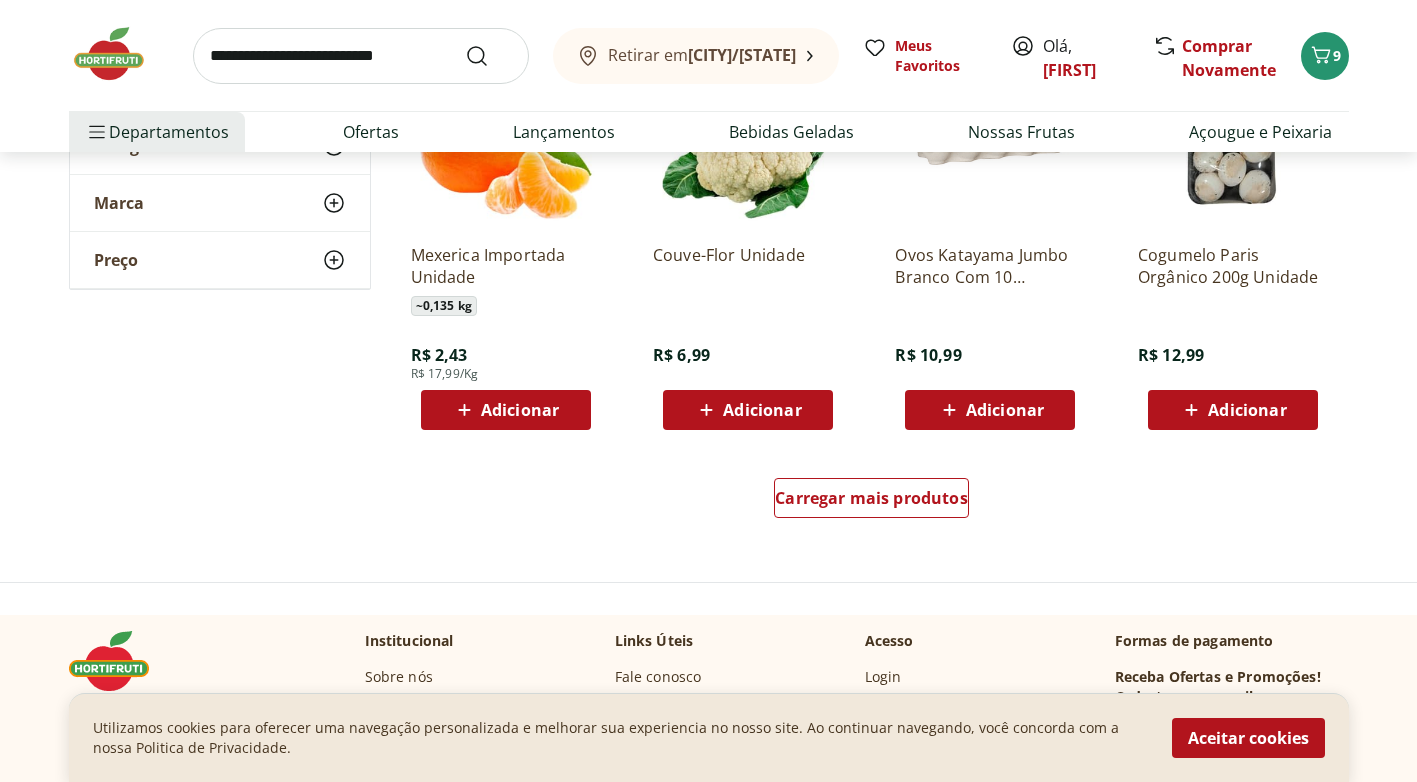 click at bounding box center [119, 54] 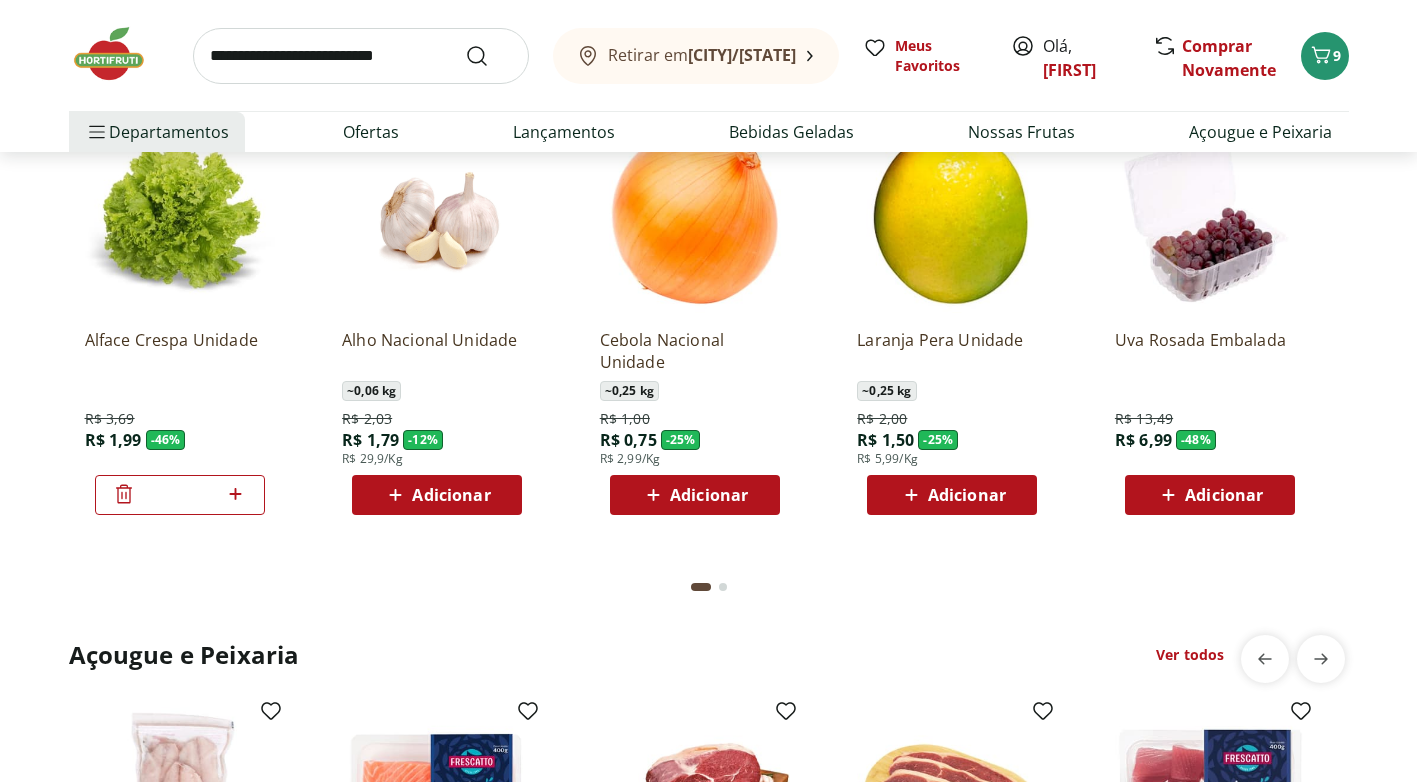 scroll, scrollTop: 1700, scrollLeft: 0, axis: vertical 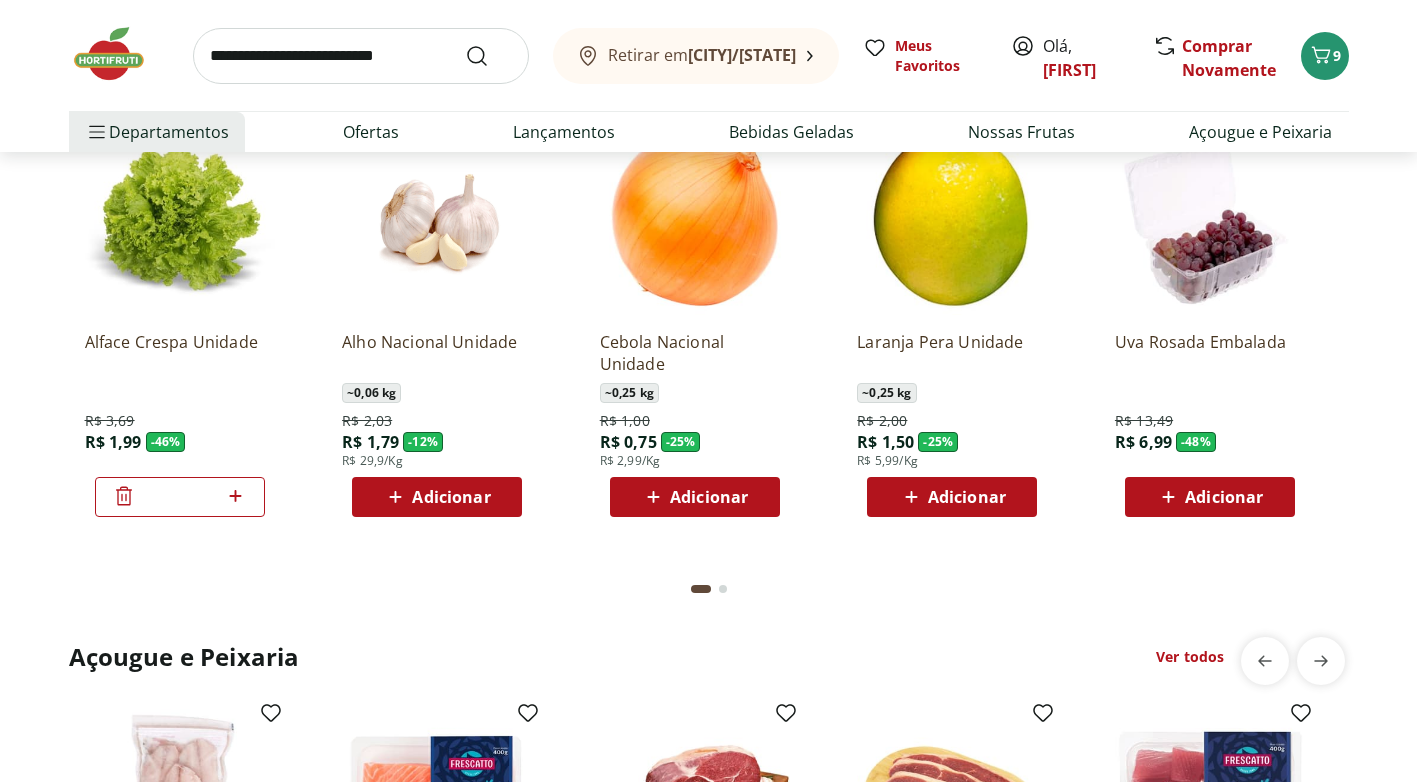 click on "Adicionar" at bounding box center [709, 497] 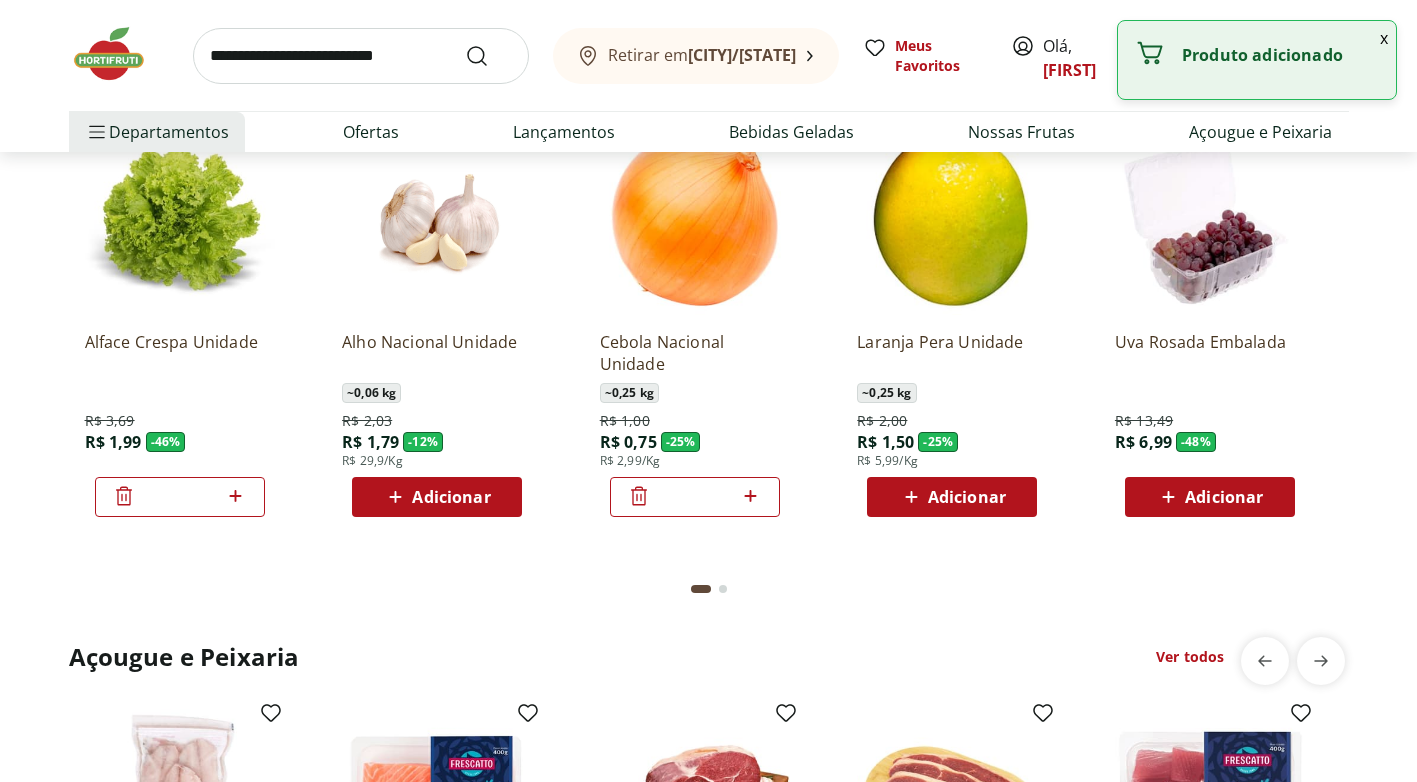 click 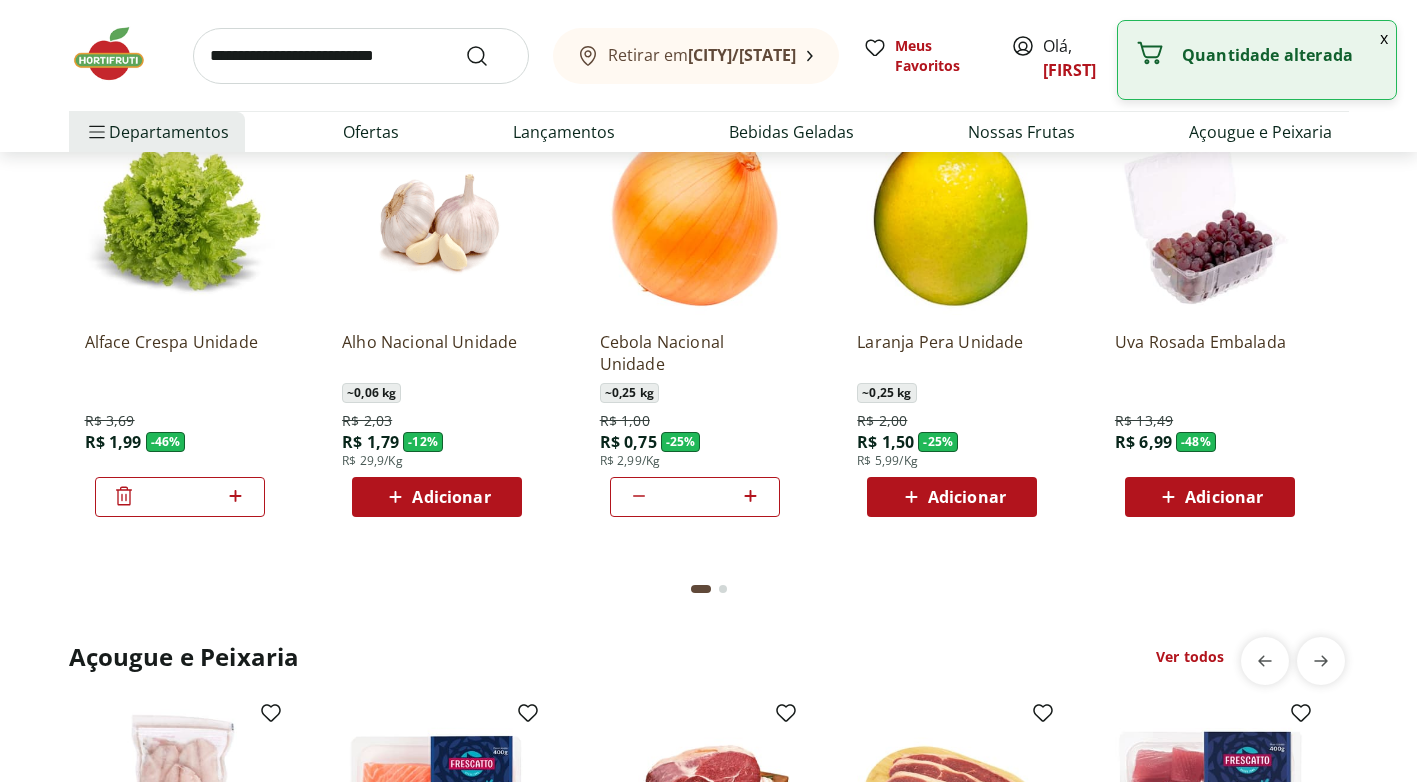 click 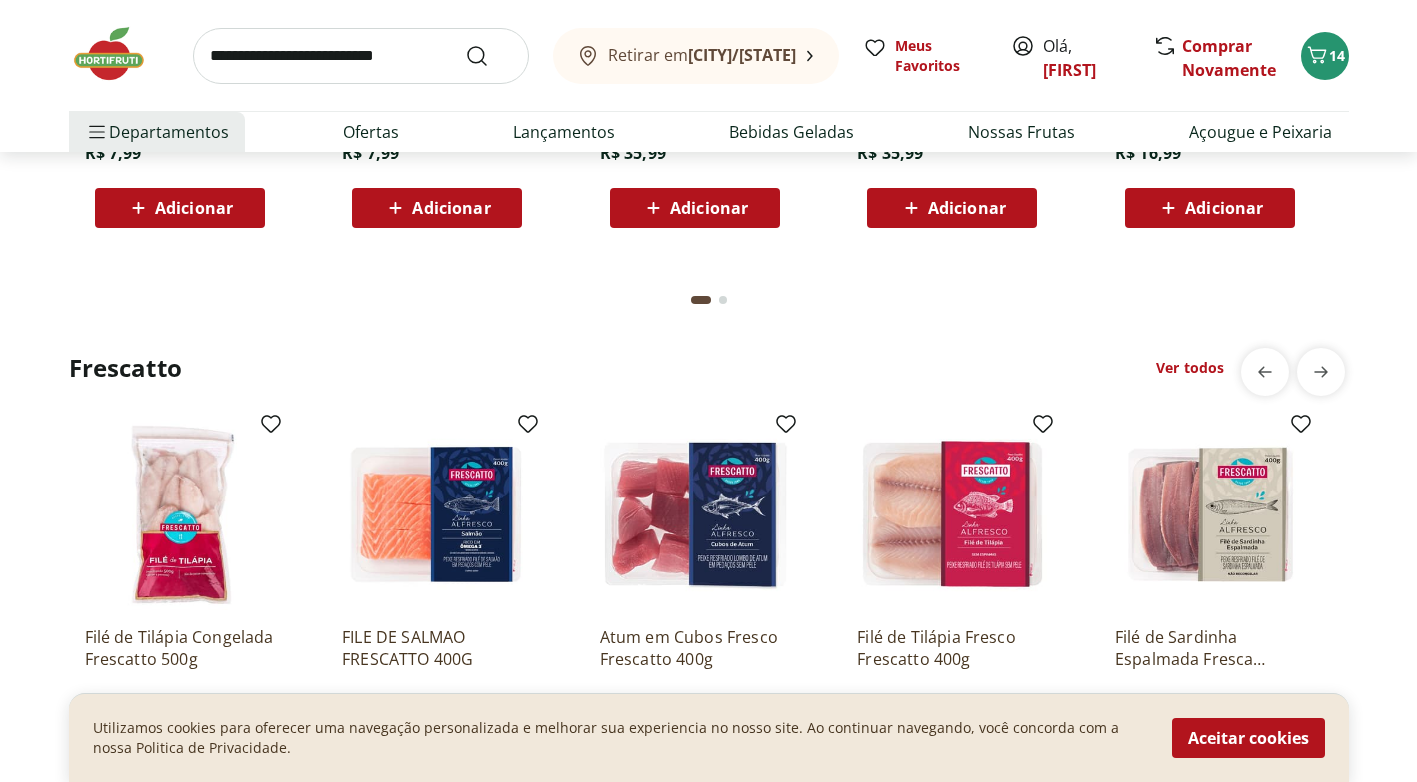 scroll, scrollTop: 5400, scrollLeft: 0, axis: vertical 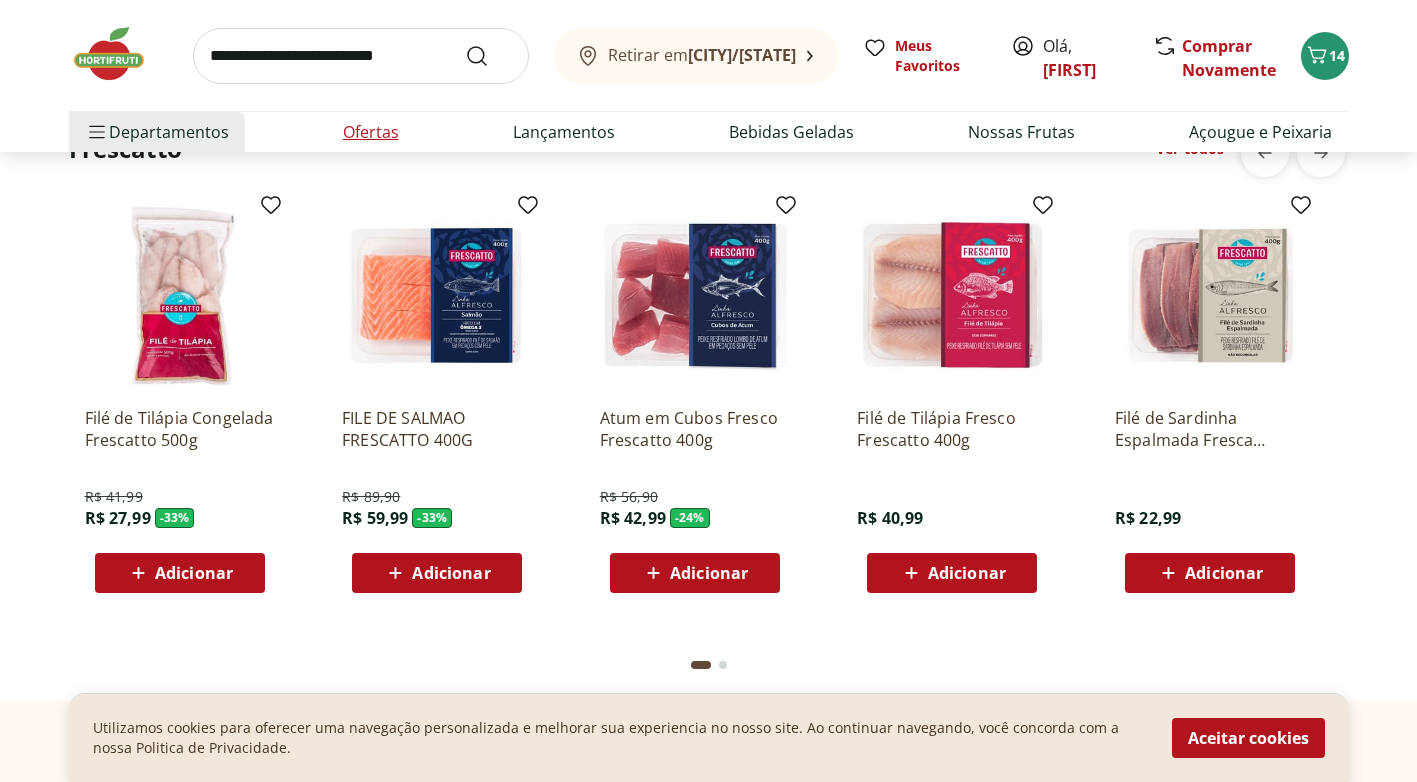 click on "Ofertas" at bounding box center [371, 132] 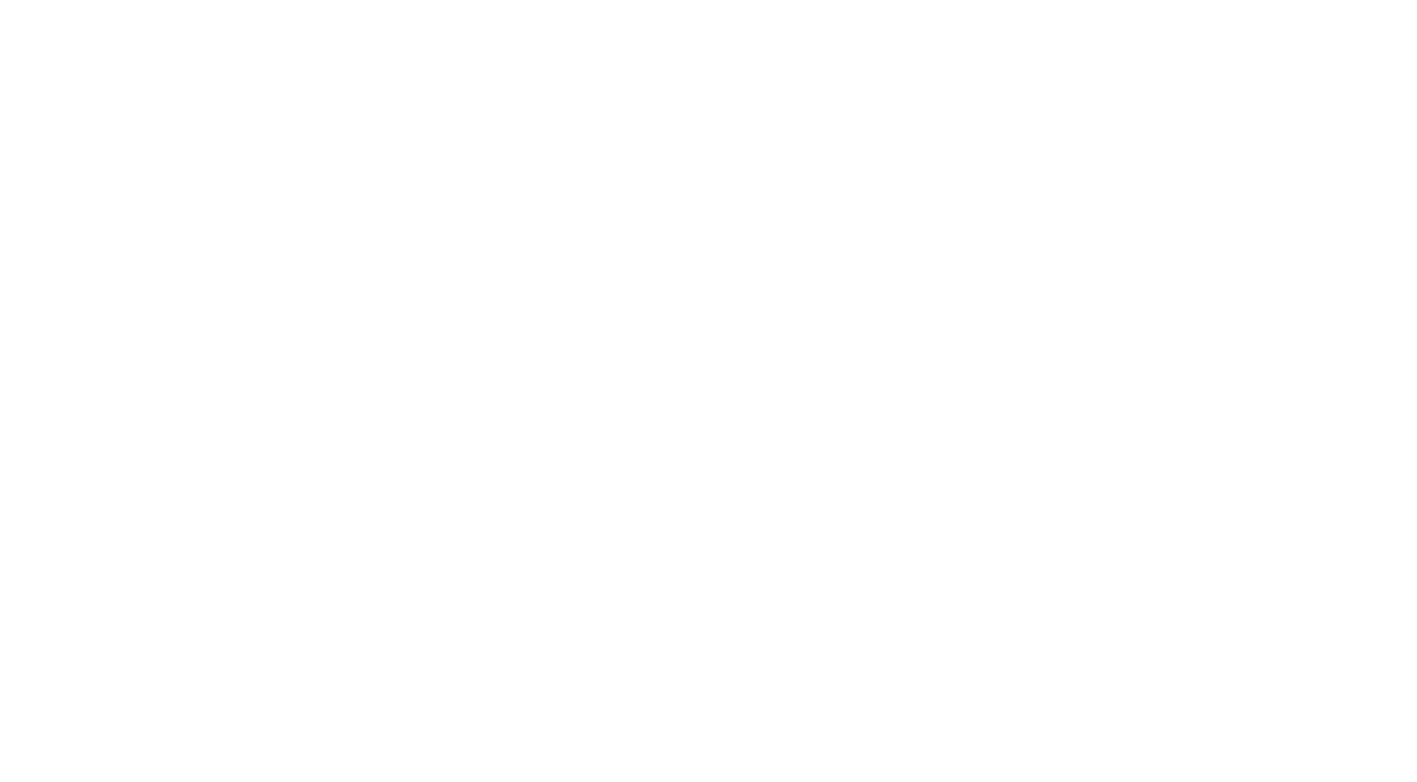 scroll, scrollTop: 0, scrollLeft: 0, axis: both 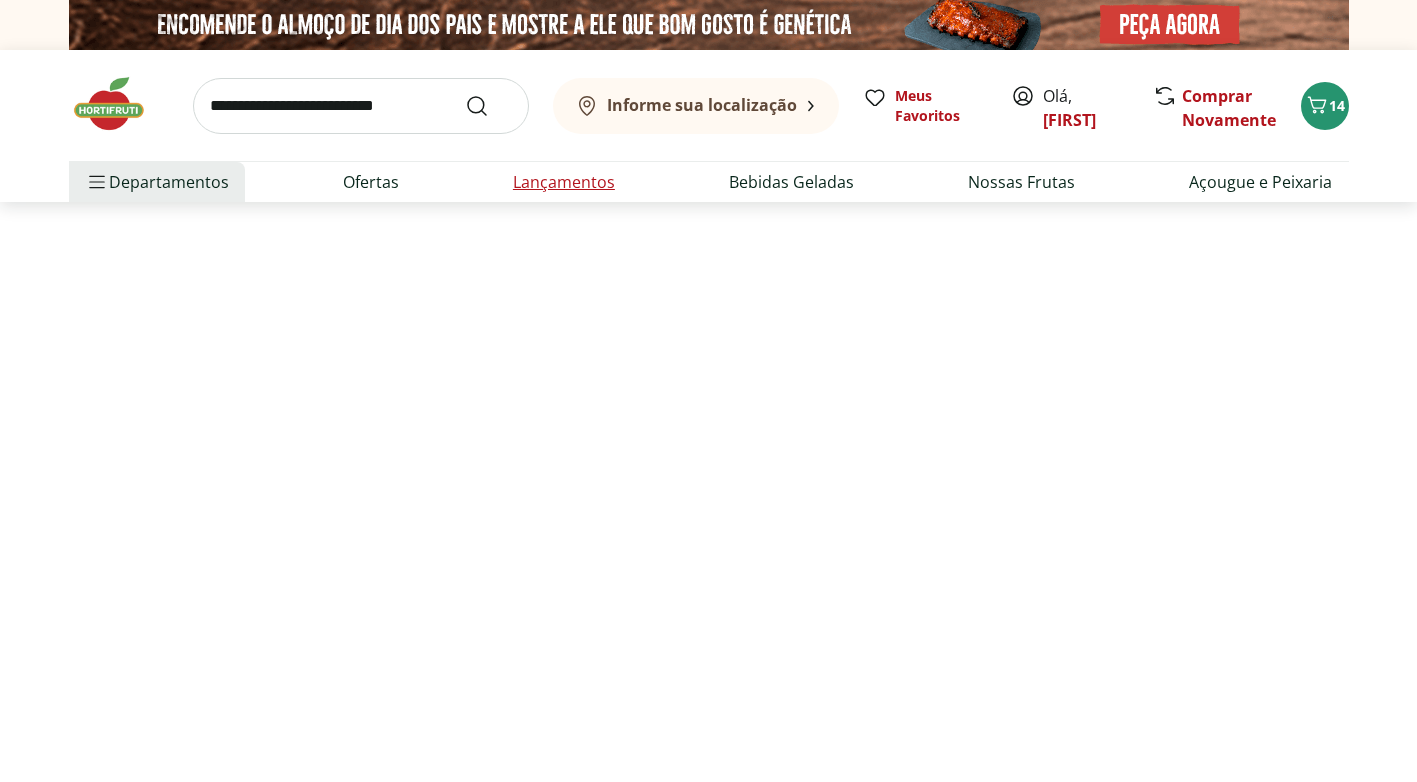 select on "**********" 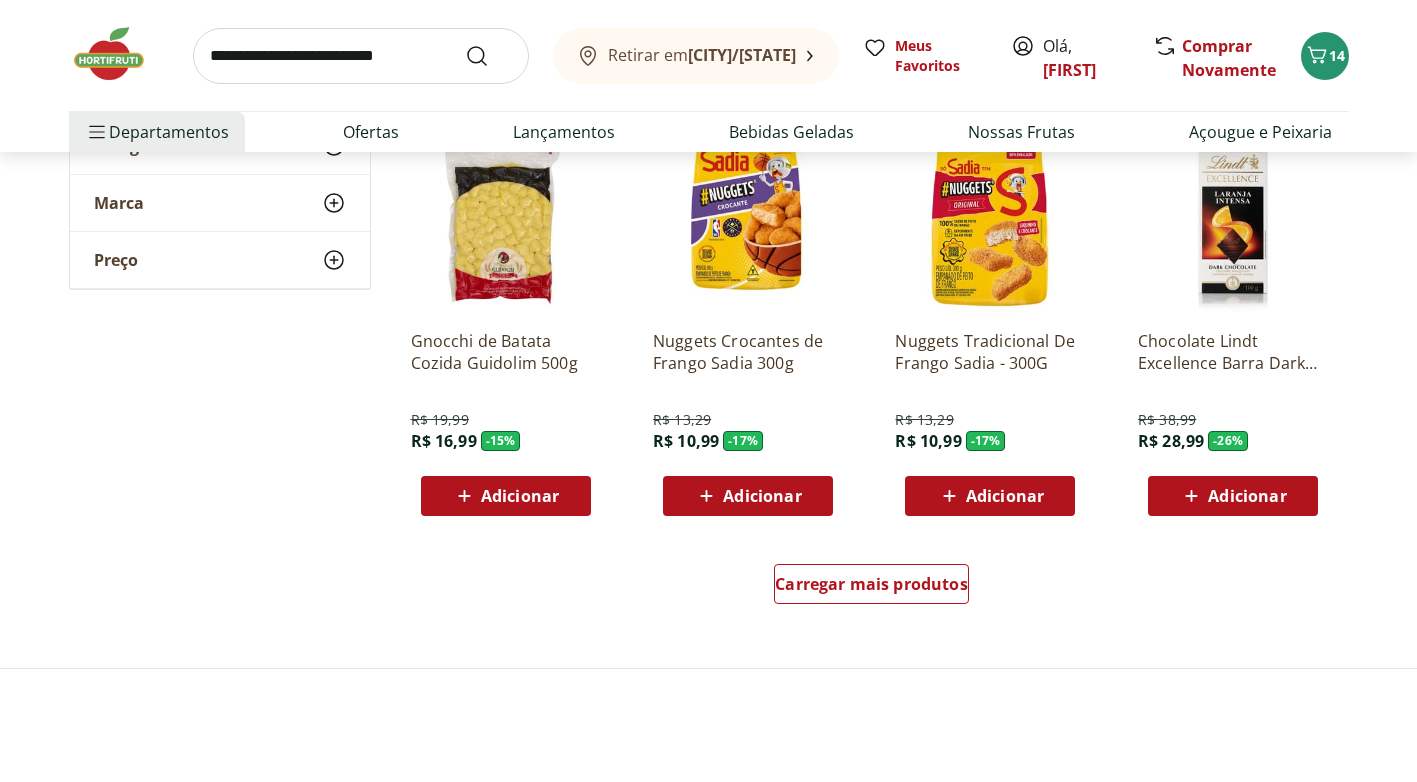scroll, scrollTop: 1400, scrollLeft: 0, axis: vertical 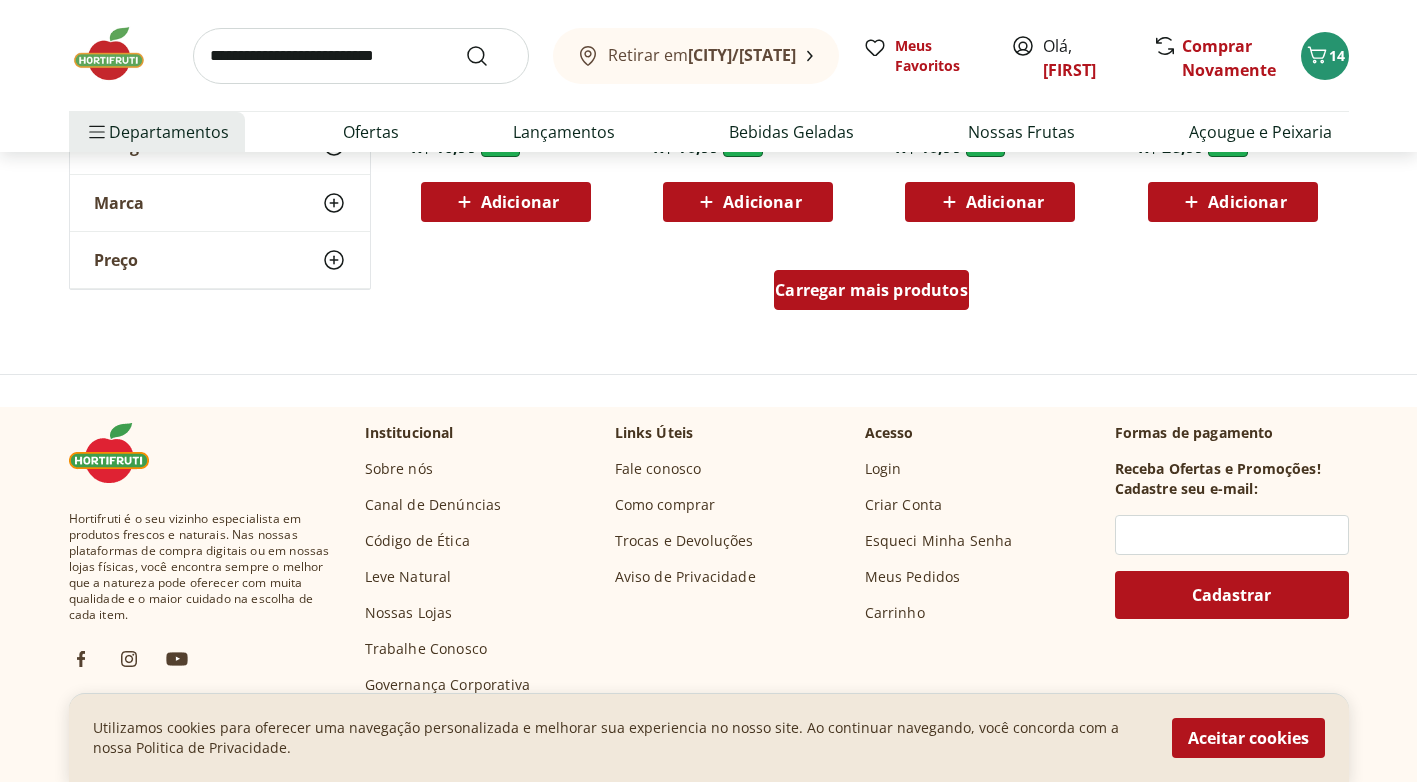 click on "Carregar mais produtos" at bounding box center [871, 290] 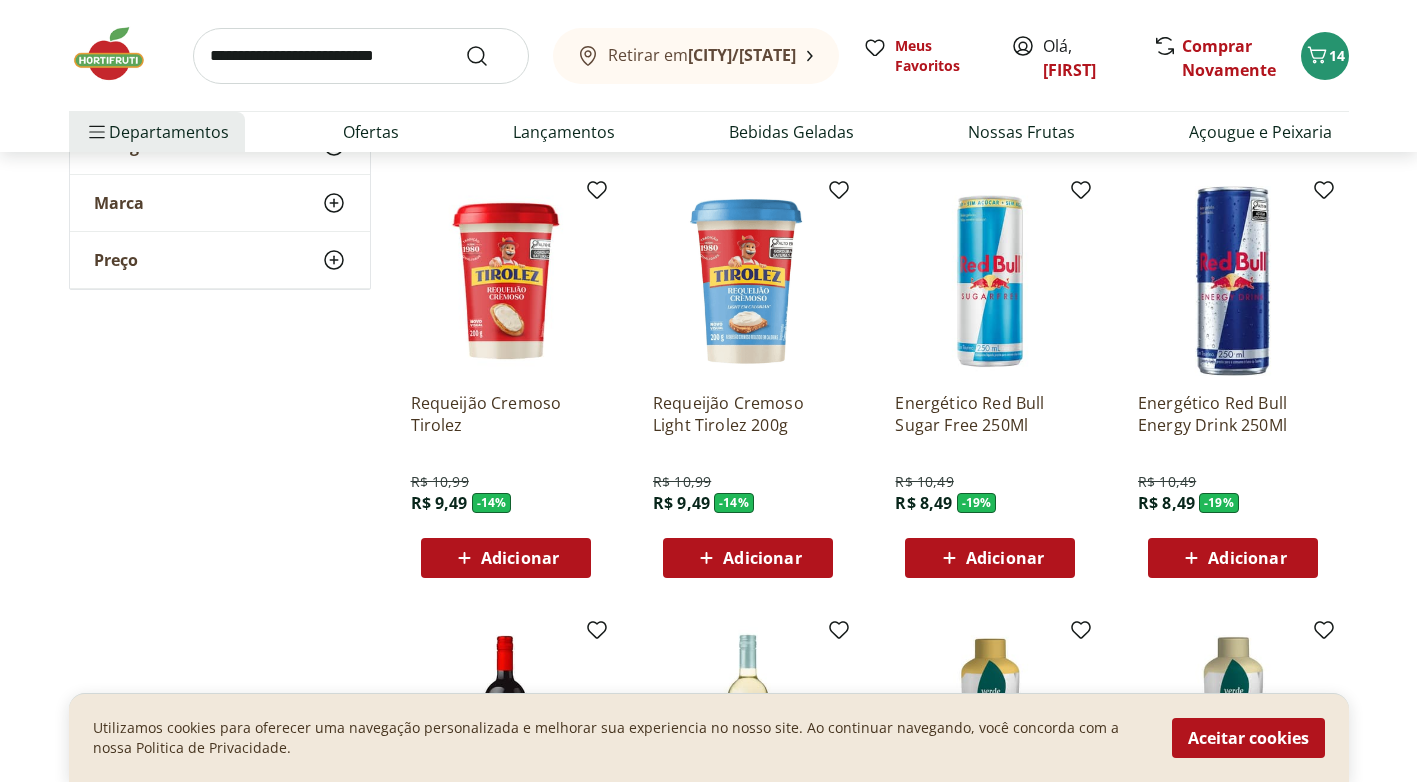 scroll, scrollTop: 2000, scrollLeft: 0, axis: vertical 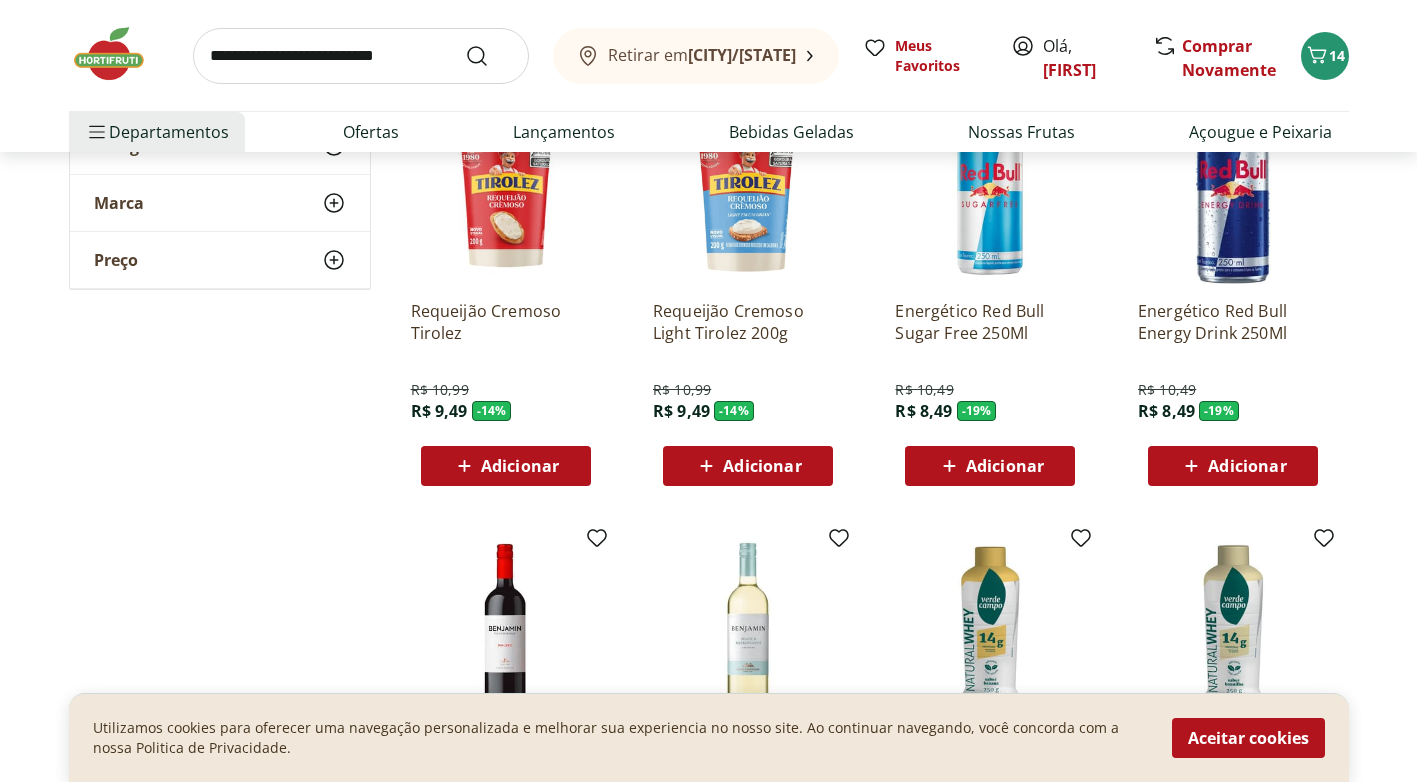click on "Adicionar" at bounding box center (762, 466) 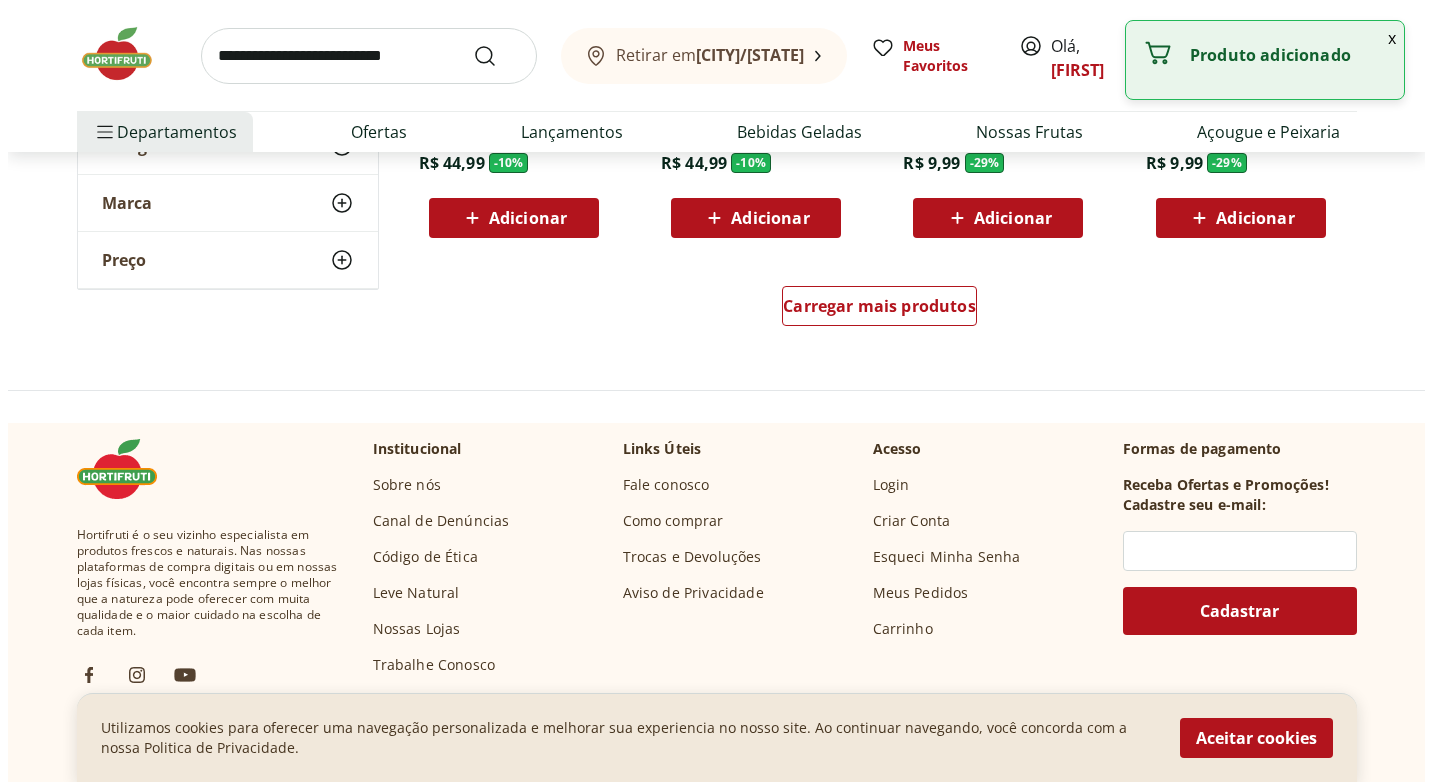 scroll, scrollTop: 2700, scrollLeft: 0, axis: vertical 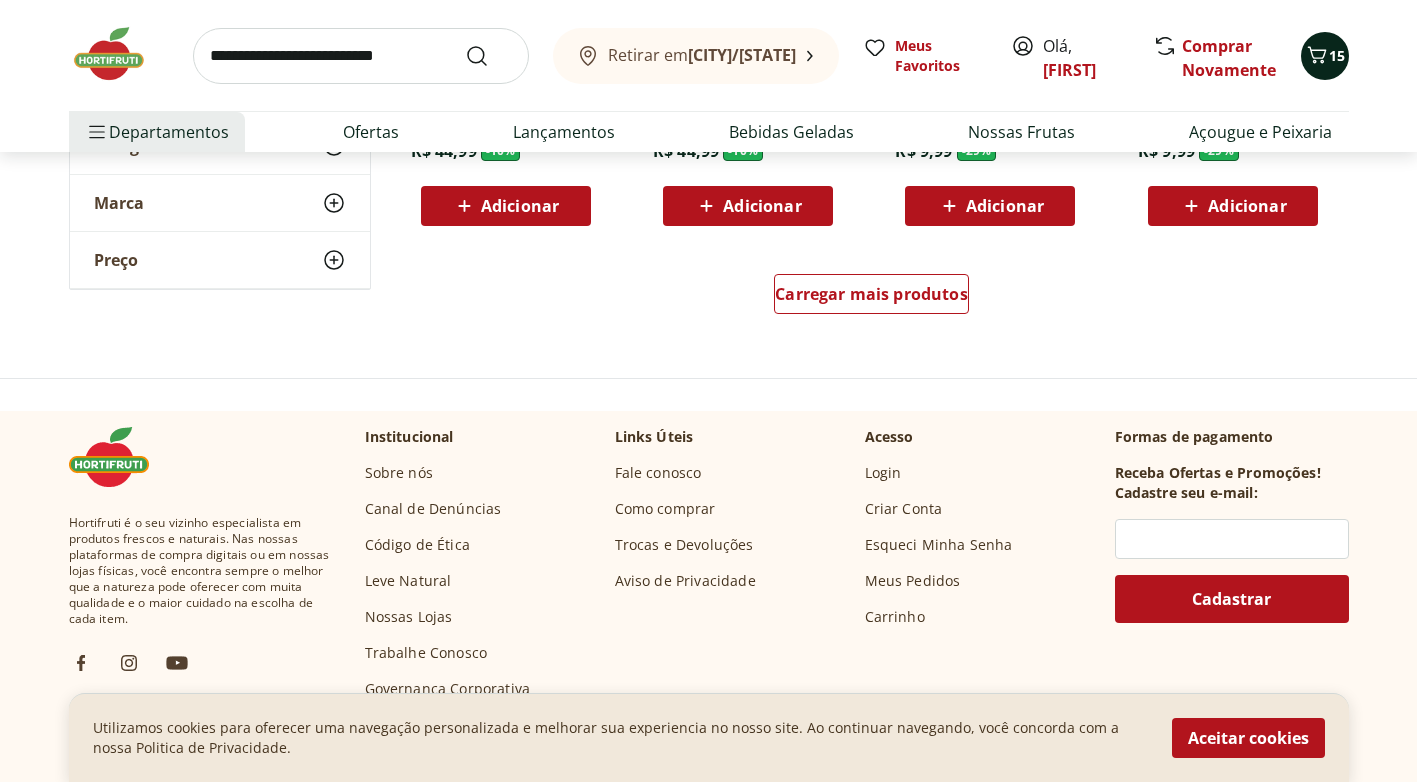 click 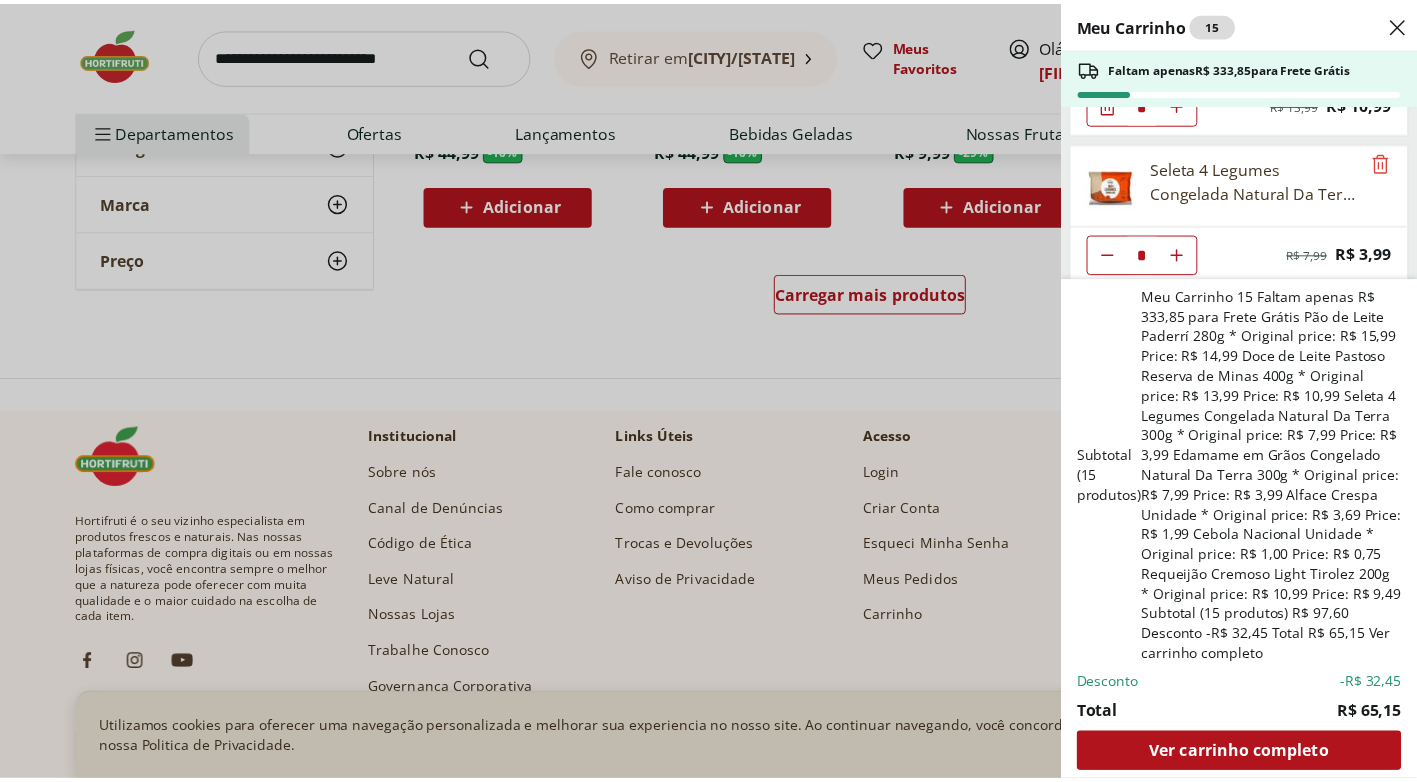scroll, scrollTop: 524, scrollLeft: 0, axis: vertical 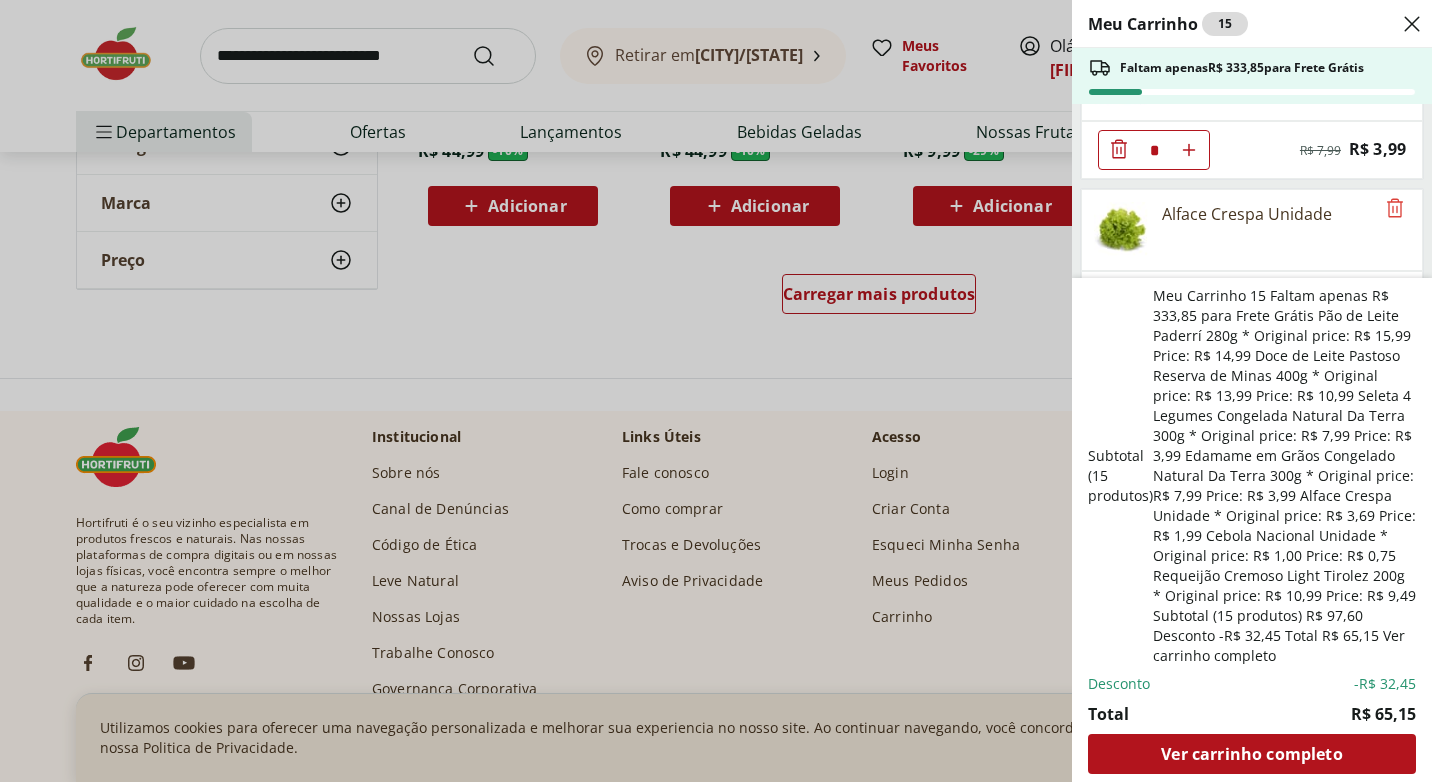 click on "874" at bounding box center [716, 391] 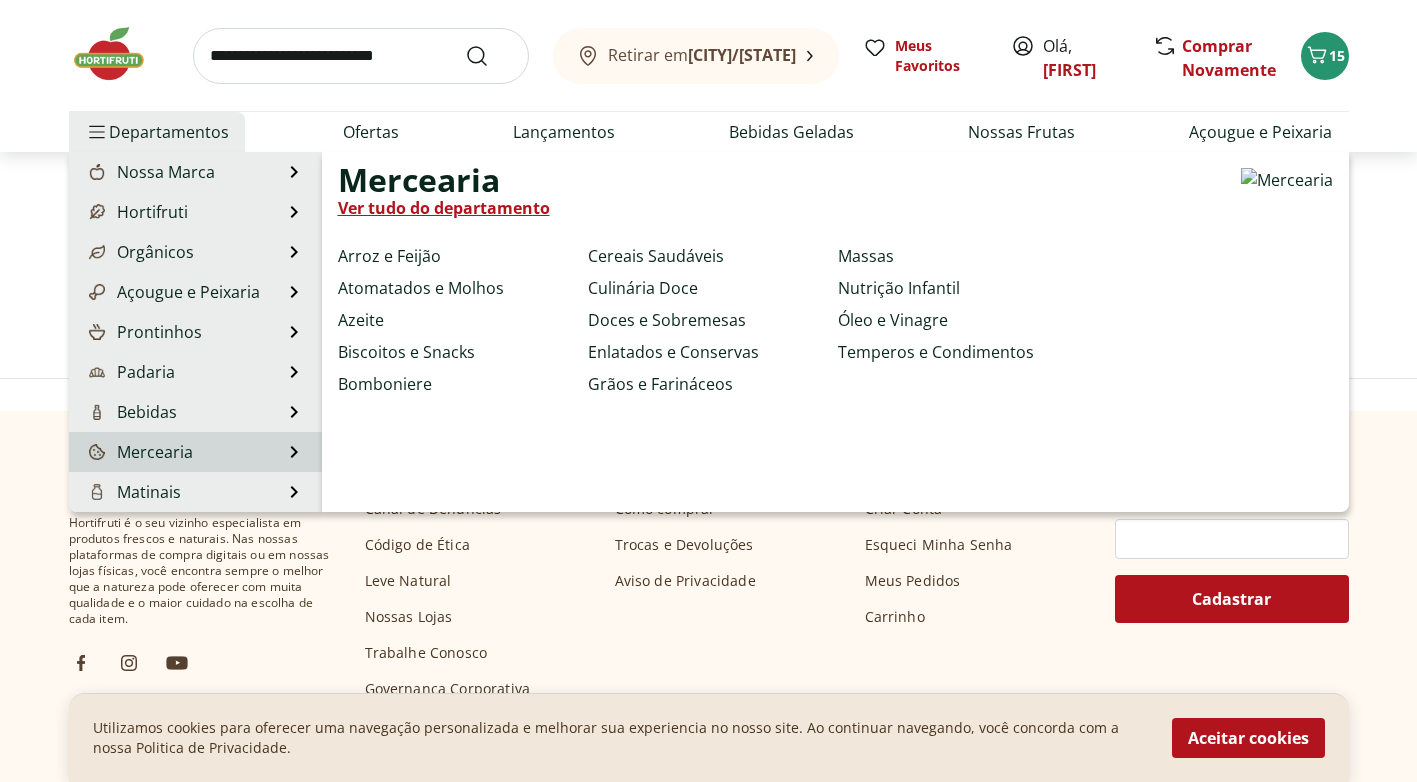 click on "Ver tudo do departamento" at bounding box center [444, 208] 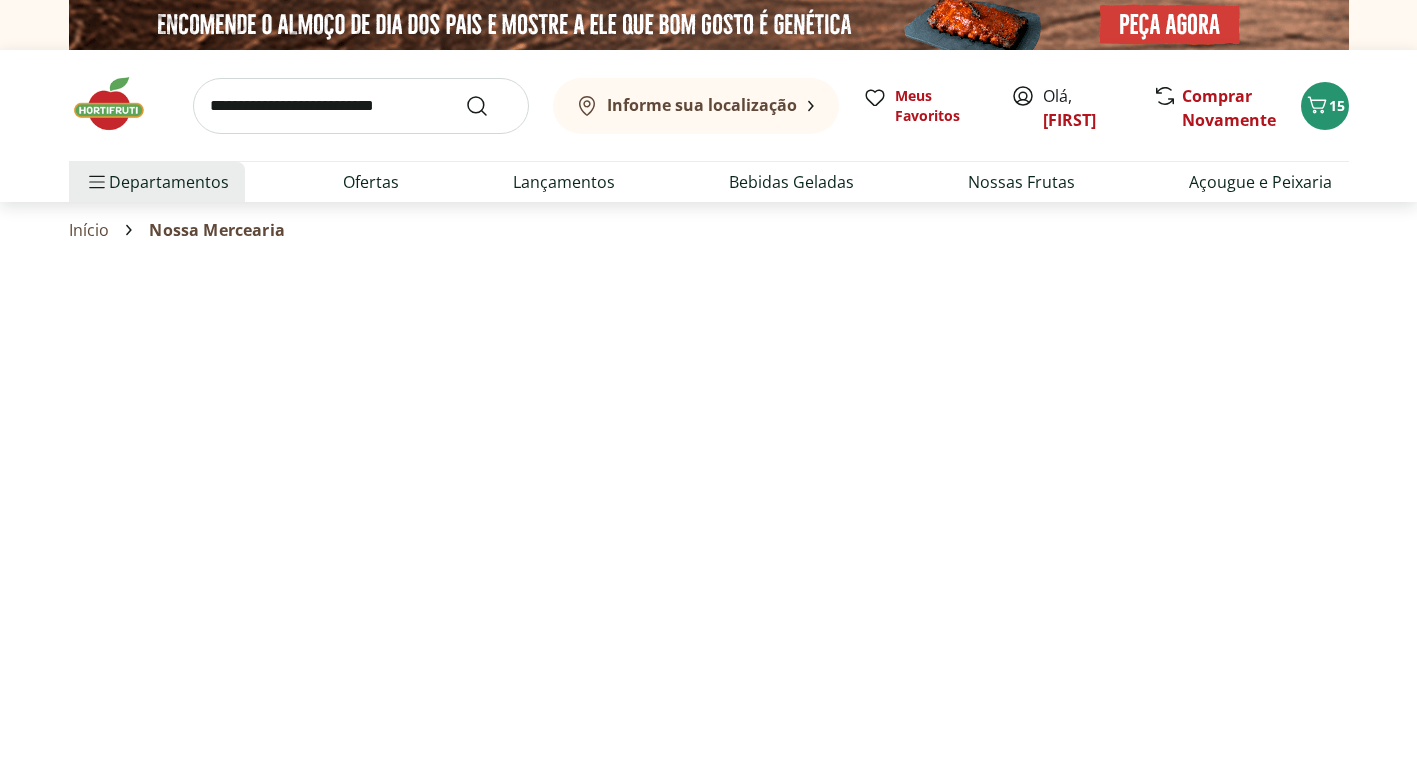 select on "**********" 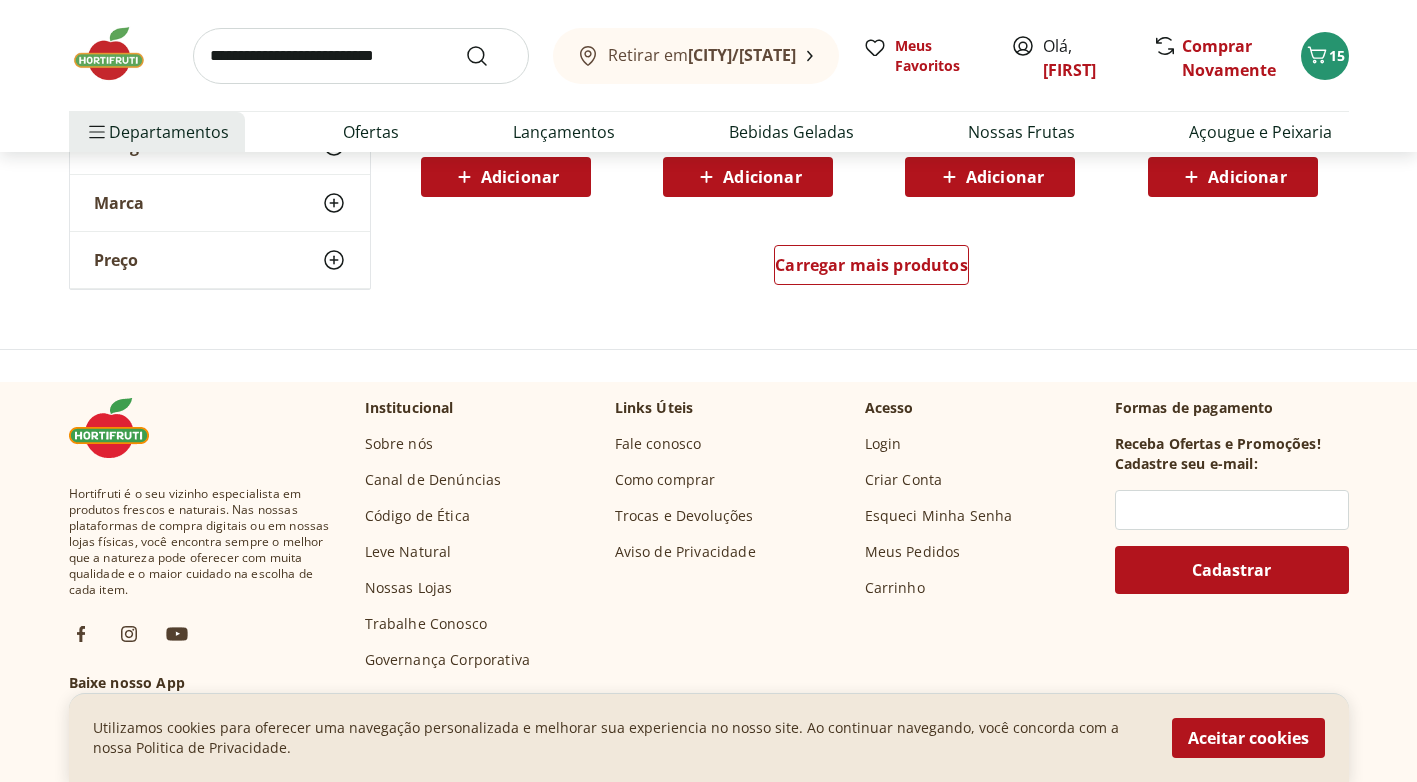 scroll, scrollTop: 1300, scrollLeft: 0, axis: vertical 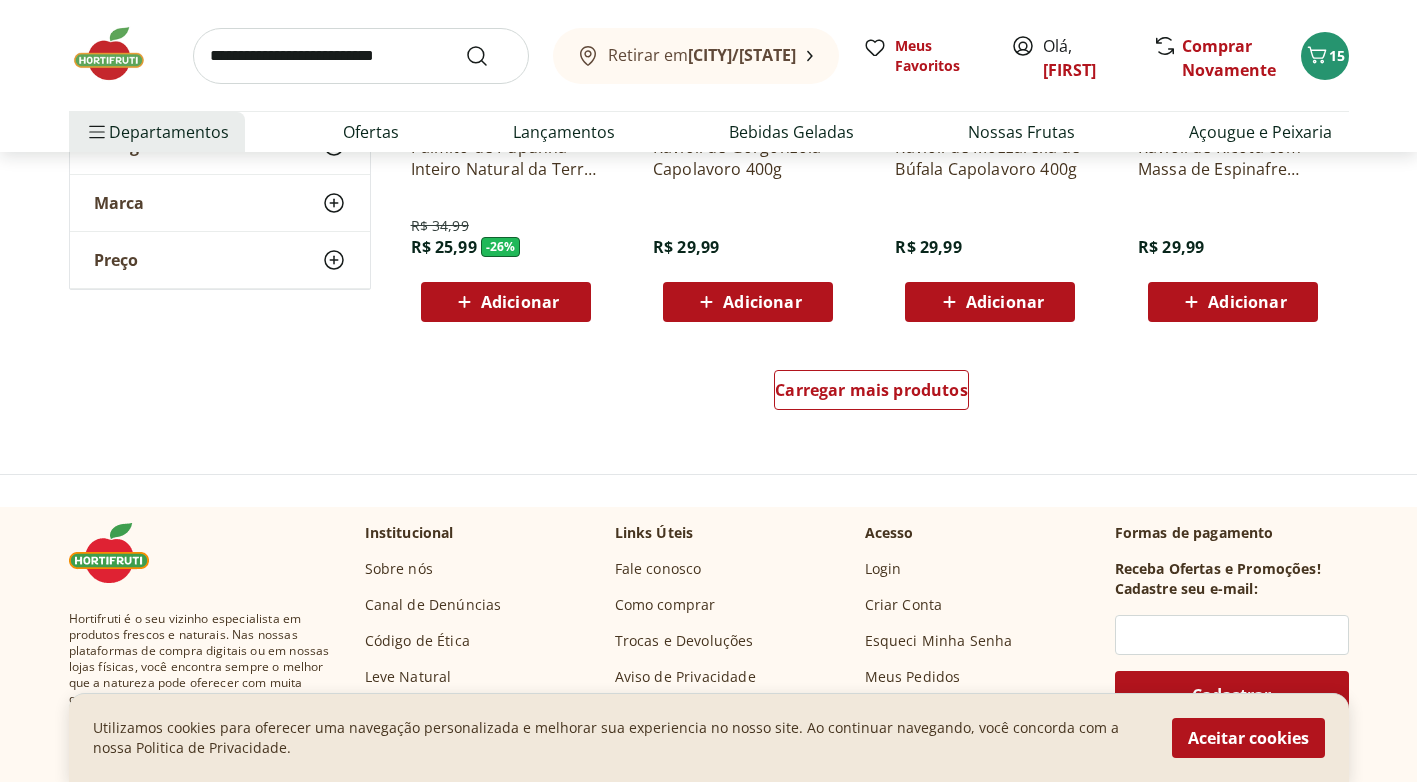 click on "Carregar mais produtos" at bounding box center (872, 394) 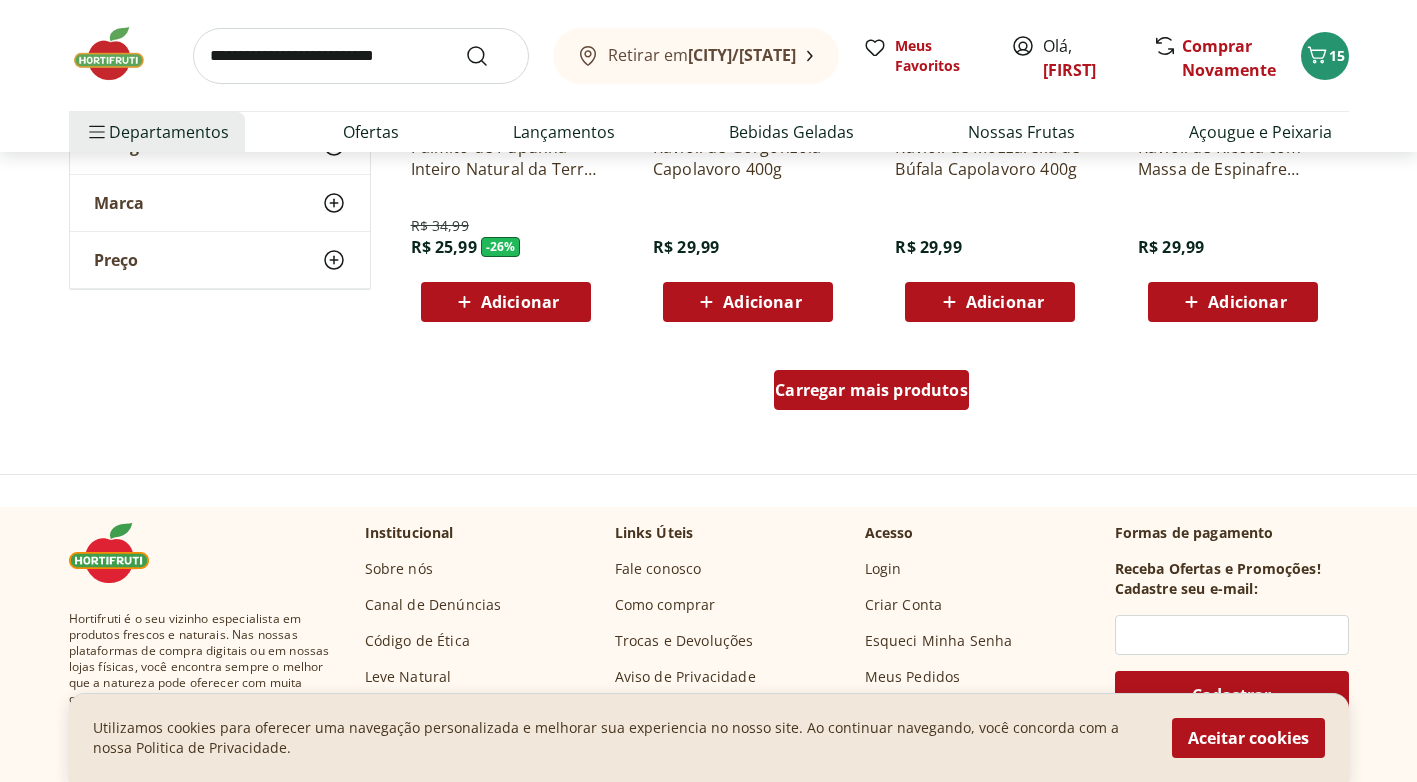 click on "Carregar mais produtos" at bounding box center (871, 390) 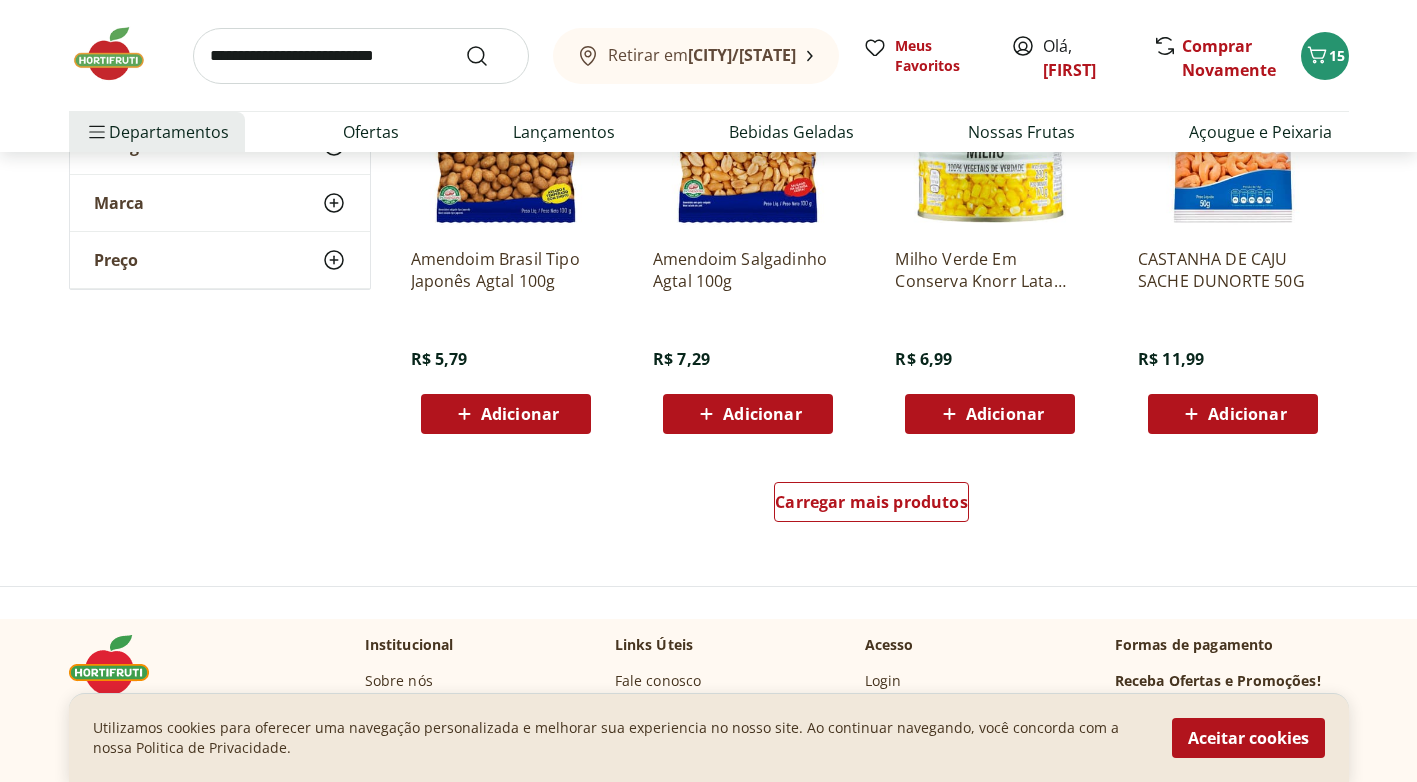 scroll, scrollTop: 2500, scrollLeft: 0, axis: vertical 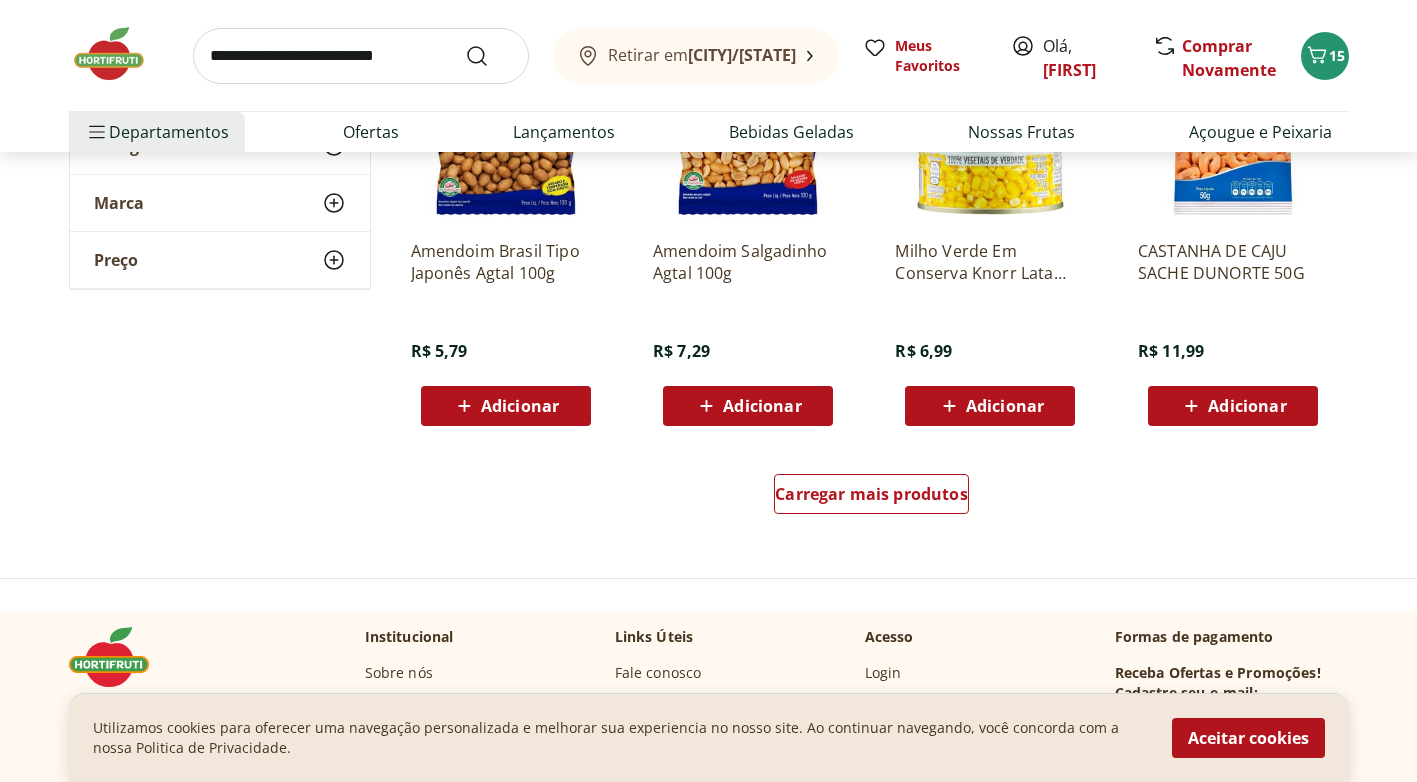 click on "Carregar mais produtos" at bounding box center [872, 498] 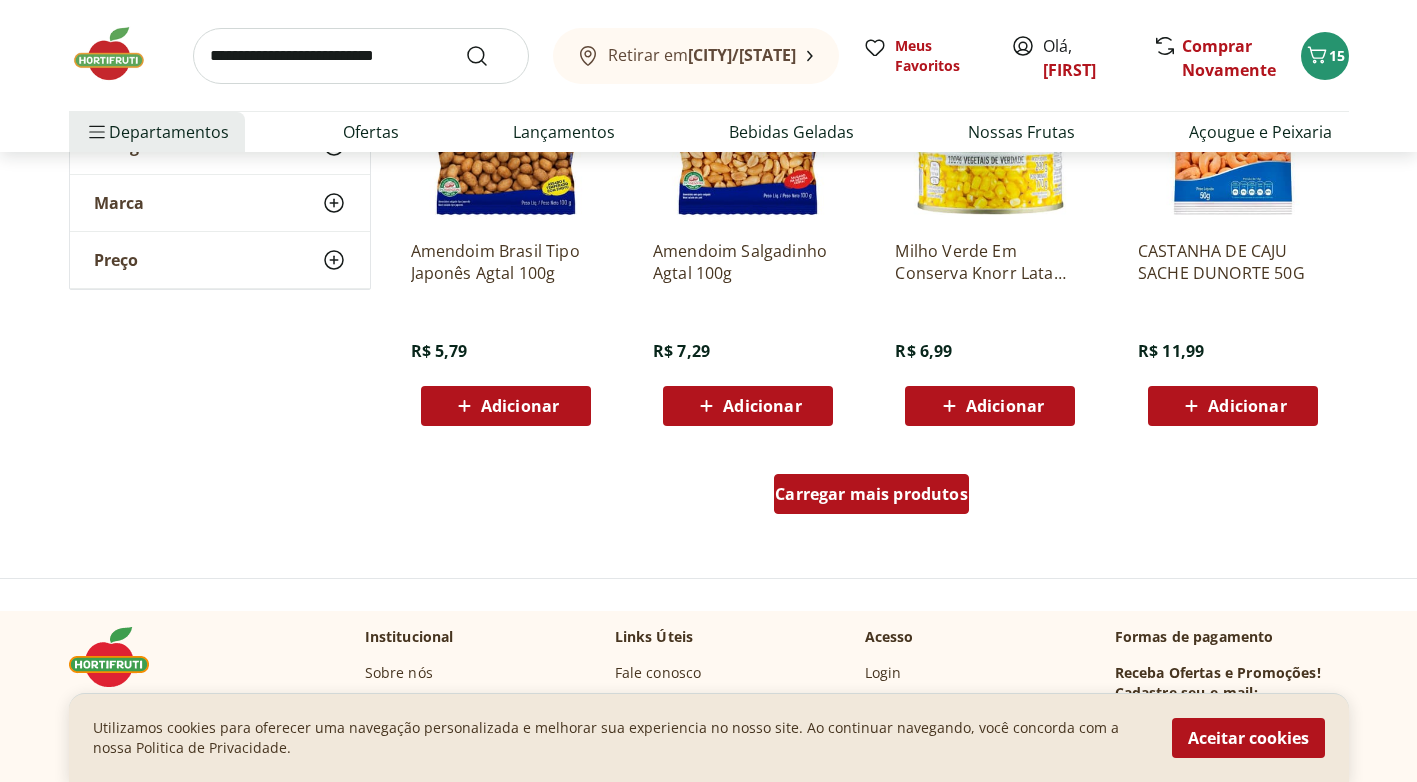 click on "Carregar mais produtos" at bounding box center (871, 494) 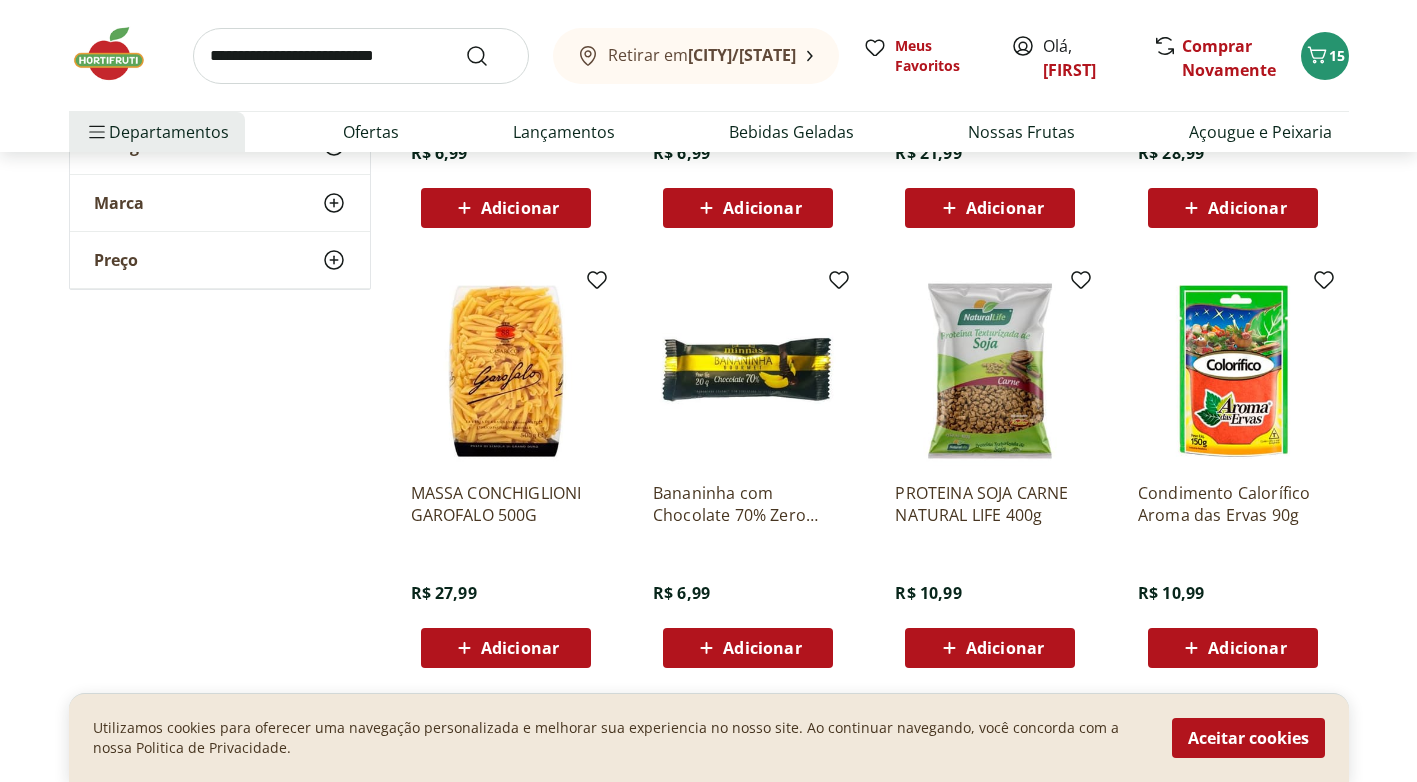 scroll, scrollTop: 3800, scrollLeft: 0, axis: vertical 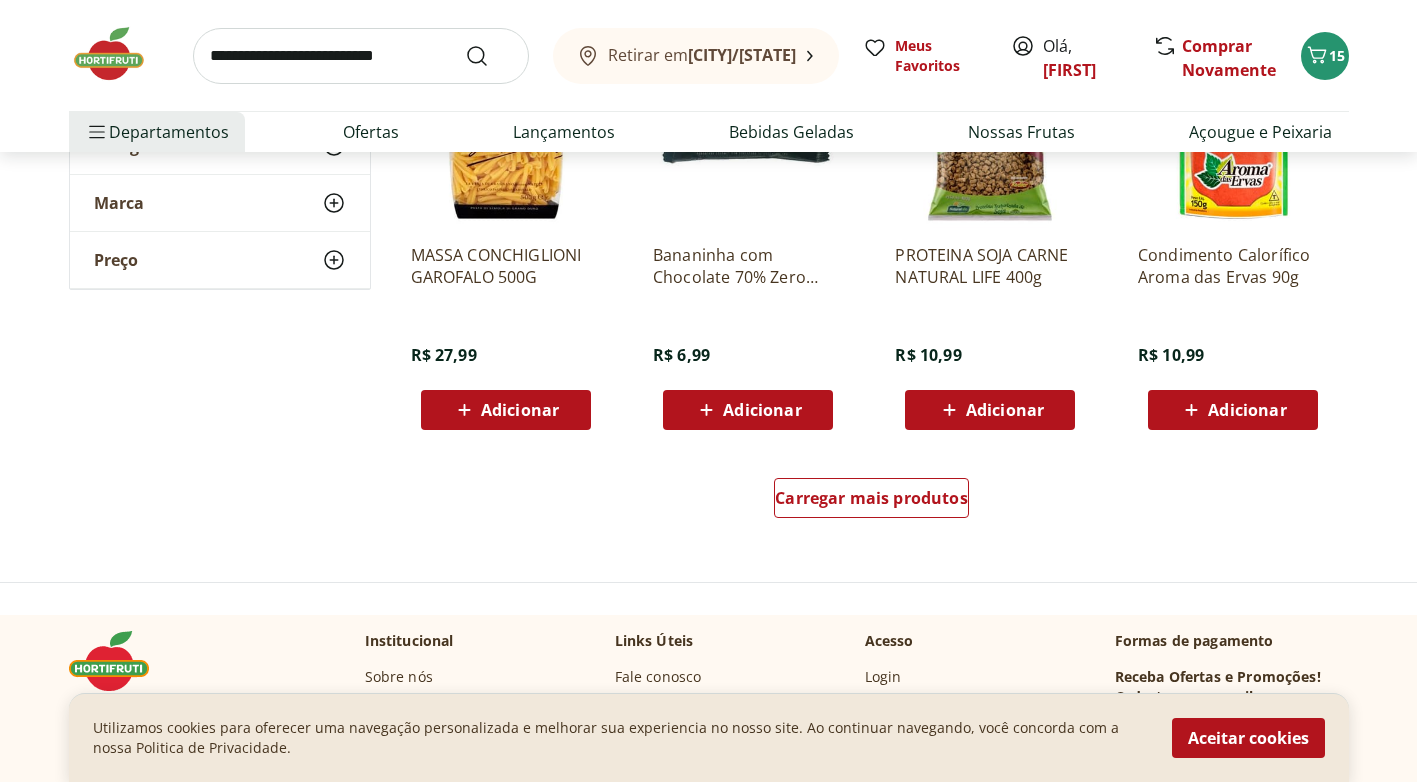 click on "Carregar mais produtos" at bounding box center (872, 502) 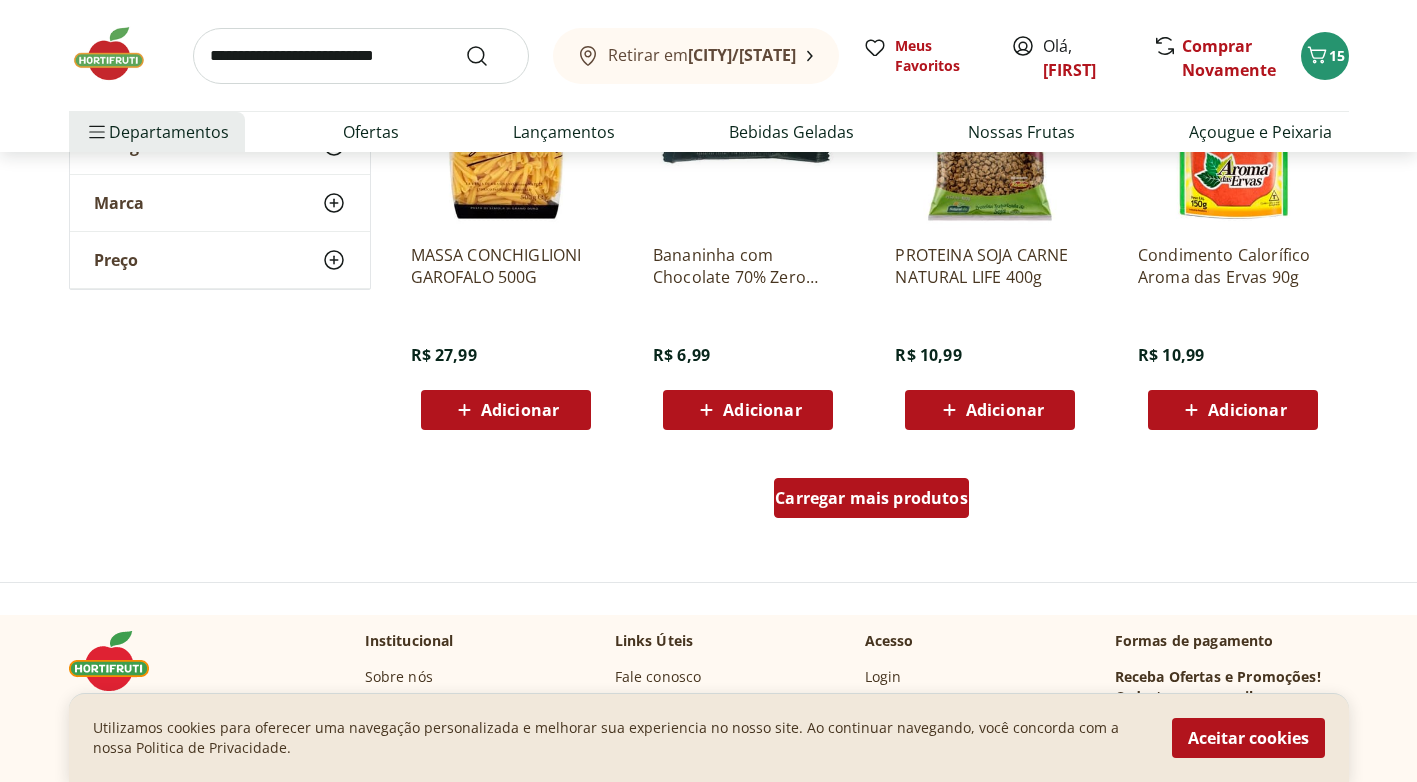 click on "Carregar mais produtos" at bounding box center (871, 498) 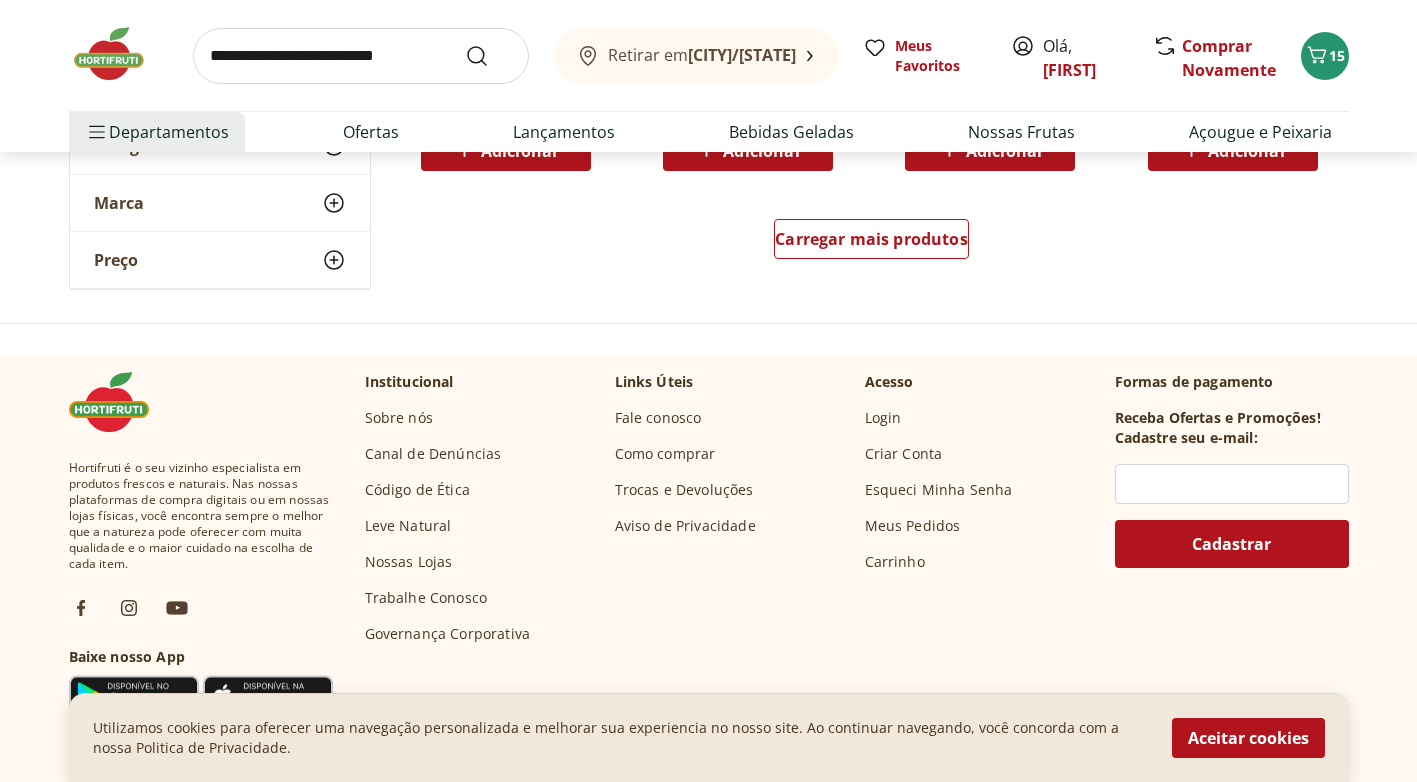 scroll, scrollTop: 5400, scrollLeft: 0, axis: vertical 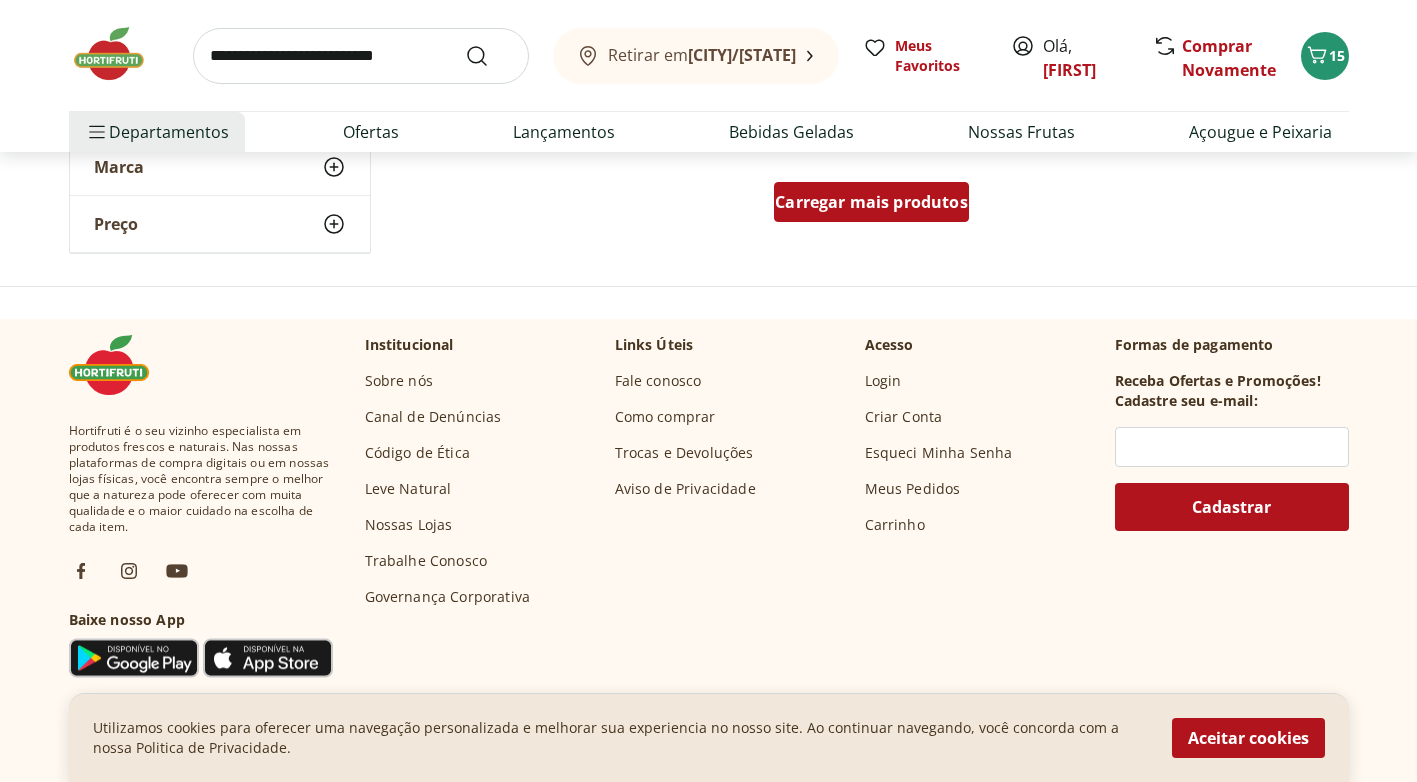click on "Carregar mais produtos" at bounding box center [871, 202] 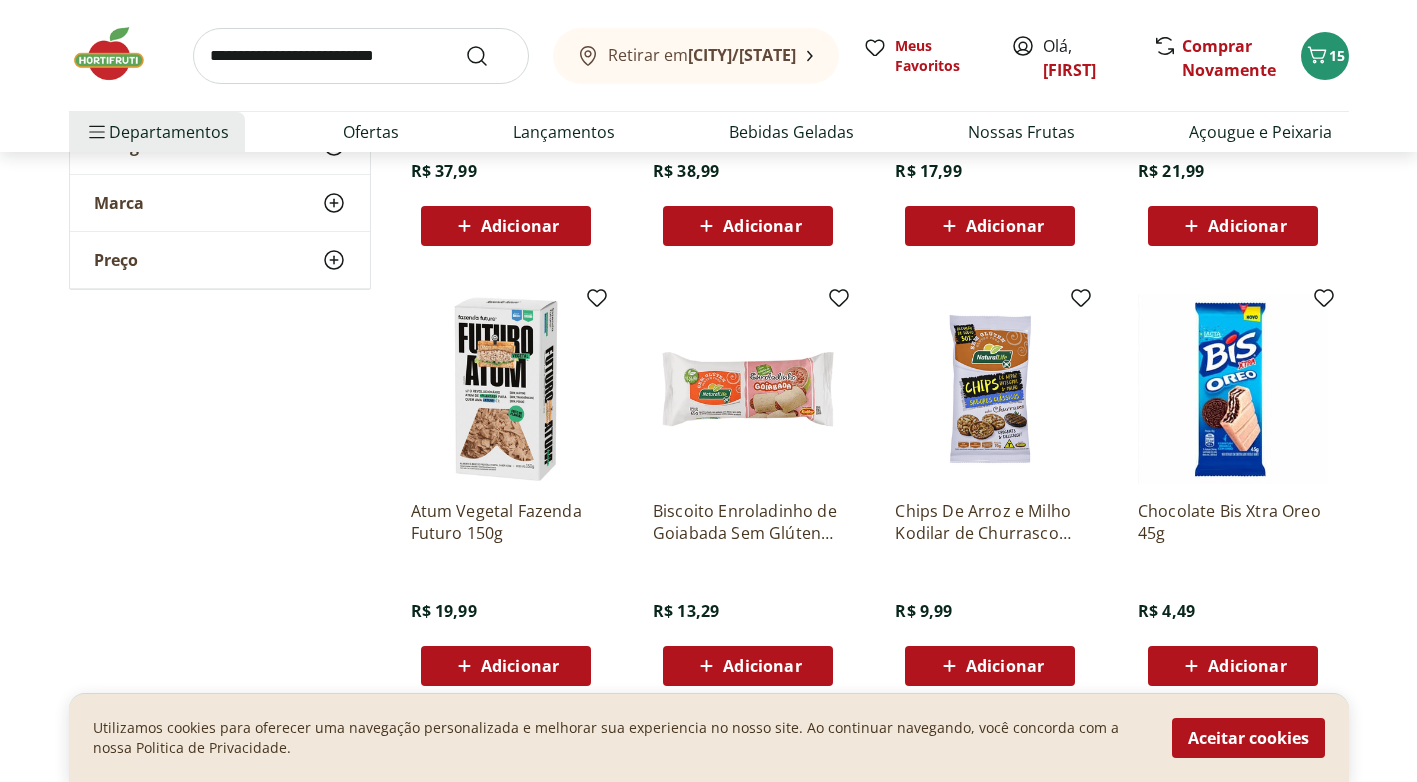 scroll, scrollTop: 6400, scrollLeft: 0, axis: vertical 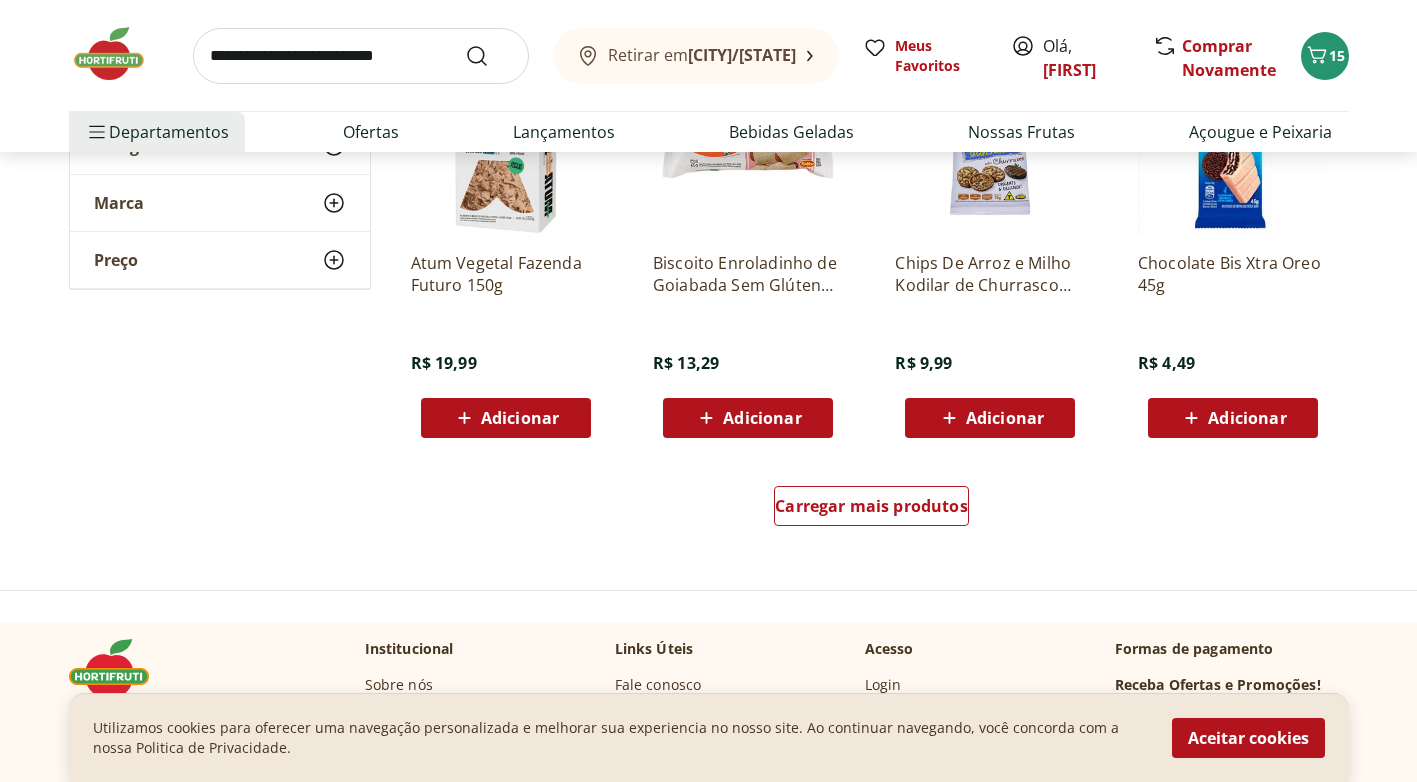 click on "Carregar mais produtos" at bounding box center (872, 510) 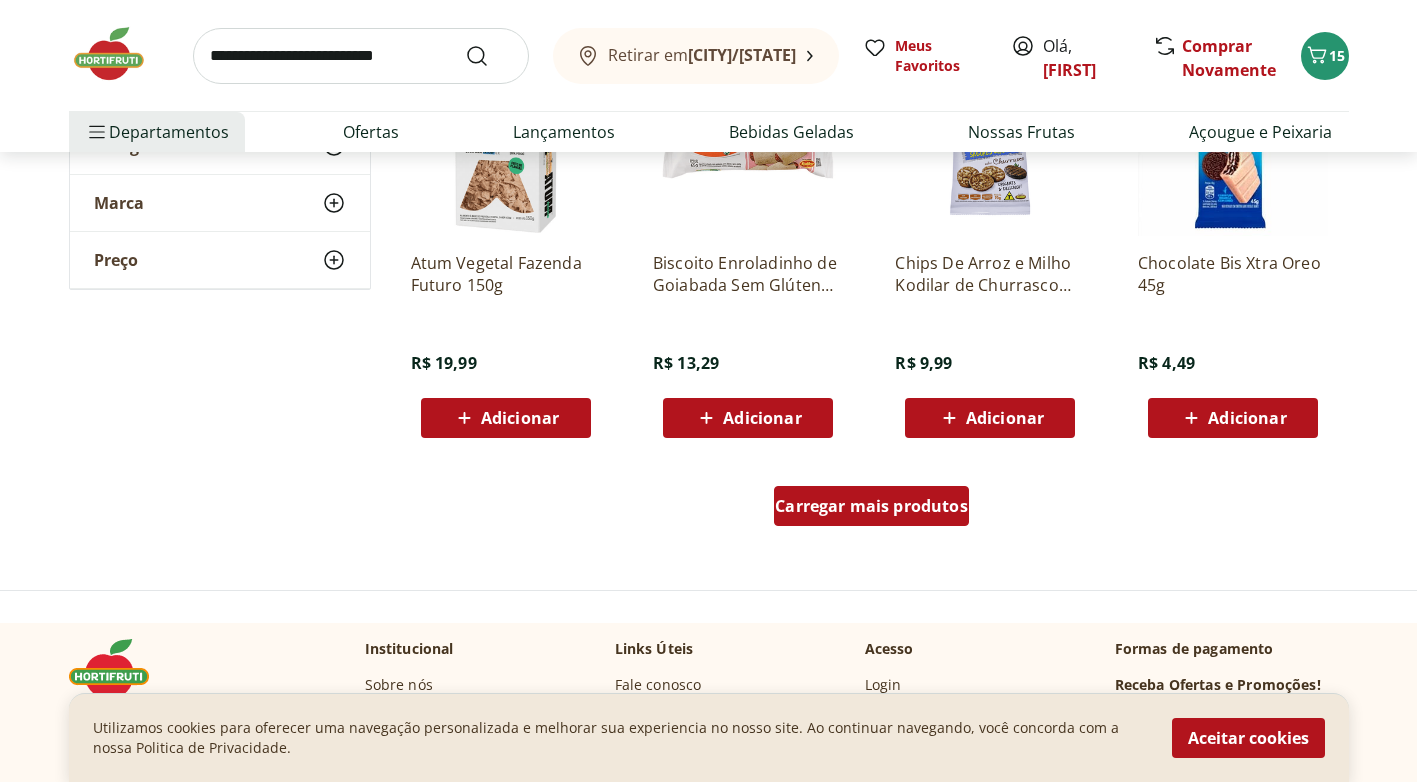 click on "Carregar mais produtos" at bounding box center [871, 506] 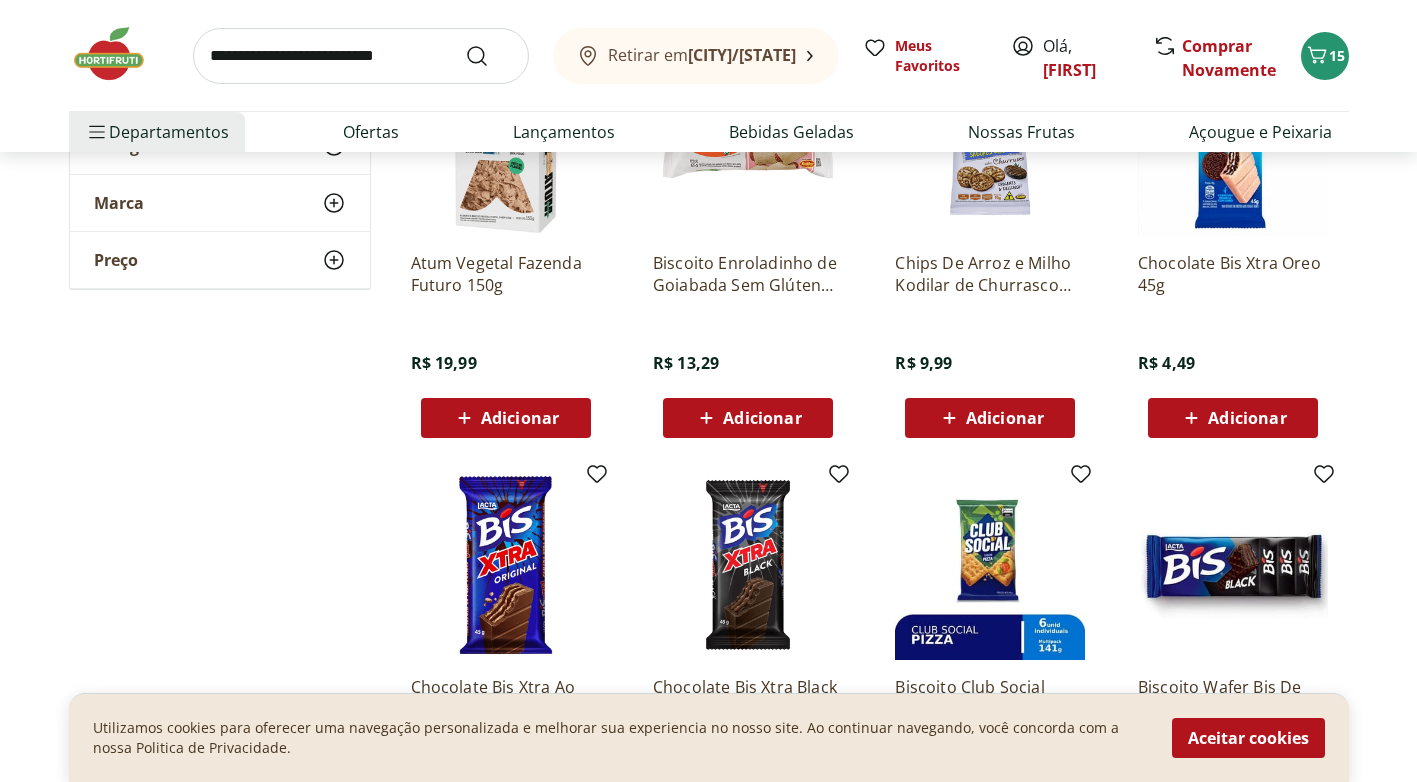 click on "Retirar em [CITY]/[STATE] Meus Favoritos Olá, [FIRST] Comprar Novamente 15" at bounding box center (709, 55) 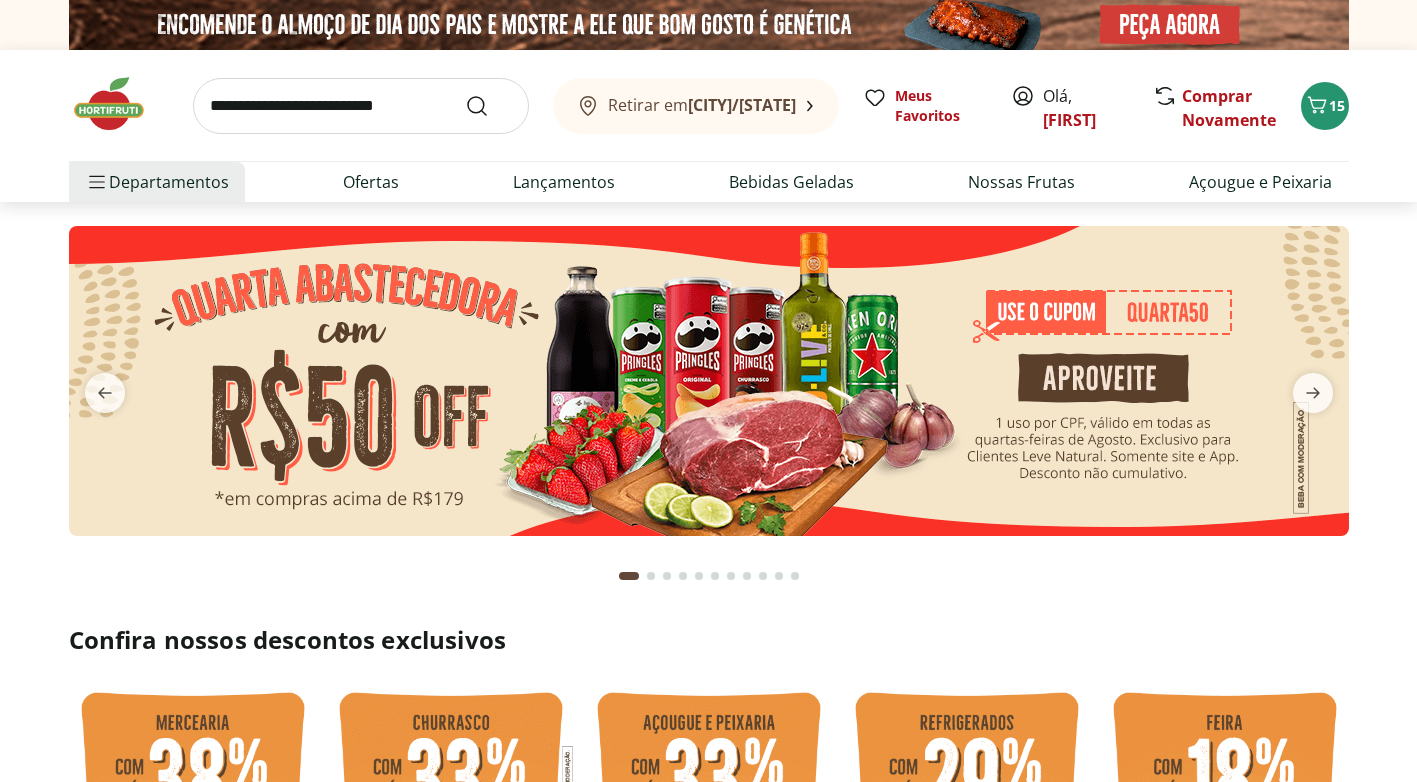 scroll, scrollTop: 200, scrollLeft: 0, axis: vertical 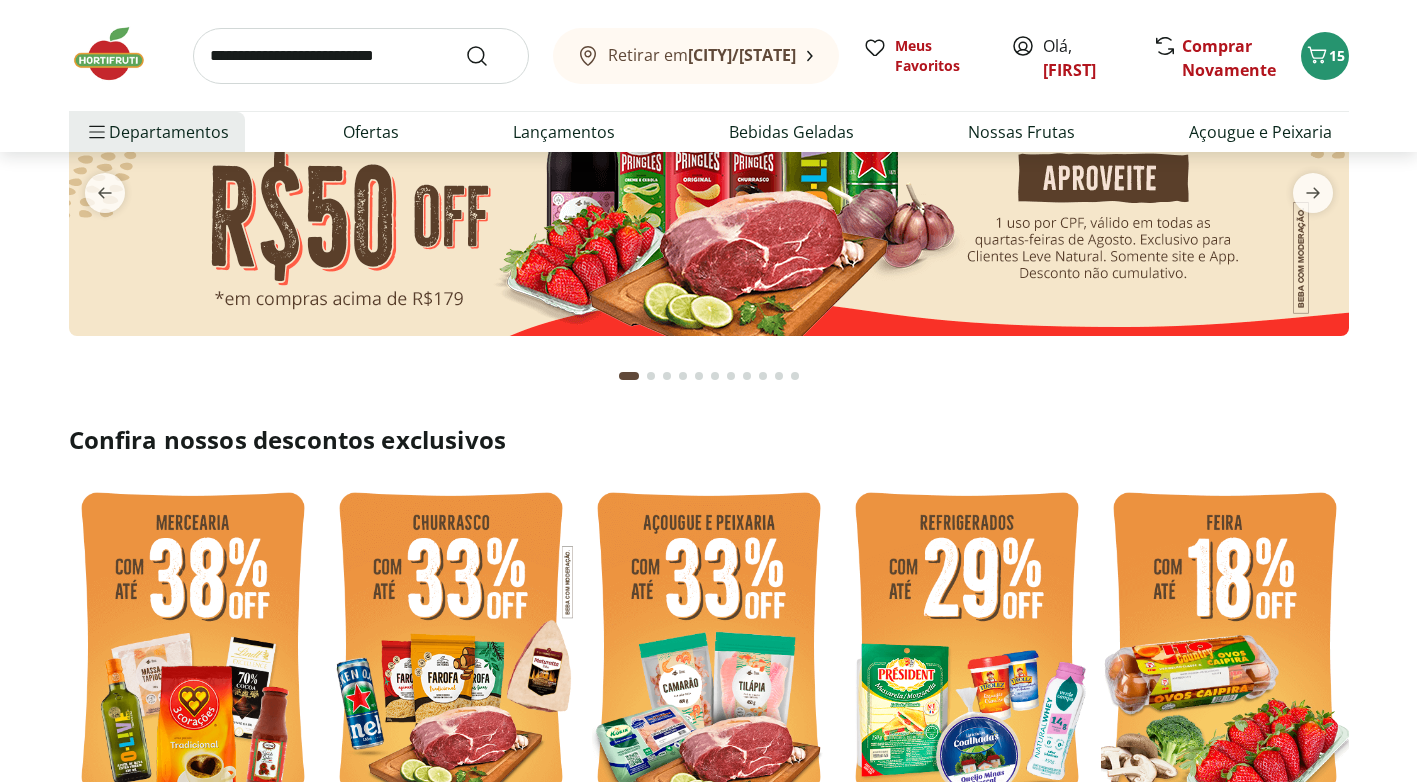 click at bounding box center (193, 645) 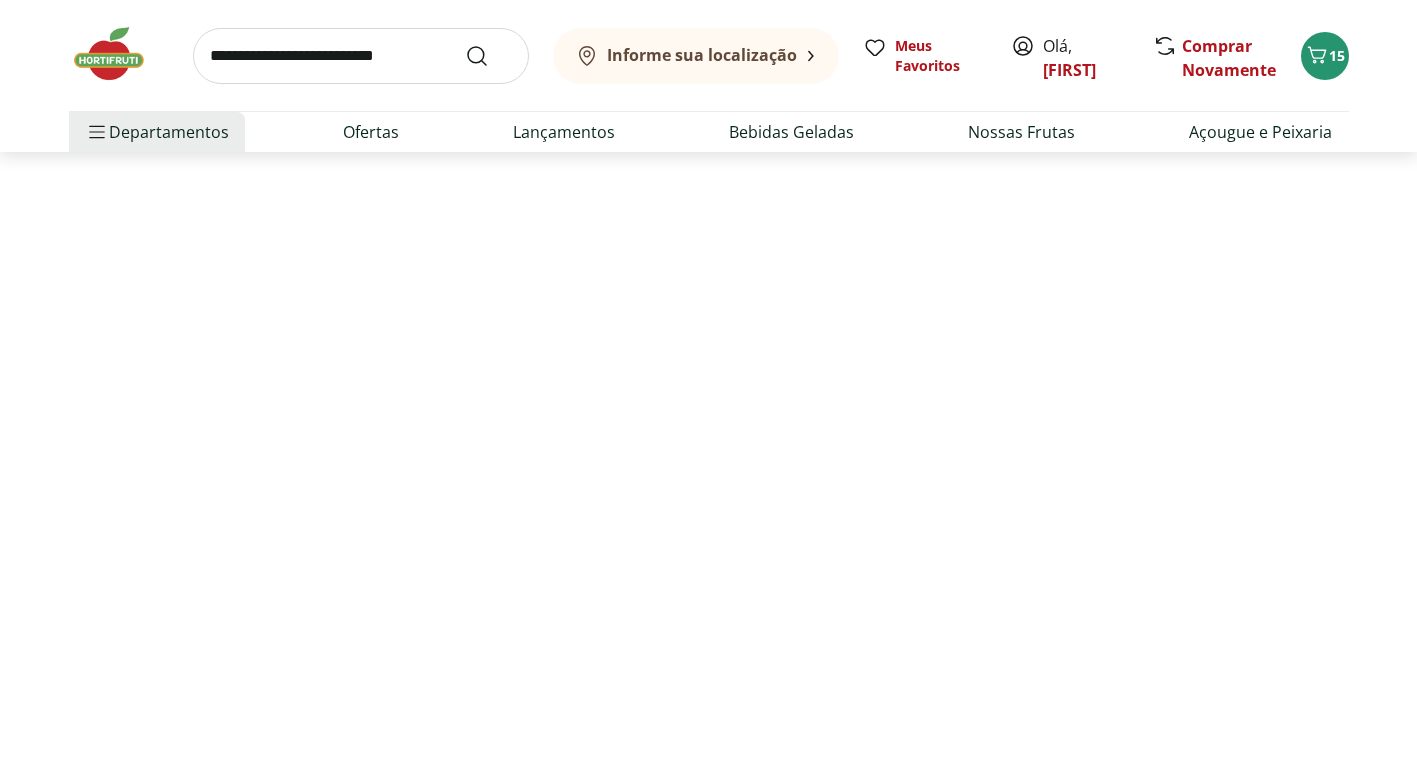 scroll, scrollTop: 0, scrollLeft: 0, axis: both 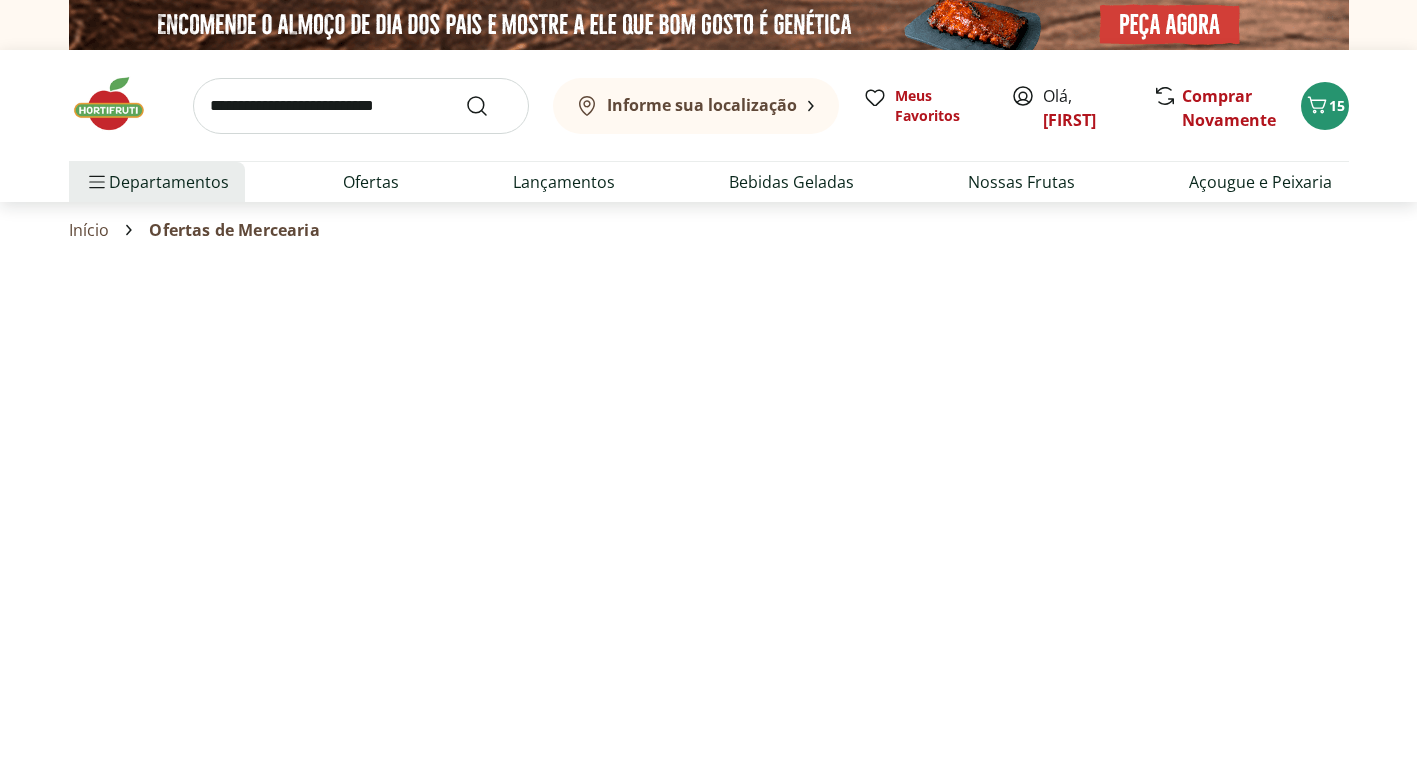 select on "**********" 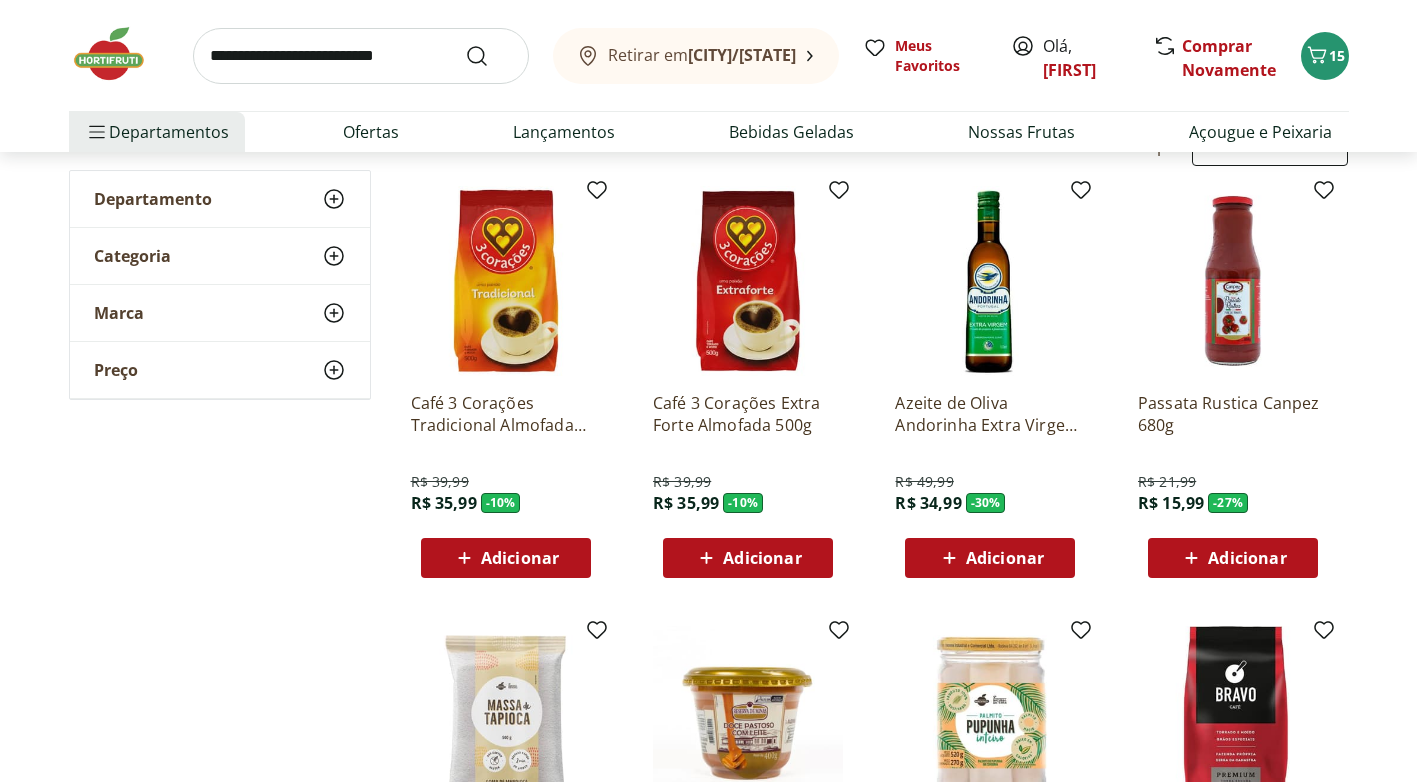 scroll, scrollTop: 200, scrollLeft: 0, axis: vertical 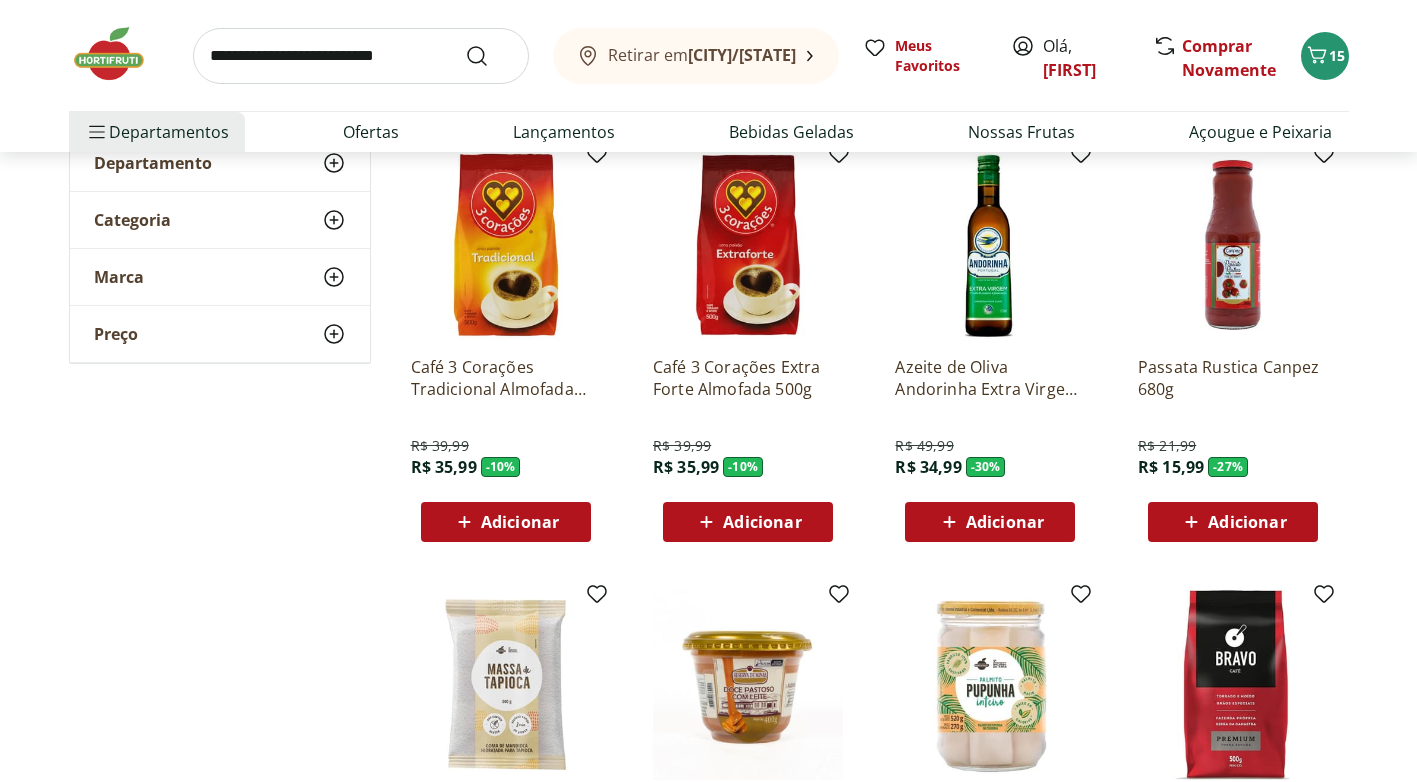 click on "Adicionar" at bounding box center [1233, 522] 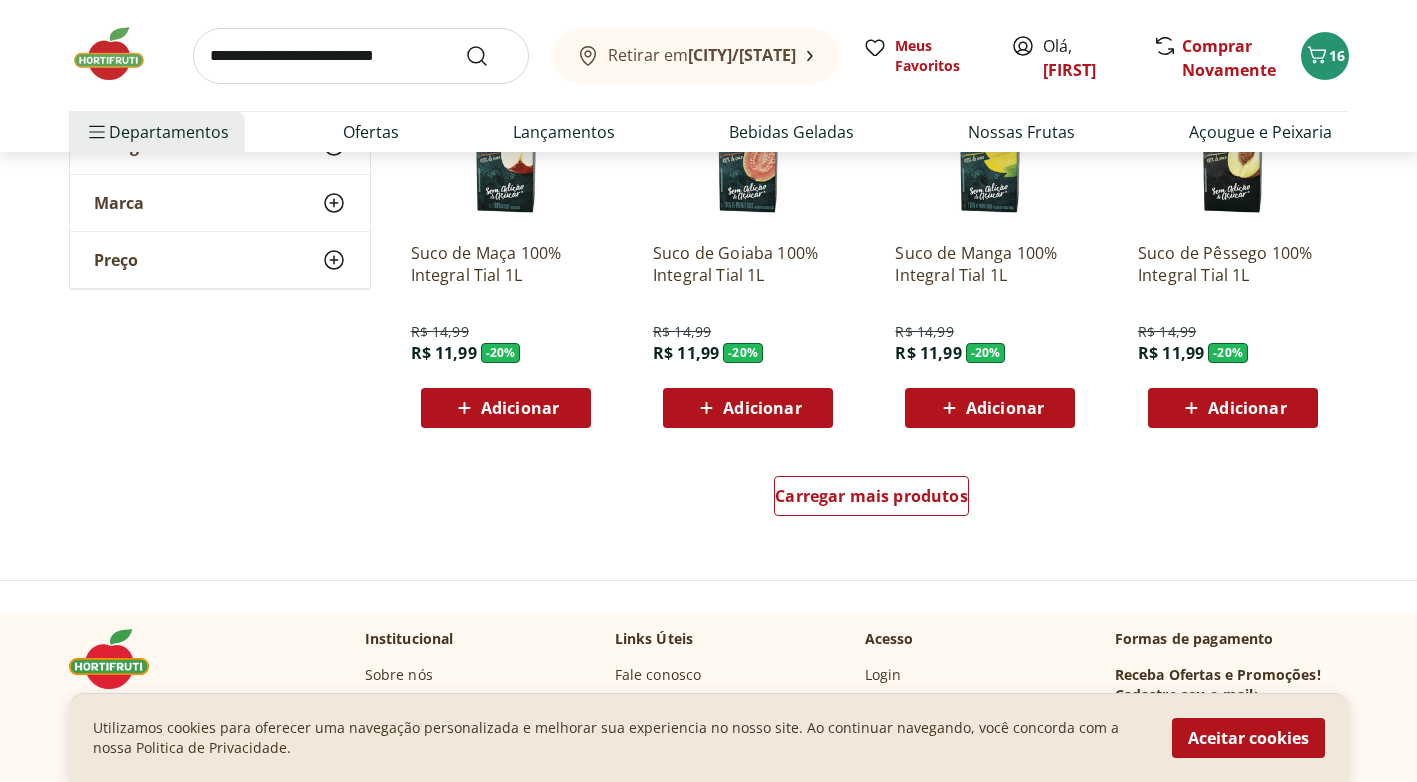 scroll, scrollTop: 1400, scrollLeft: 0, axis: vertical 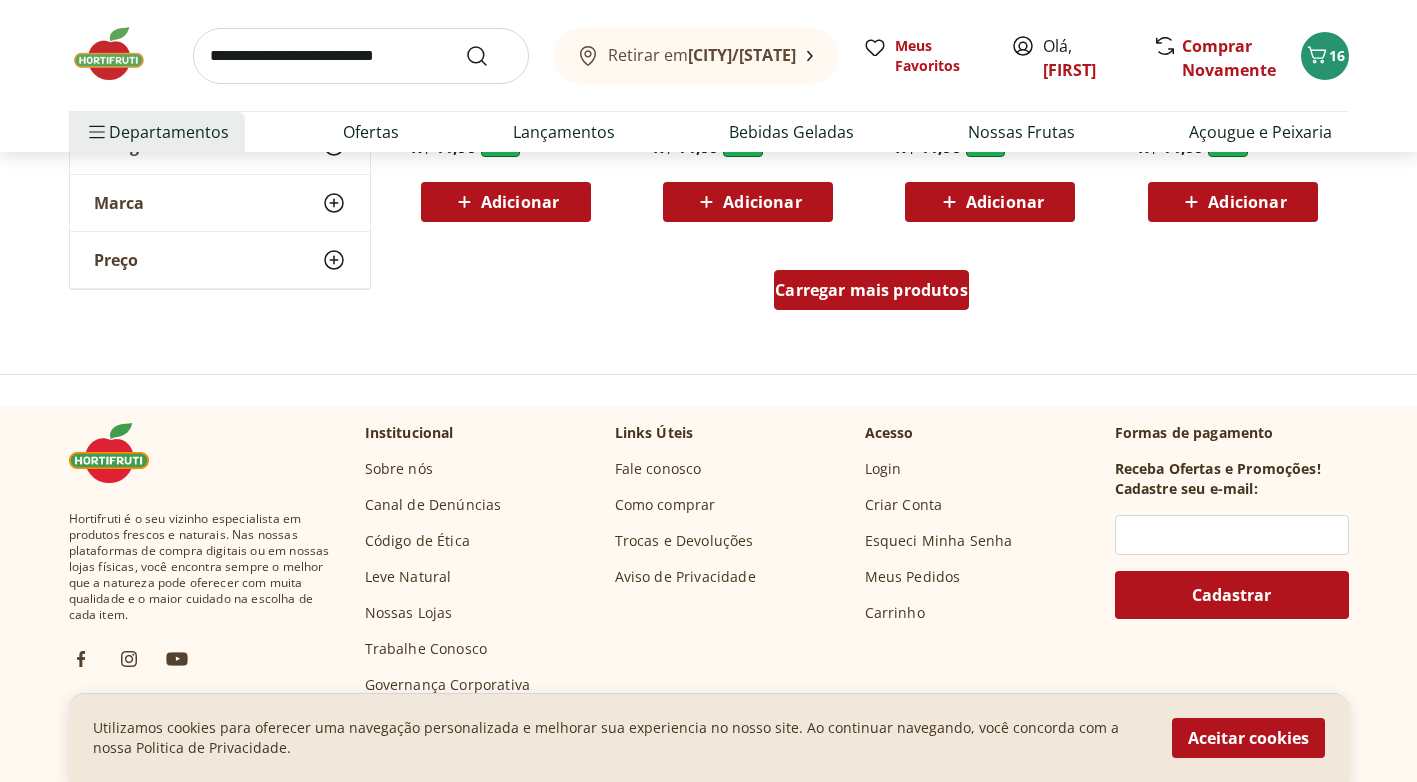 click on "Carregar mais produtos" at bounding box center (871, 290) 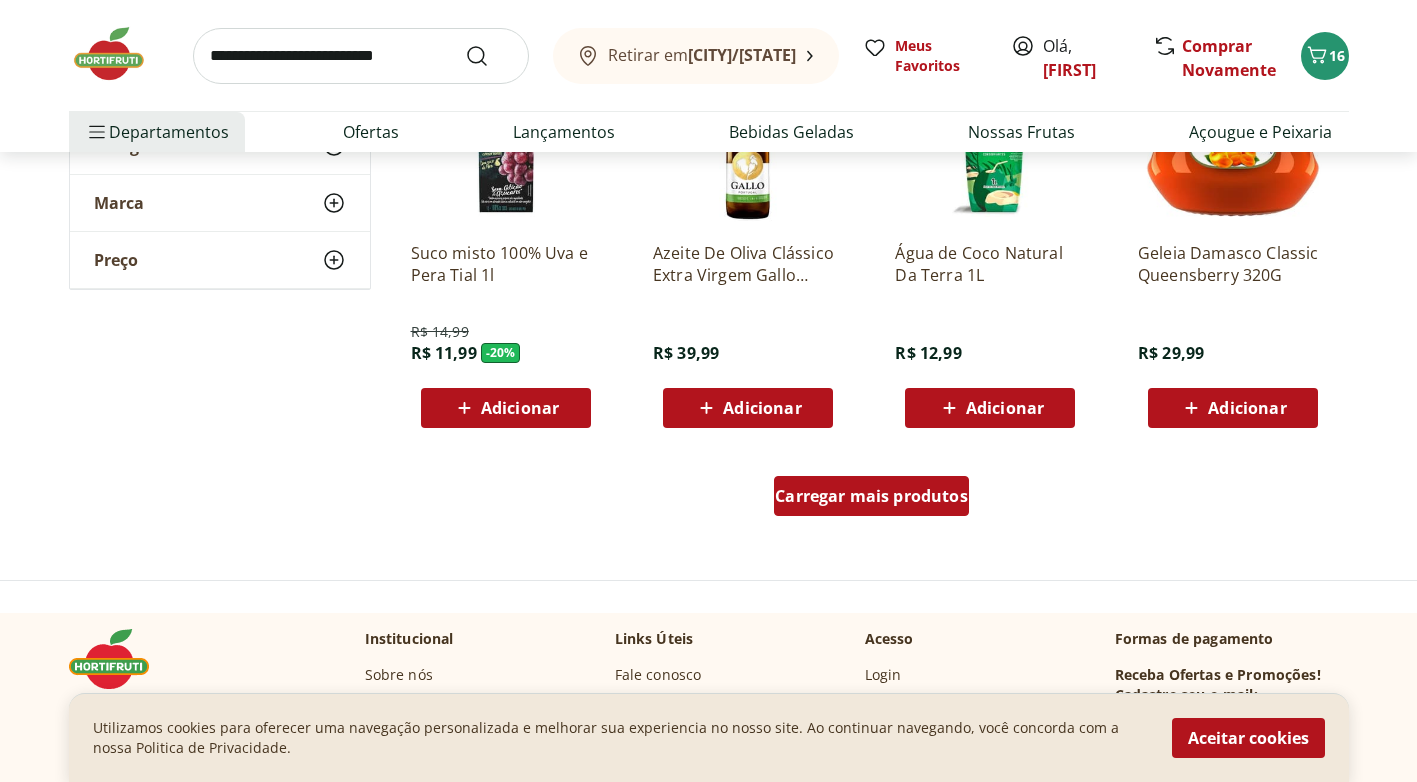 scroll, scrollTop: 2500, scrollLeft: 0, axis: vertical 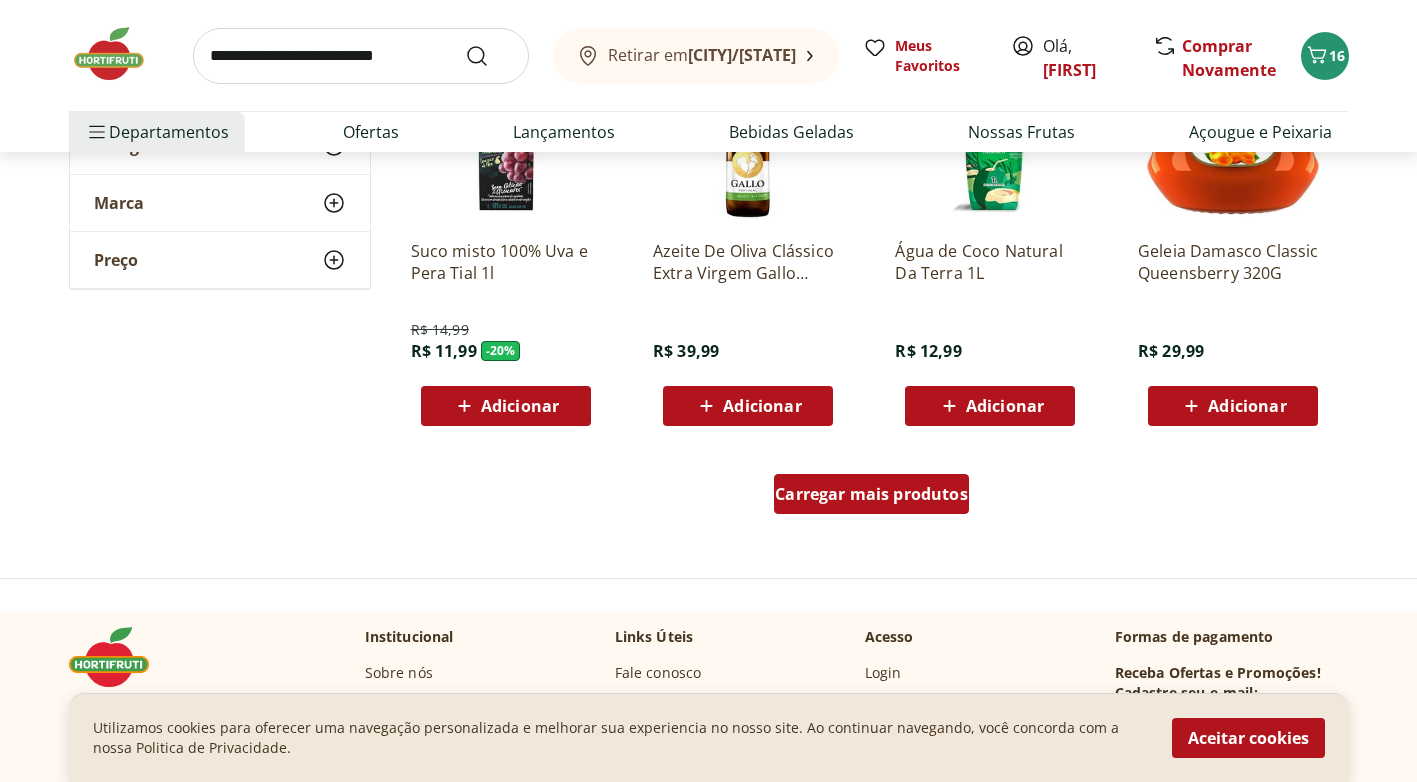 click on "Carregar mais produtos" at bounding box center (871, 494) 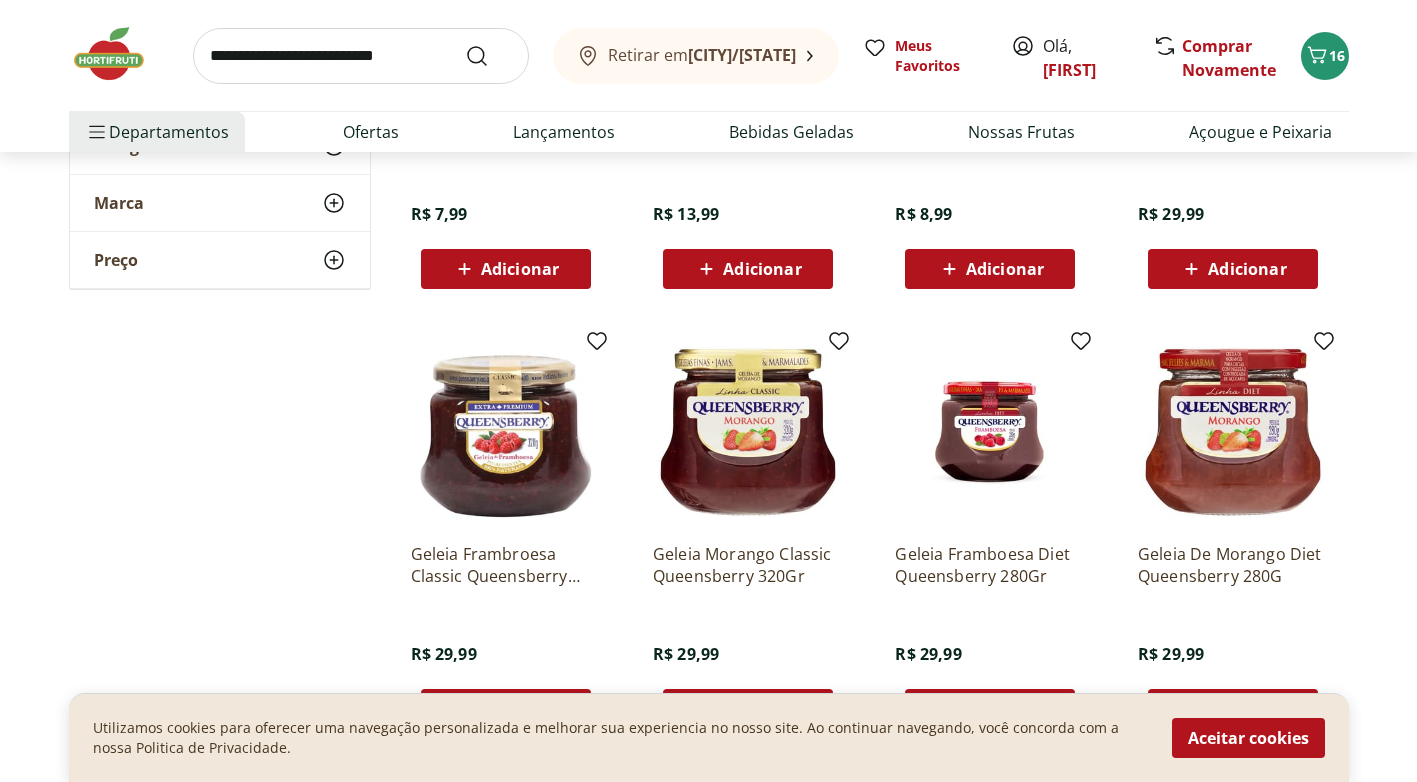 scroll, scrollTop: 3700, scrollLeft: 0, axis: vertical 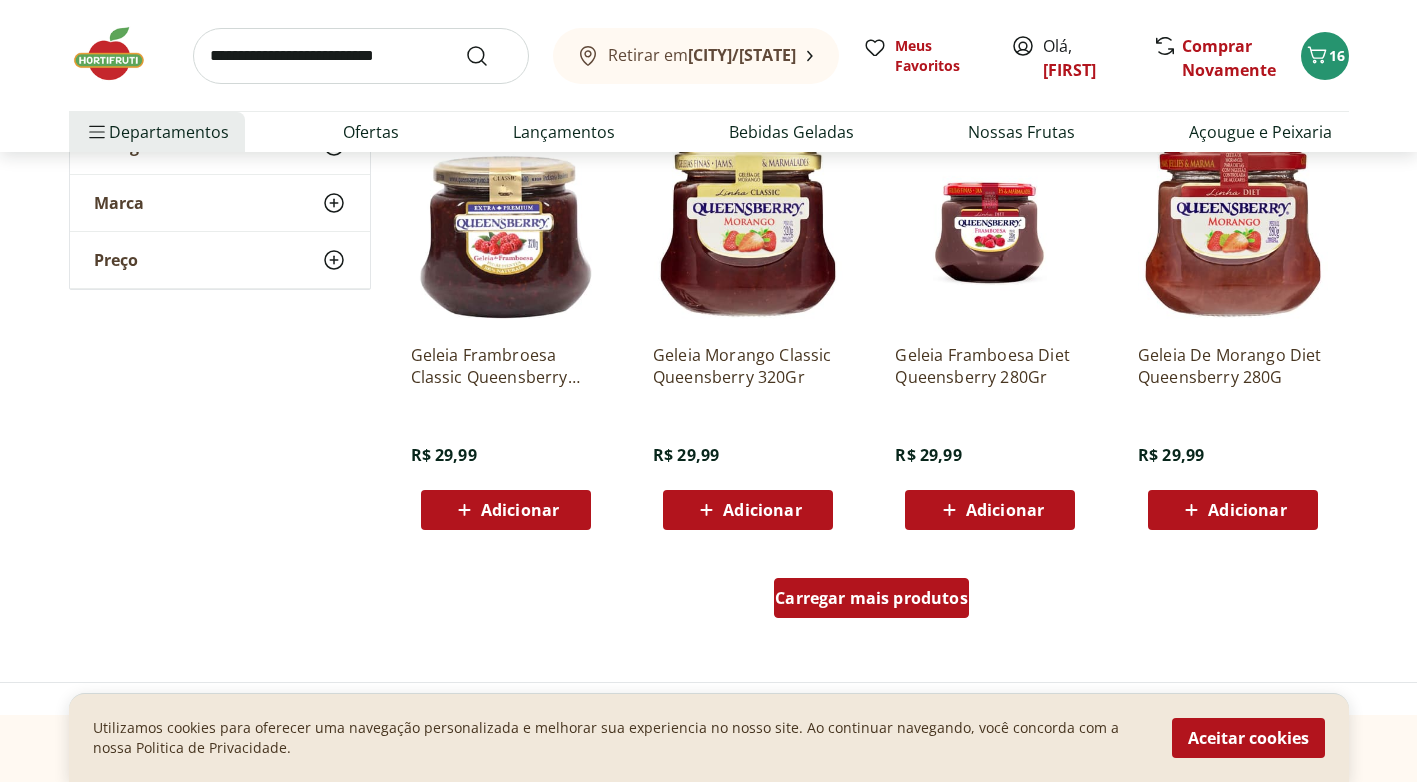 click on "Carregar mais produtos" at bounding box center (871, 598) 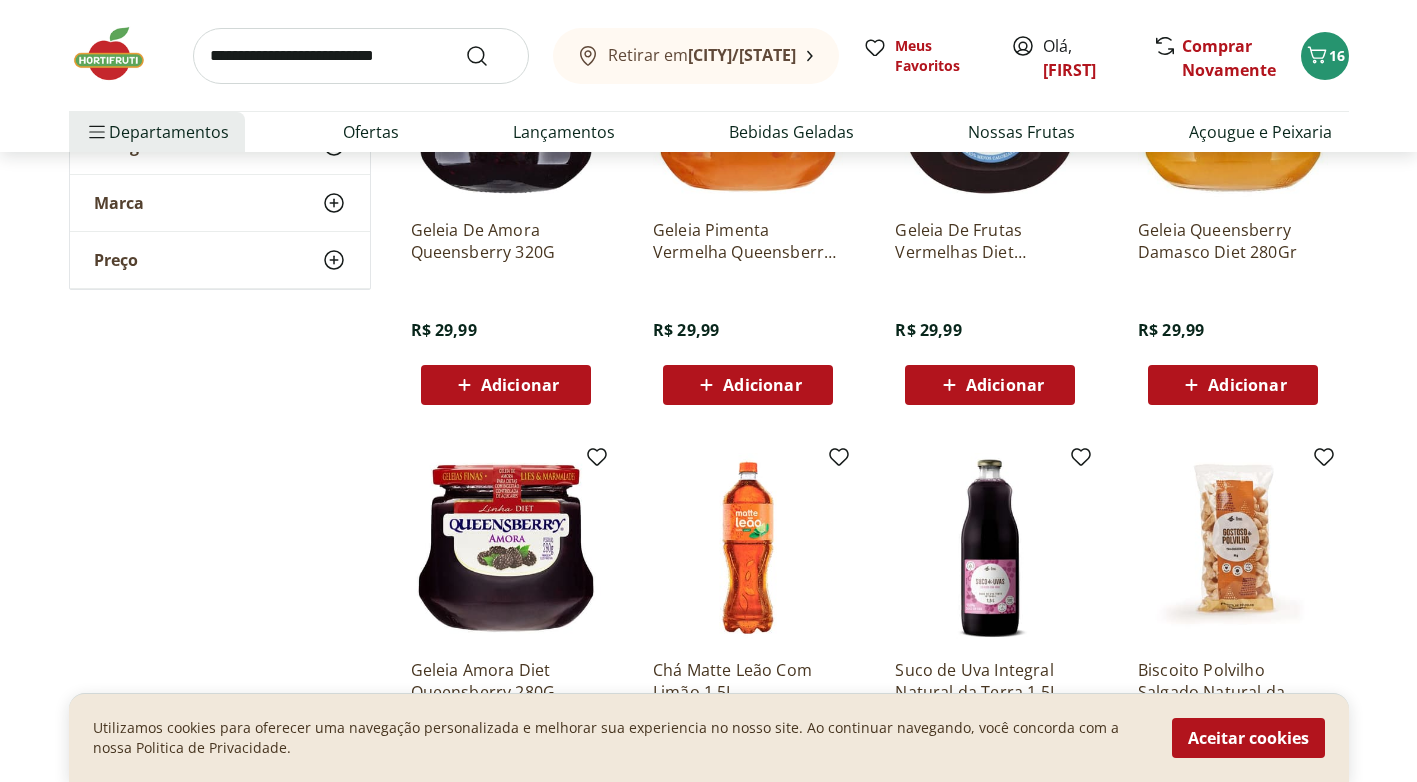 scroll, scrollTop: 4100, scrollLeft: 0, axis: vertical 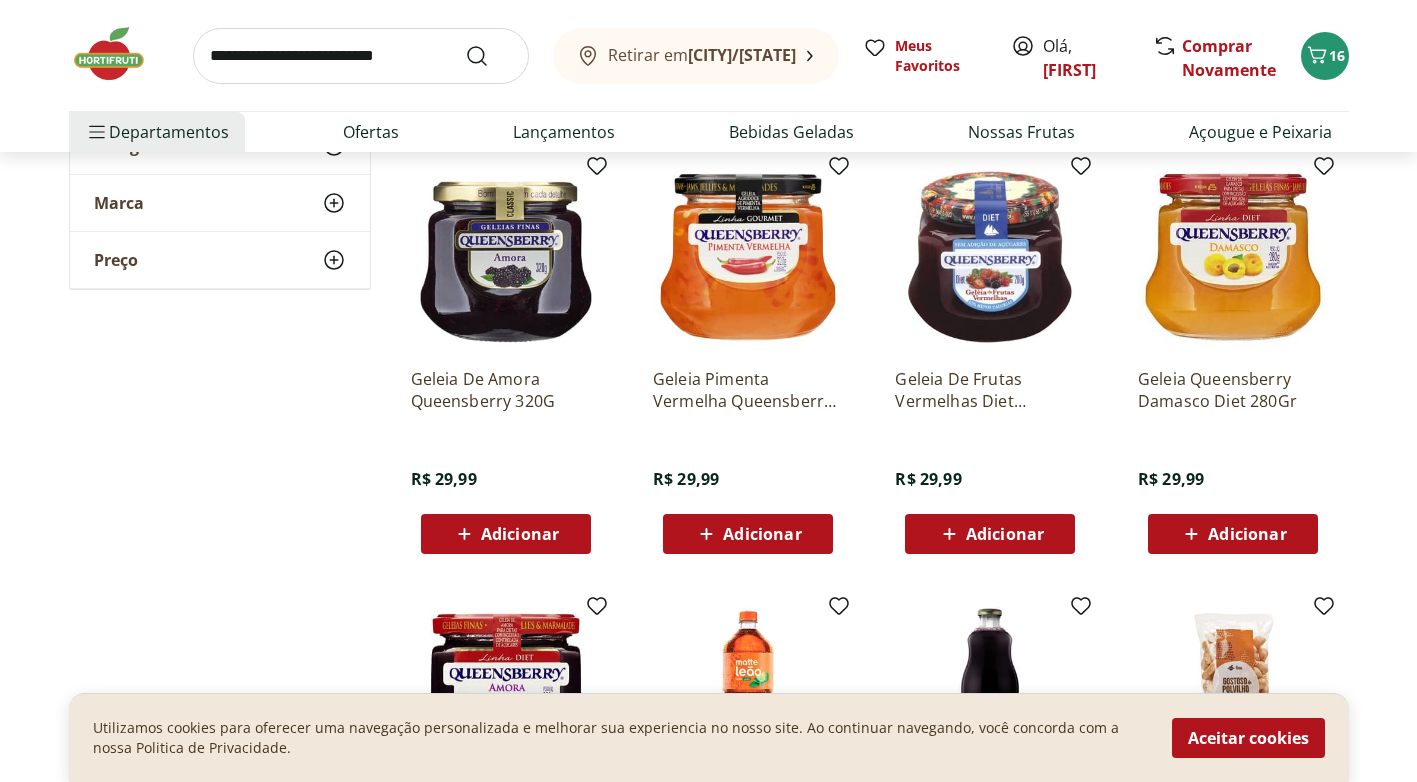 click on "Adicionar" at bounding box center (1005, 534) 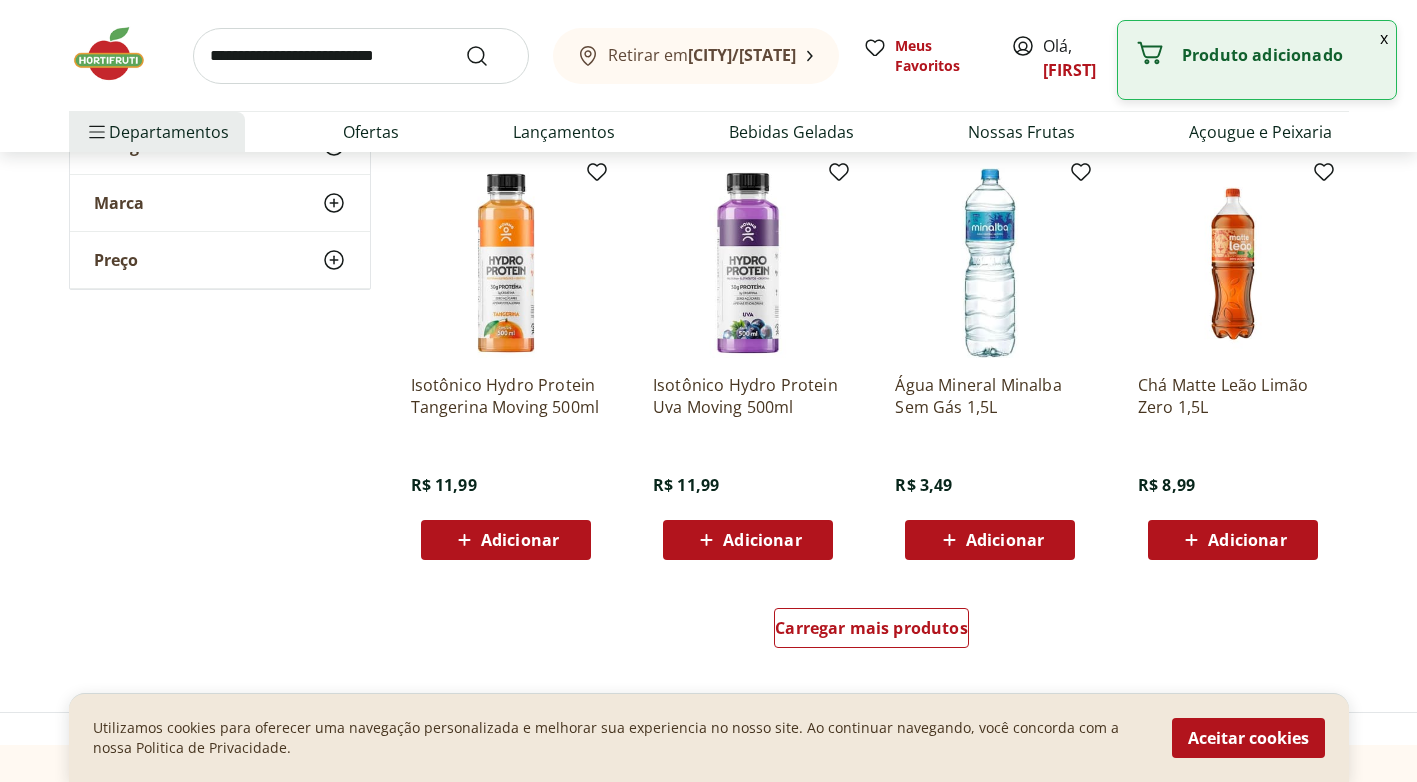 scroll, scrollTop: 5100, scrollLeft: 0, axis: vertical 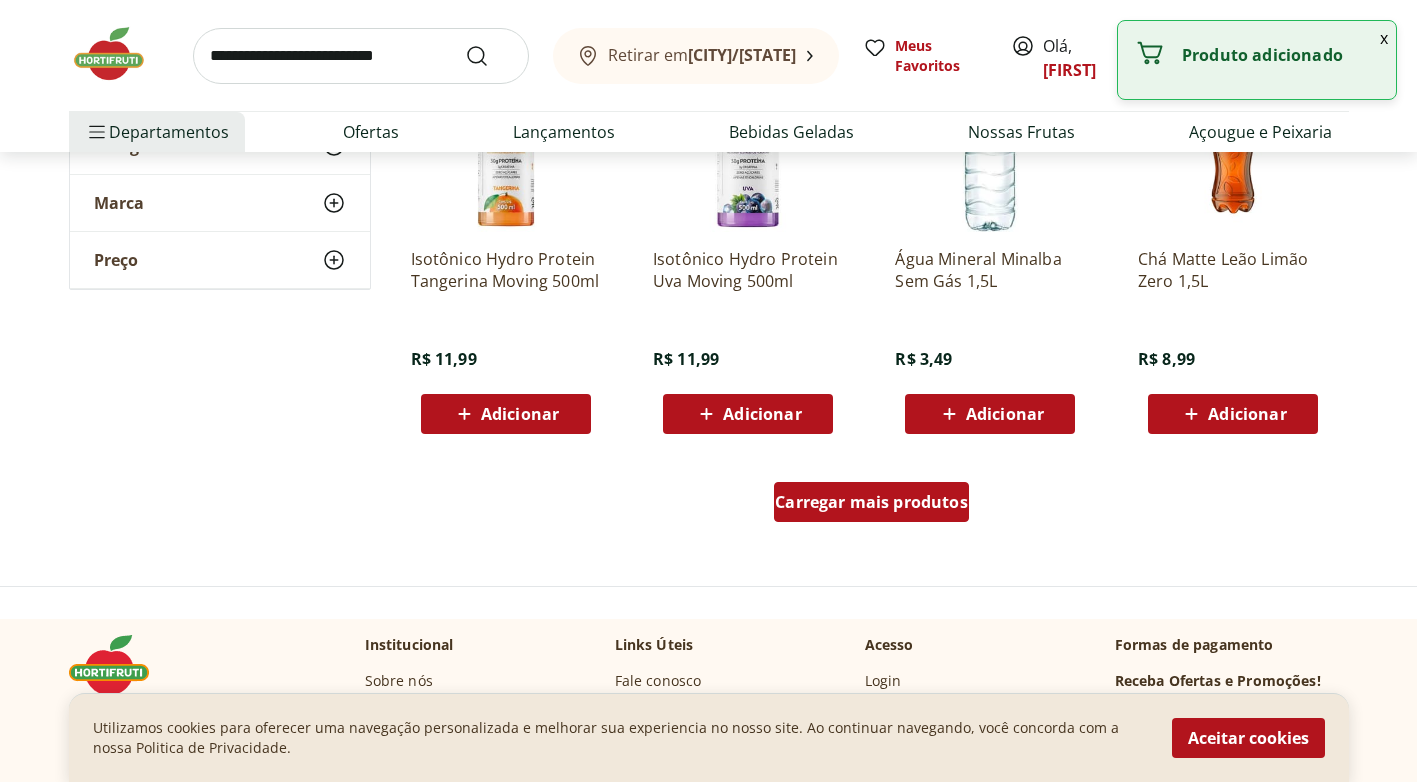 click on "Carregar mais produtos" at bounding box center [871, 502] 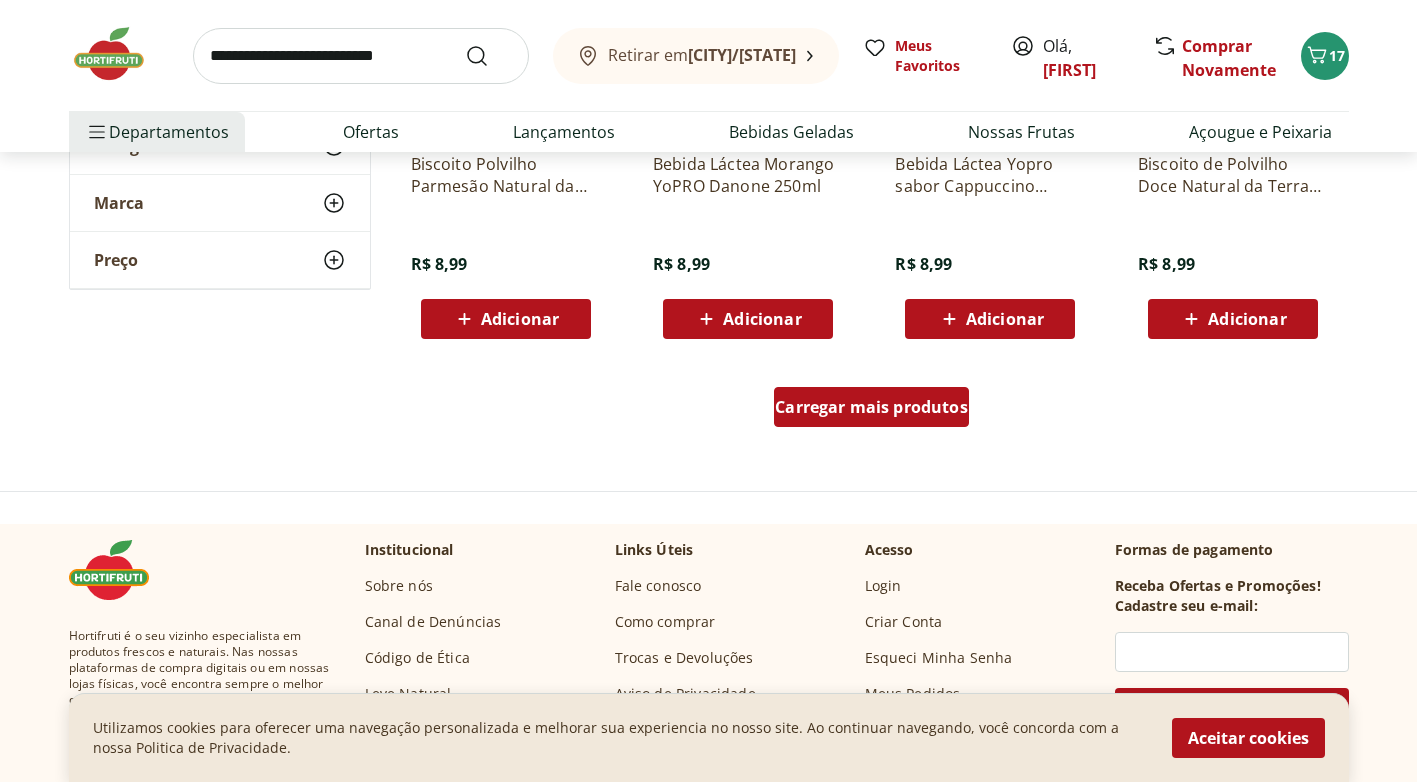 scroll, scrollTop: 6500, scrollLeft: 0, axis: vertical 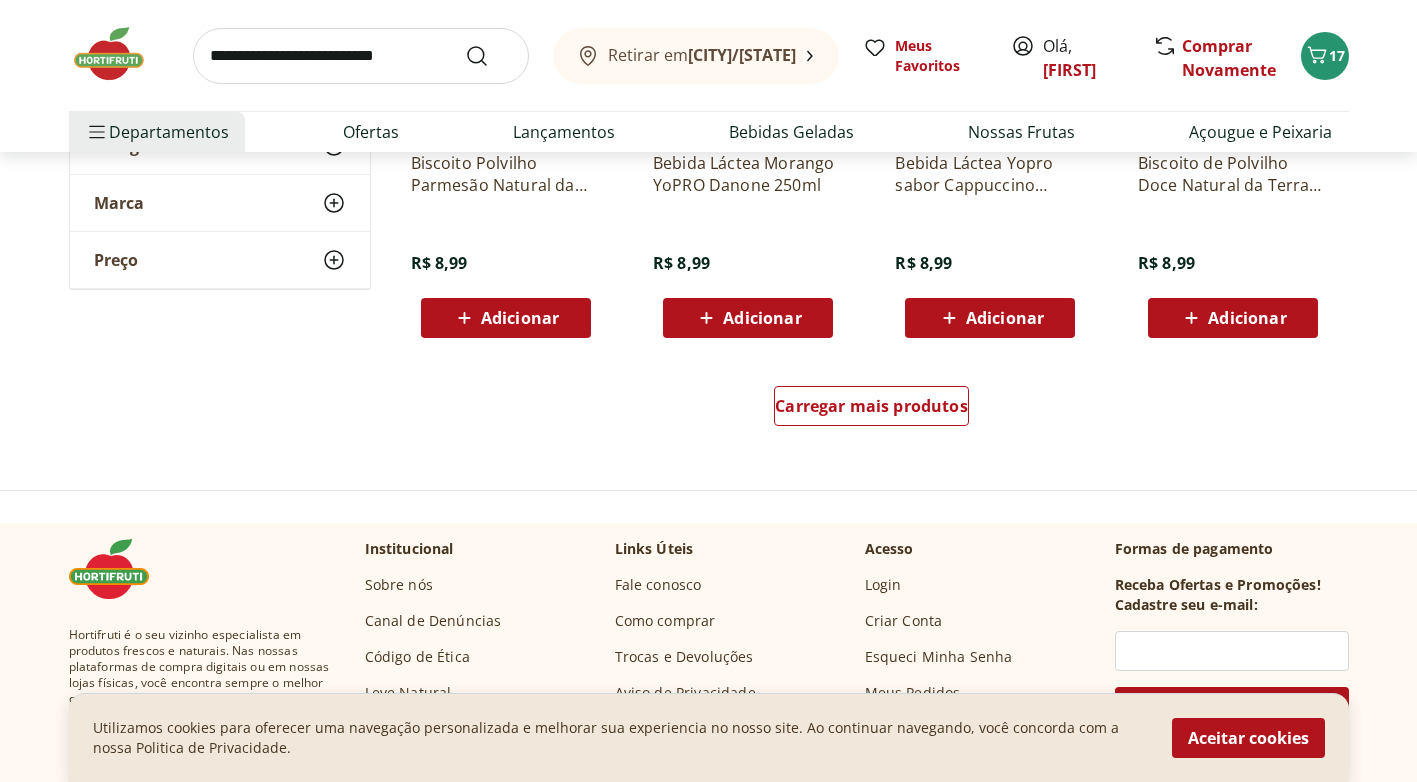 click at bounding box center [119, 54] 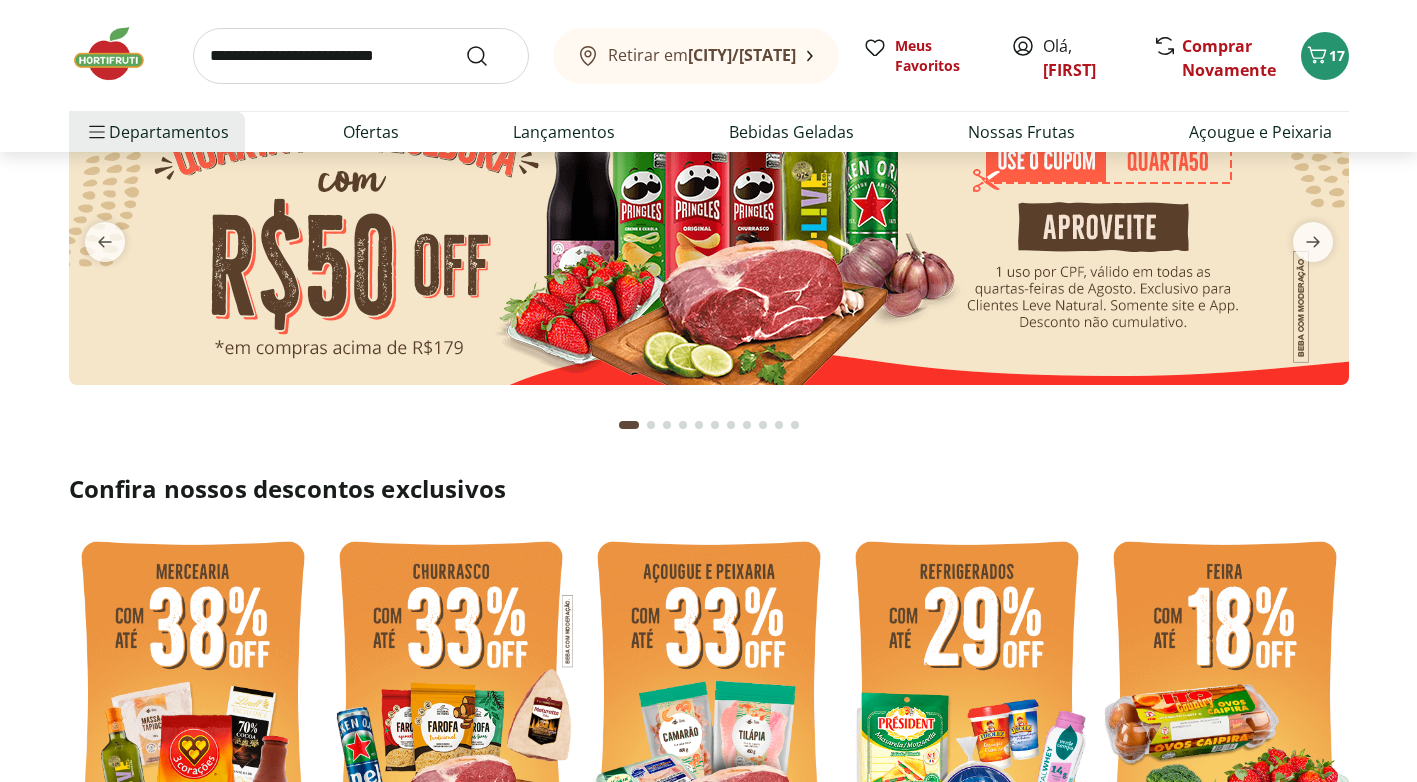 scroll, scrollTop: 200, scrollLeft: 0, axis: vertical 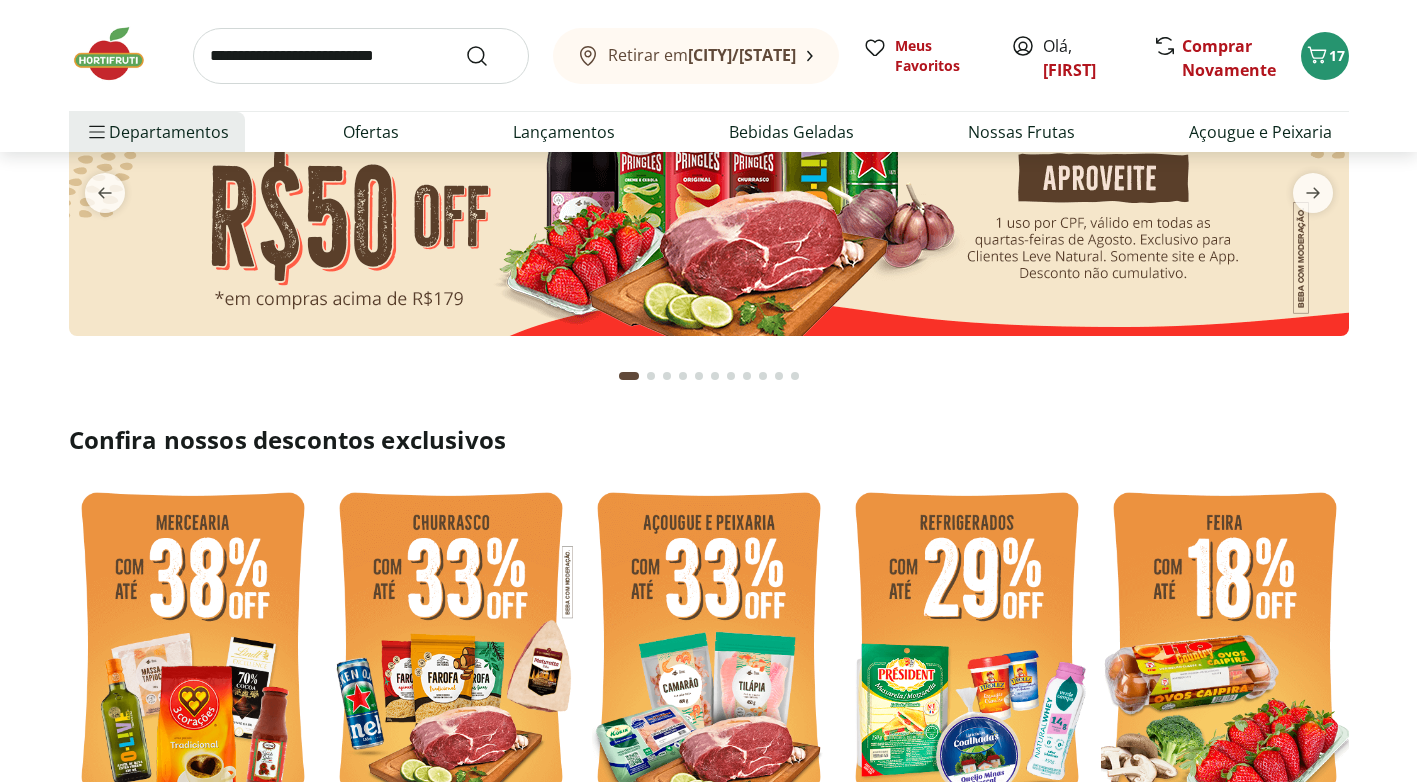 click at bounding box center [451, 645] 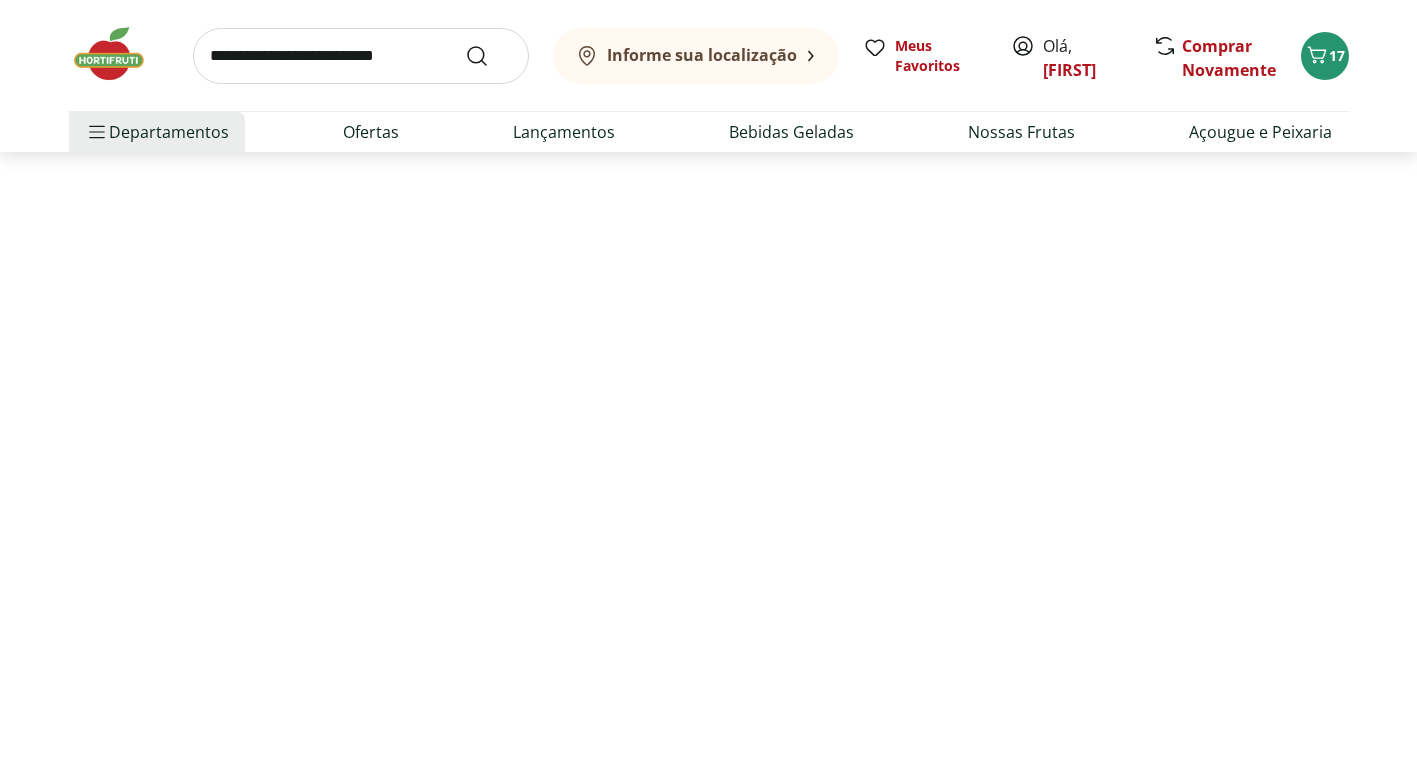scroll, scrollTop: 0, scrollLeft: 0, axis: both 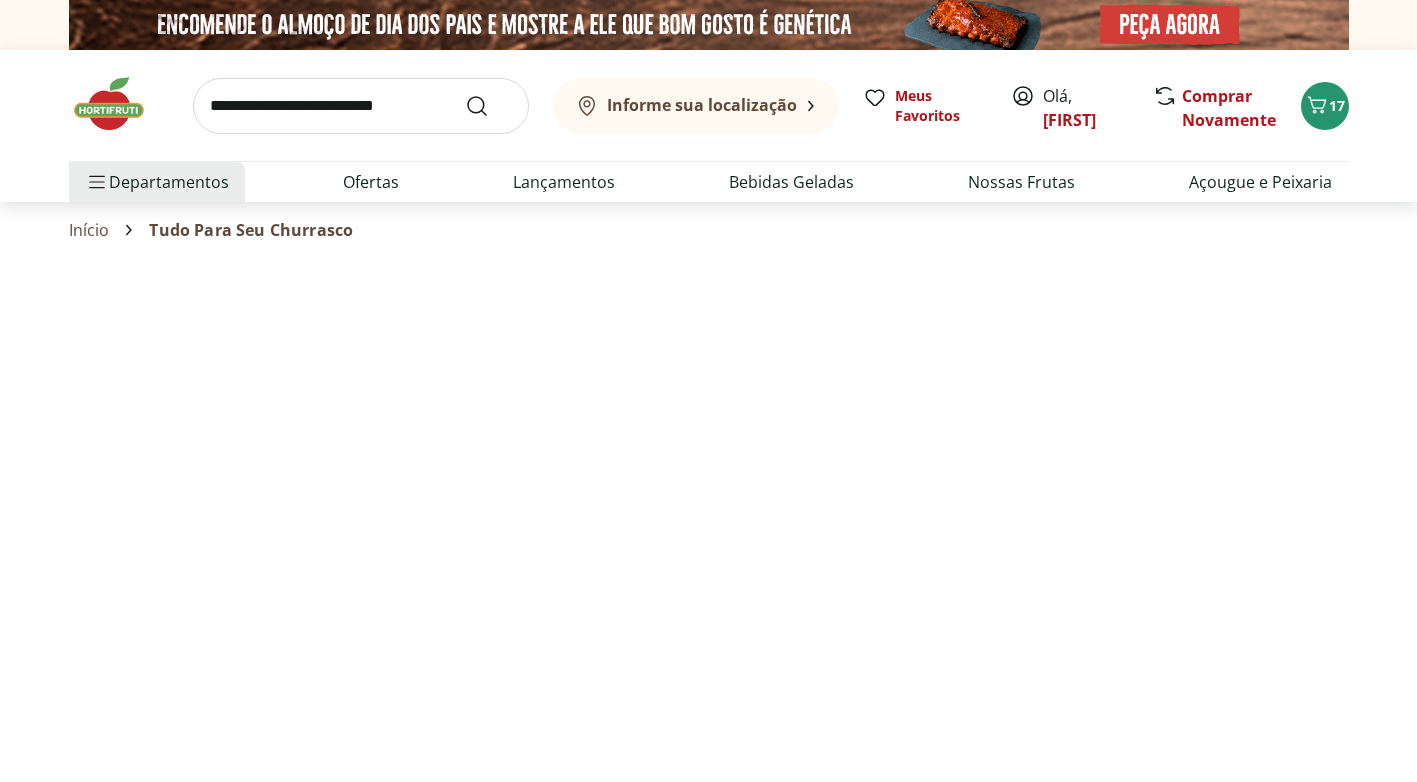 select on "**********" 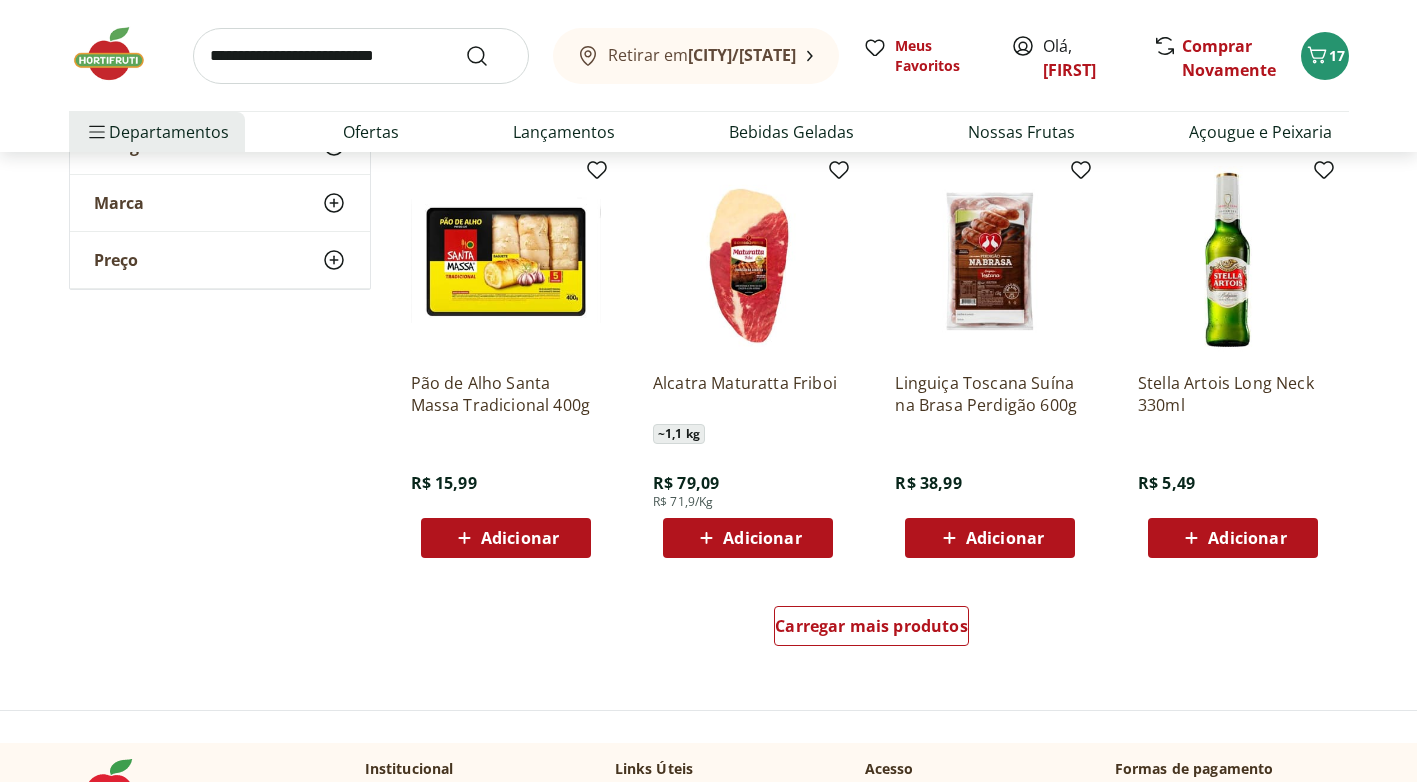 scroll, scrollTop: 1100, scrollLeft: 0, axis: vertical 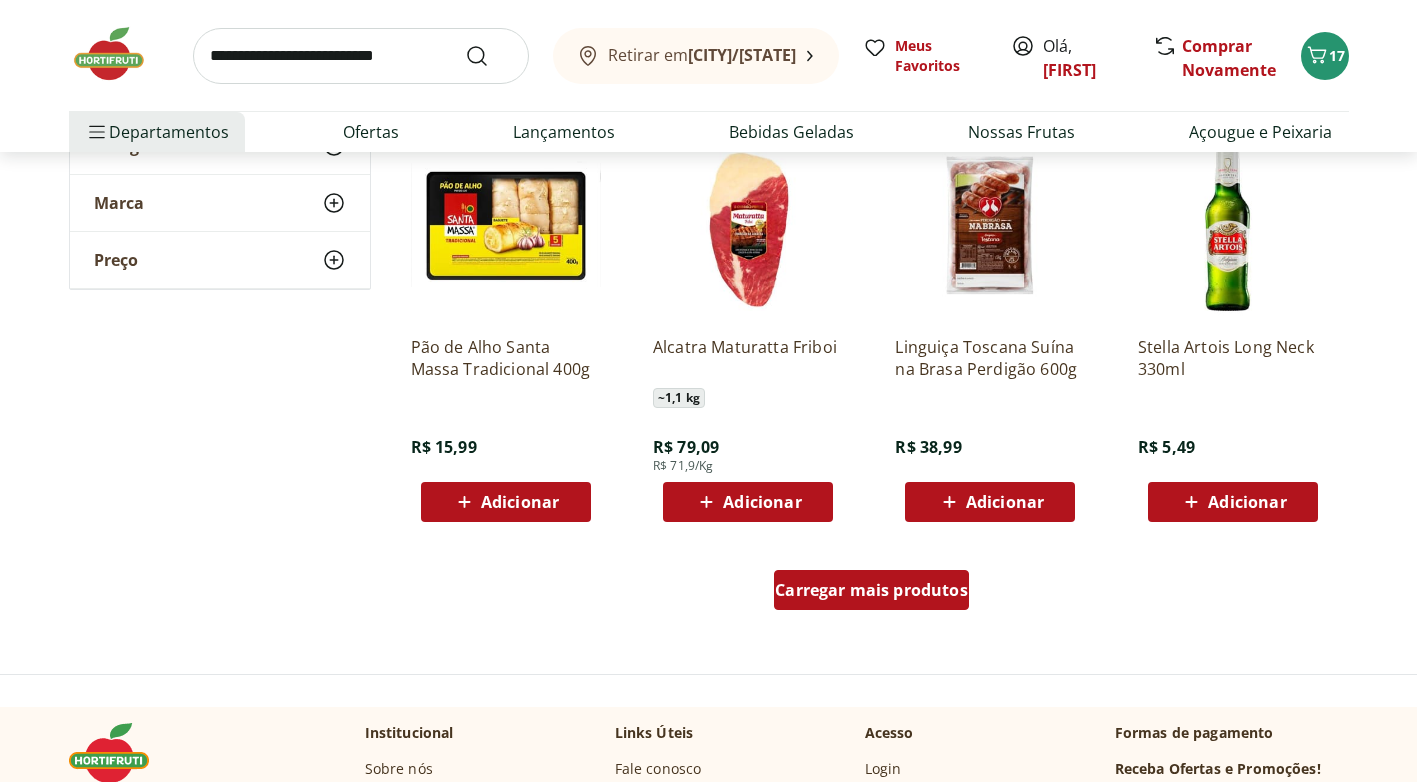 click on "Carregar mais produtos" at bounding box center (871, 590) 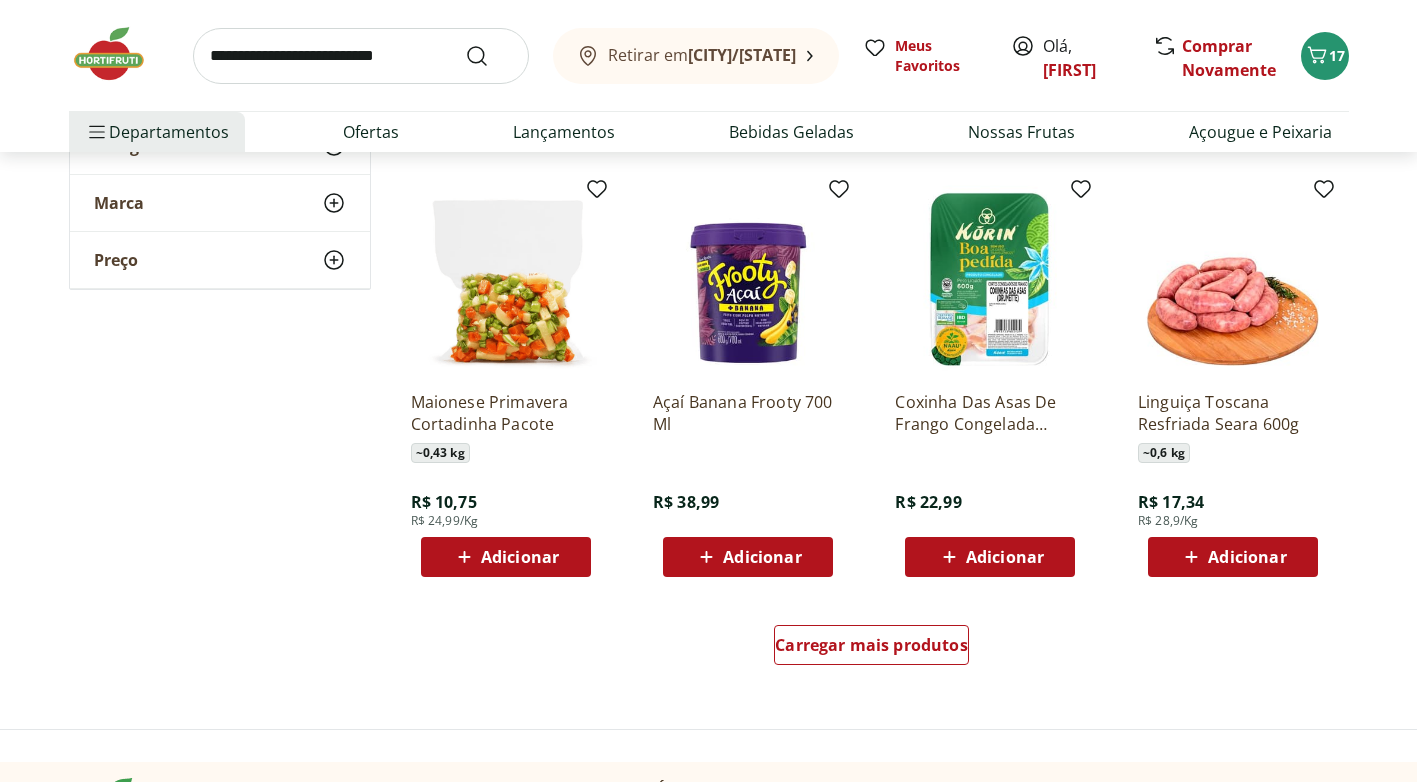 scroll, scrollTop: 2600, scrollLeft: 0, axis: vertical 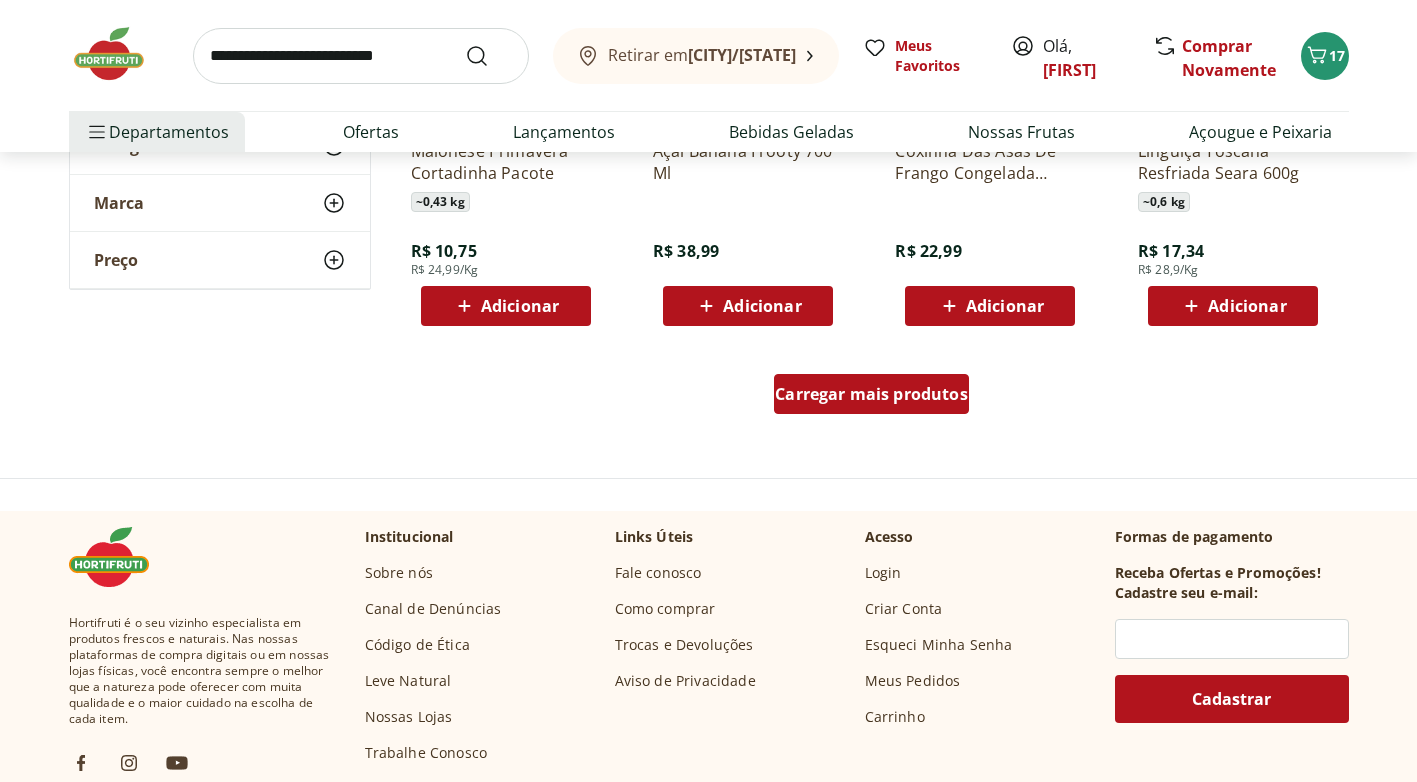 click on "Carregar mais produtos" at bounding box center [871, 394] 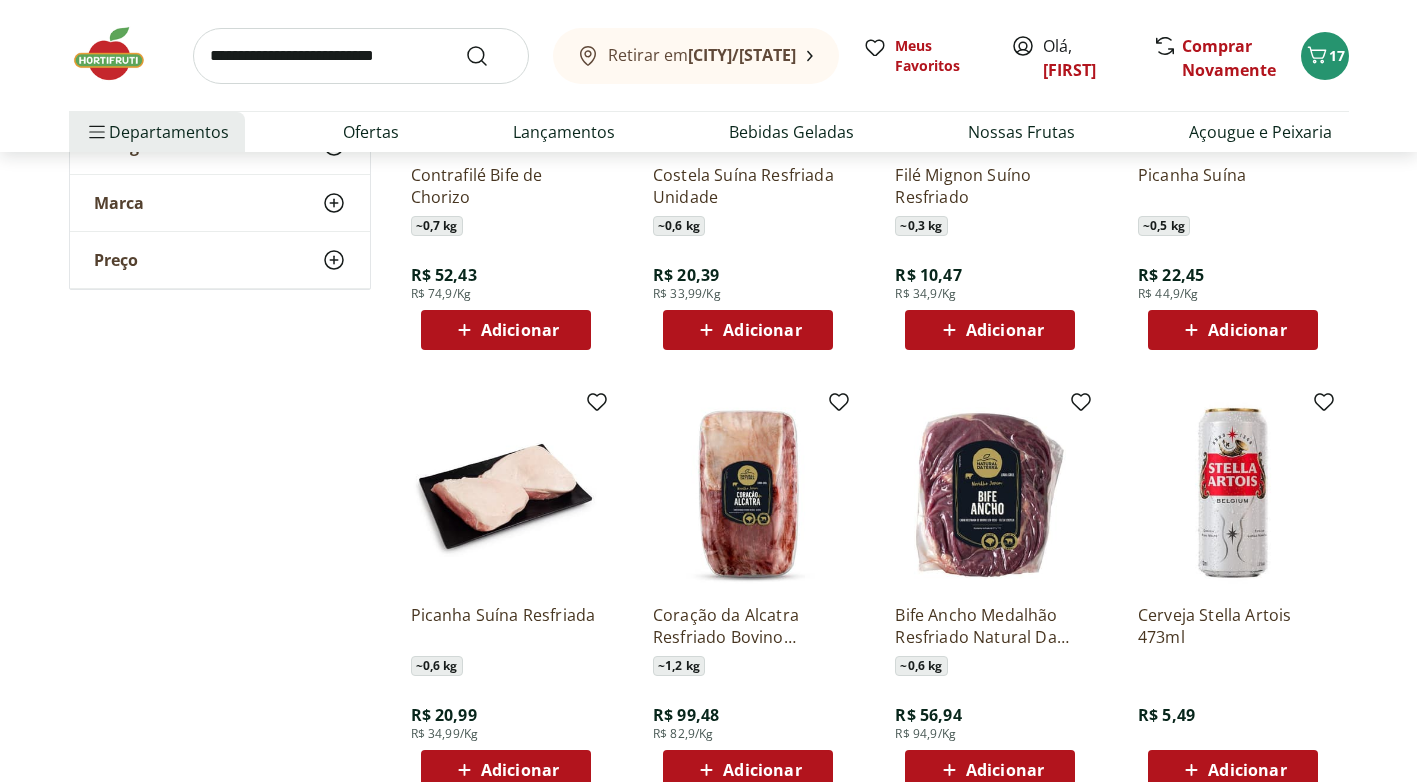 scroll, scrollTop: 3200, scrollLeft: 0, axis: vertical 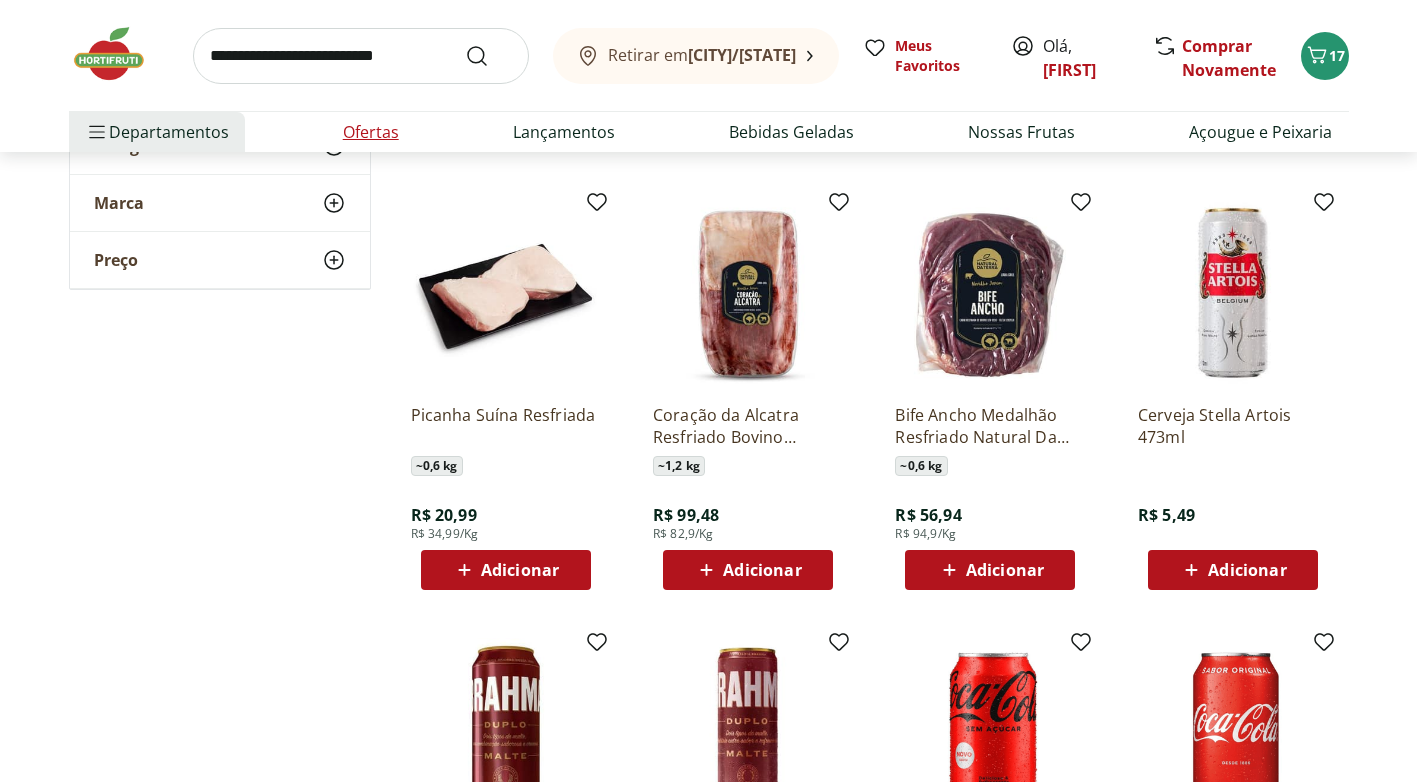 click on "Ofertas" at bounding box center [371, 132] 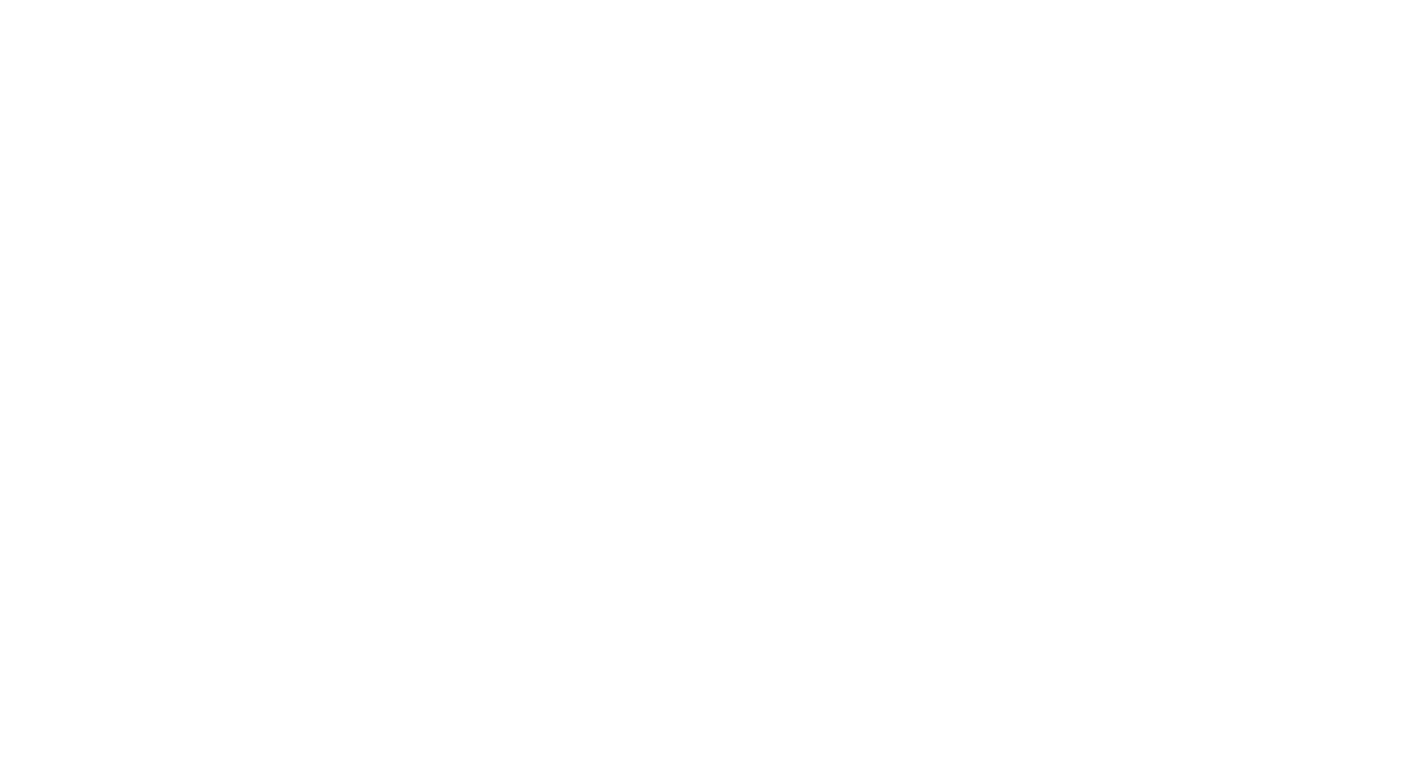 scroll, scrollTop: 0, scrollLeft: 0, axis: both 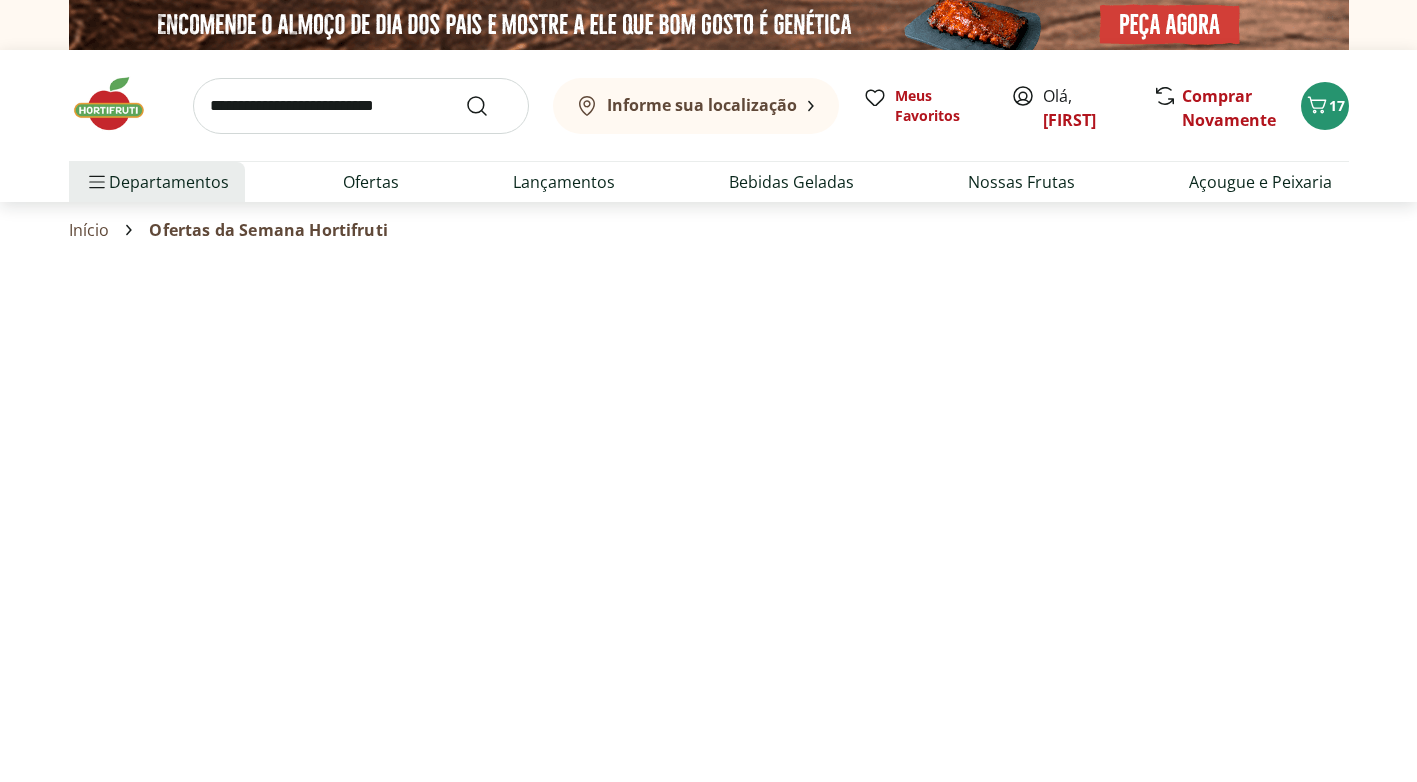 select on "**********" 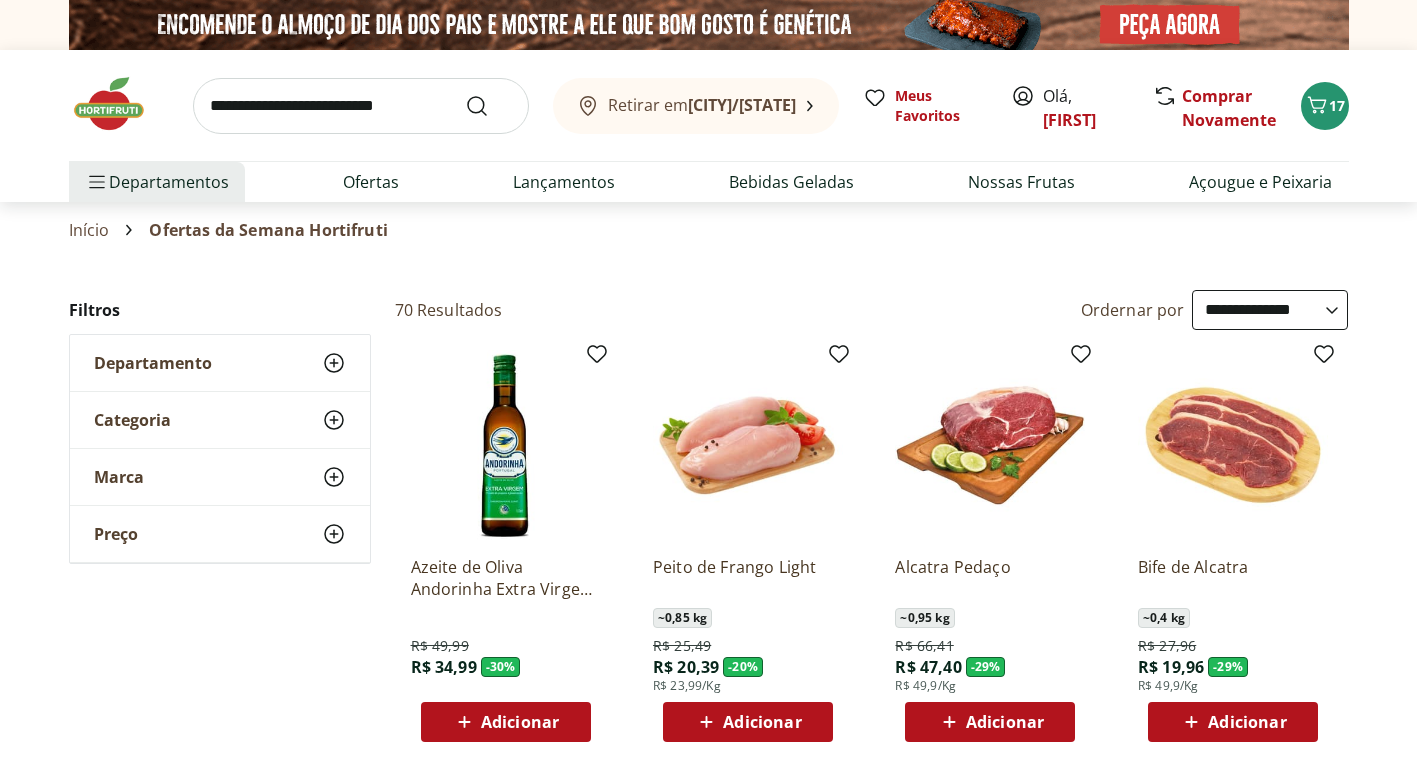 select on "**********" 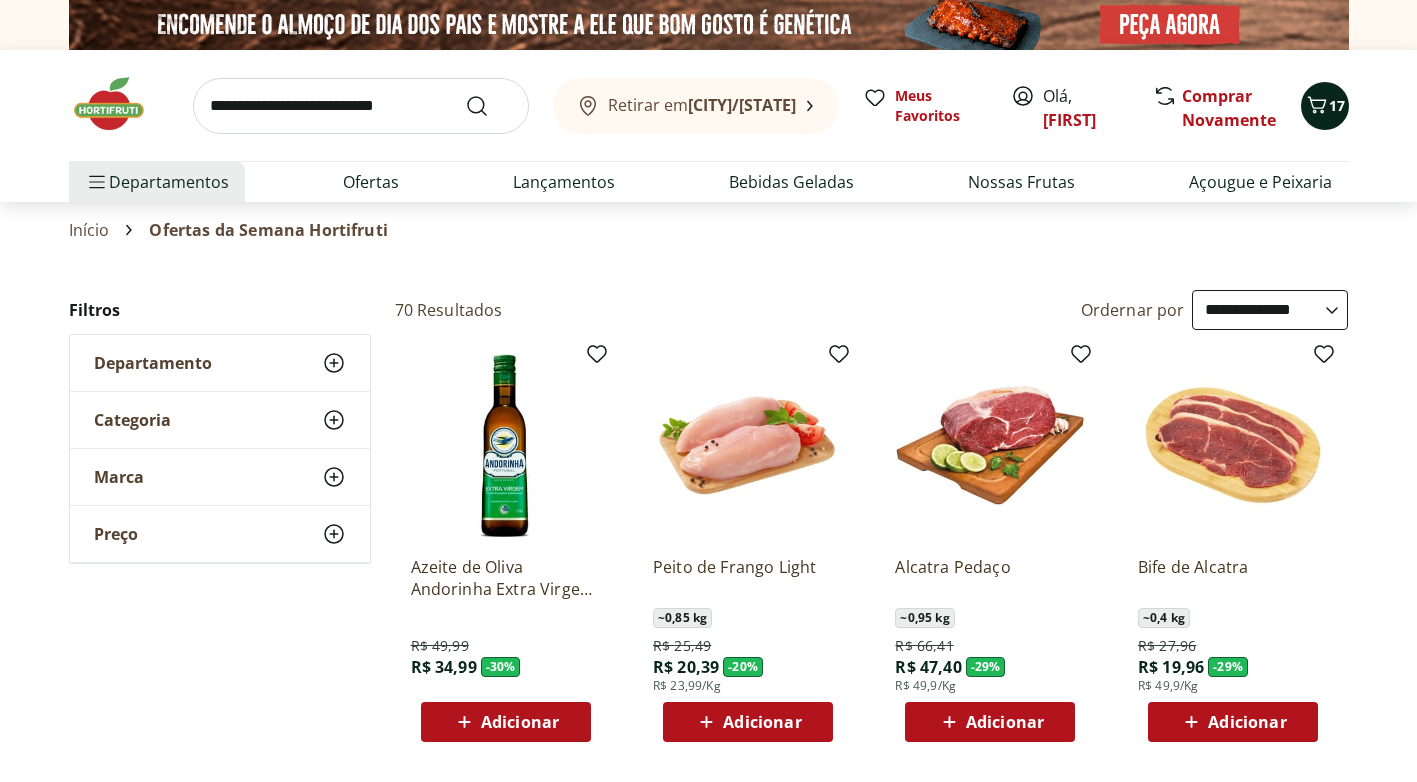 click 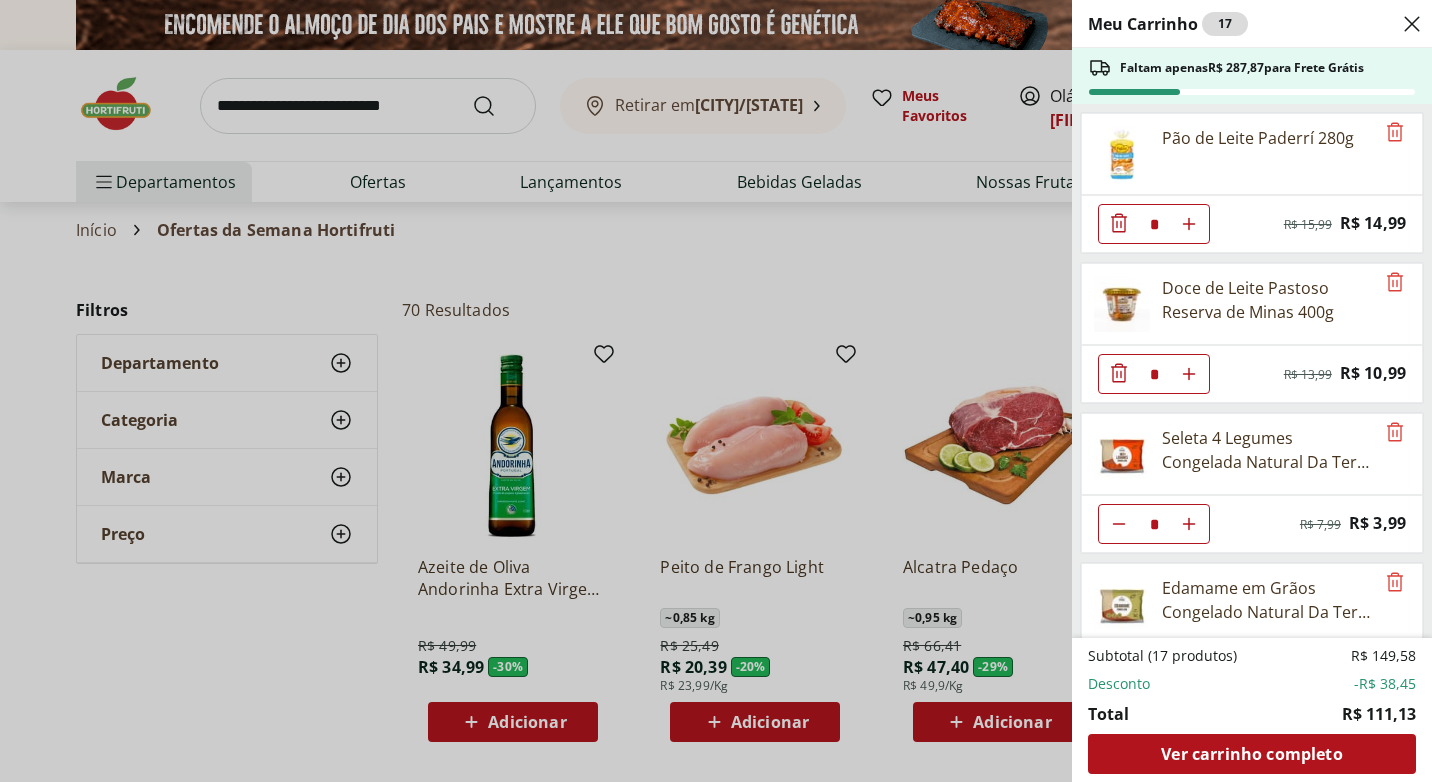 drag, startPoint x: 601, startPoint y: 235, endPoint x: 767, endPoint y: 111, distance: 207.2004 